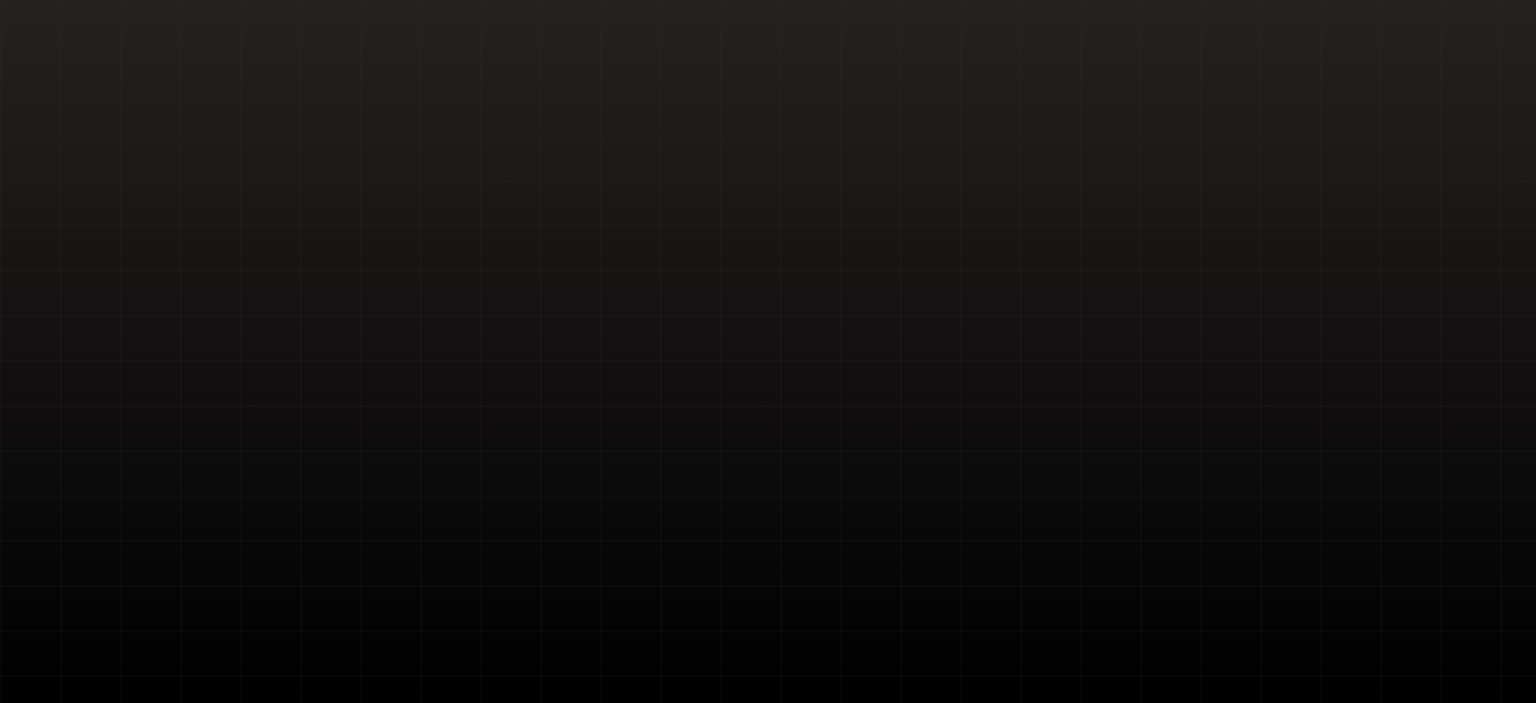 scroll, scrollTop: 0, scrollLeft: 0, axis: both 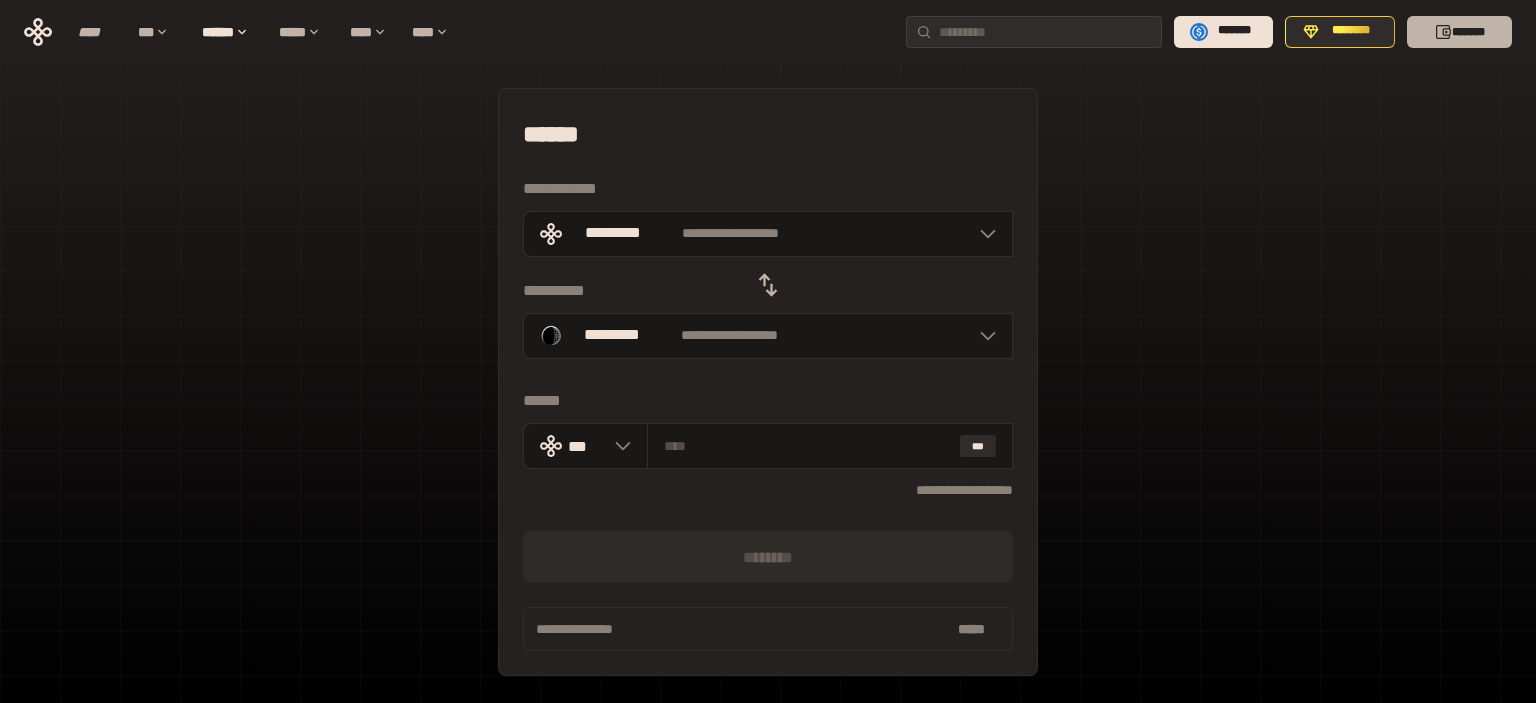 click on "[LAST]" at bounding box center (1459, 32) 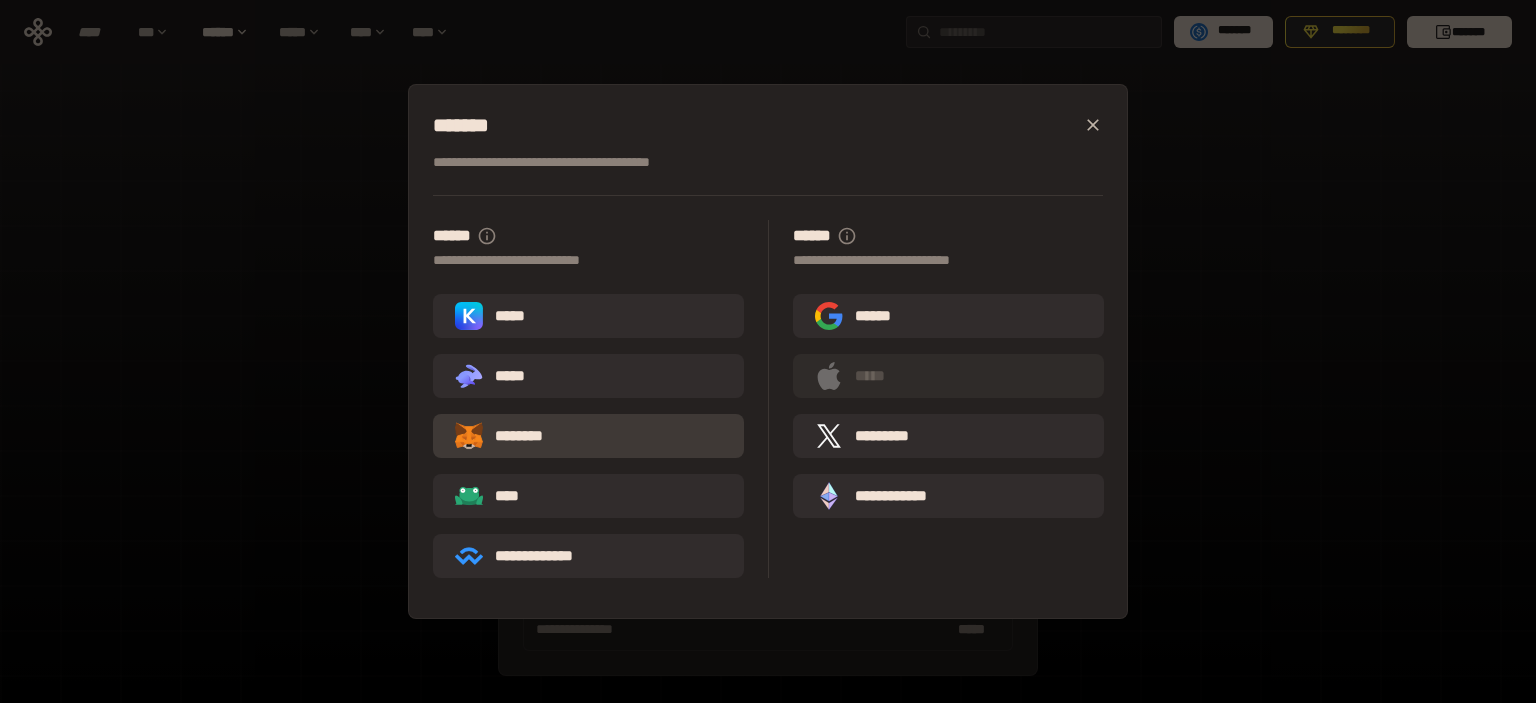 click on "[LAST]" at bounding box center [588, 436] 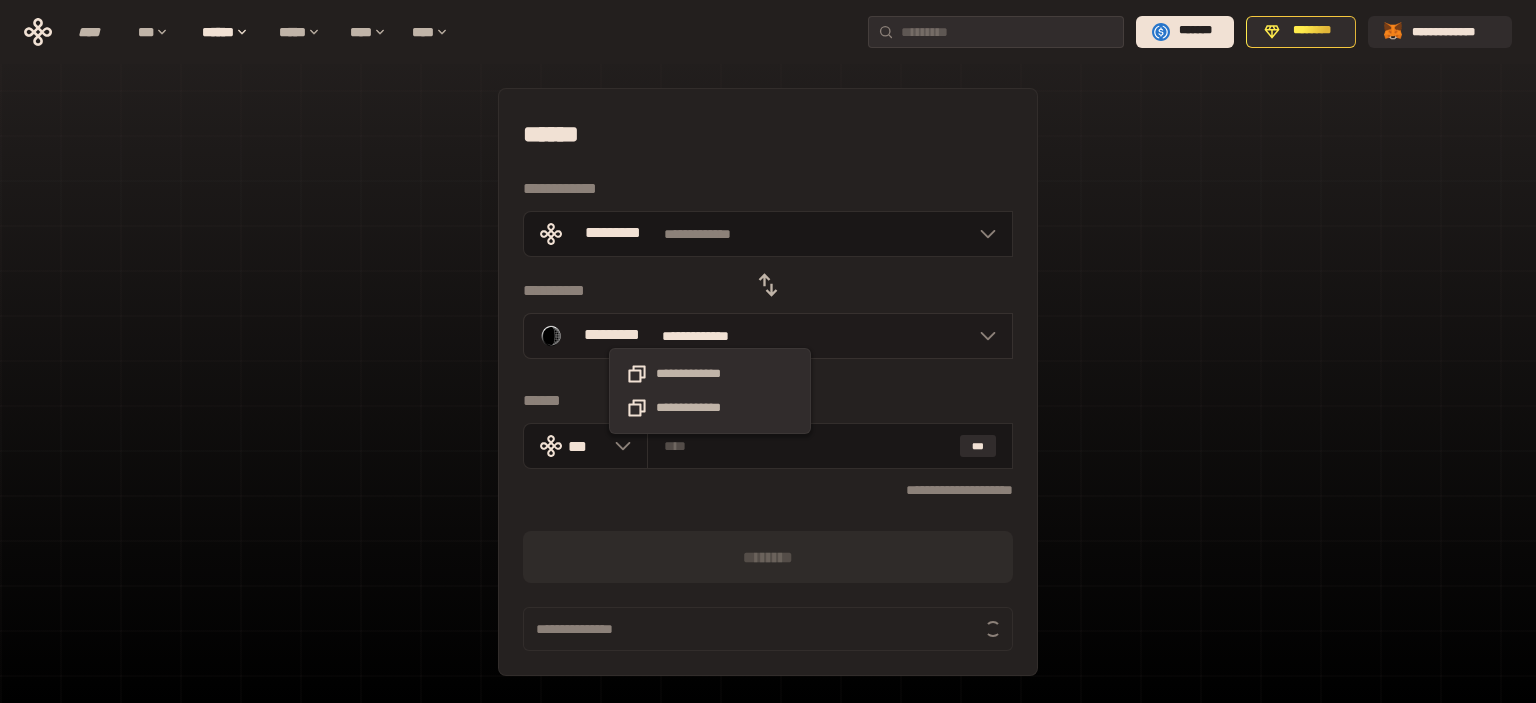 click on "[LAST]" at bounding box center [710, 336] 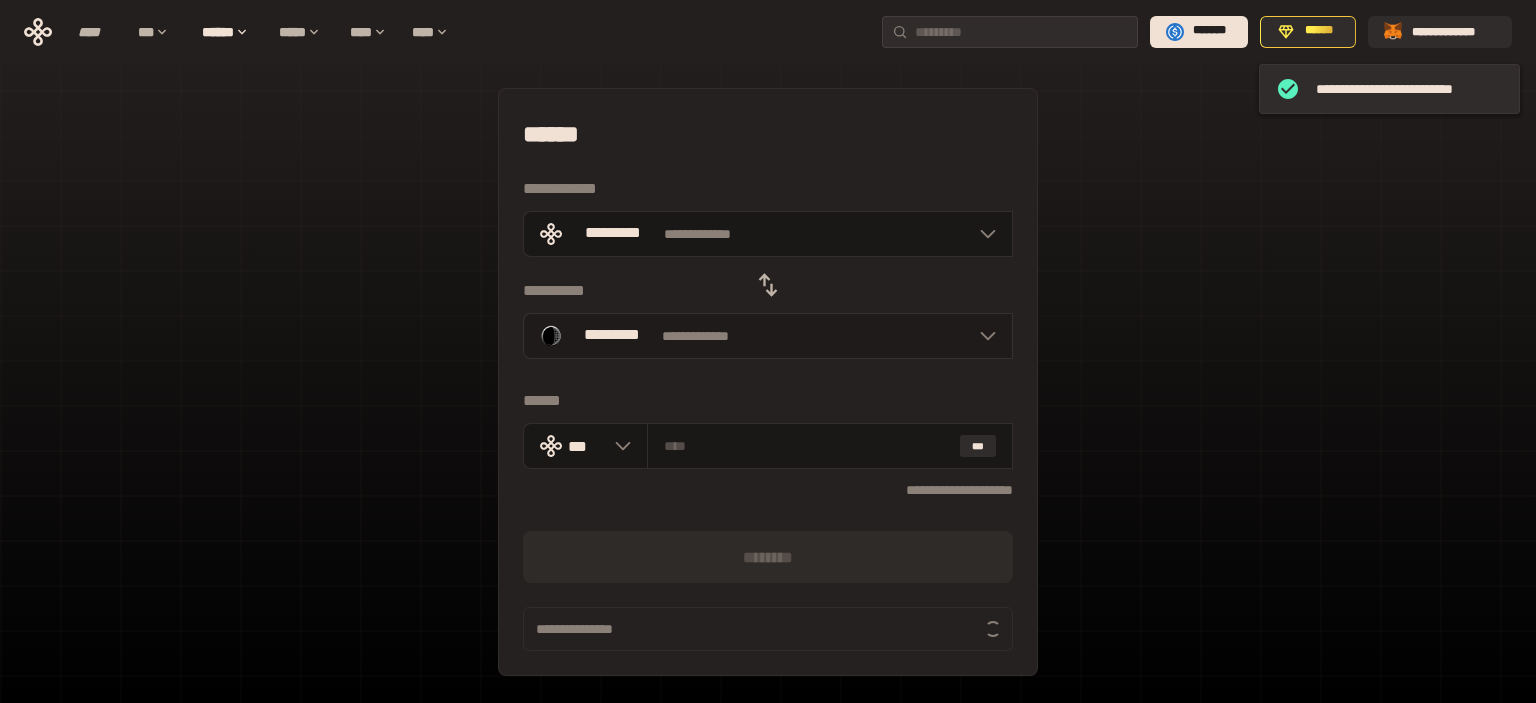 click on "**********" at bounding box center (768, 336) 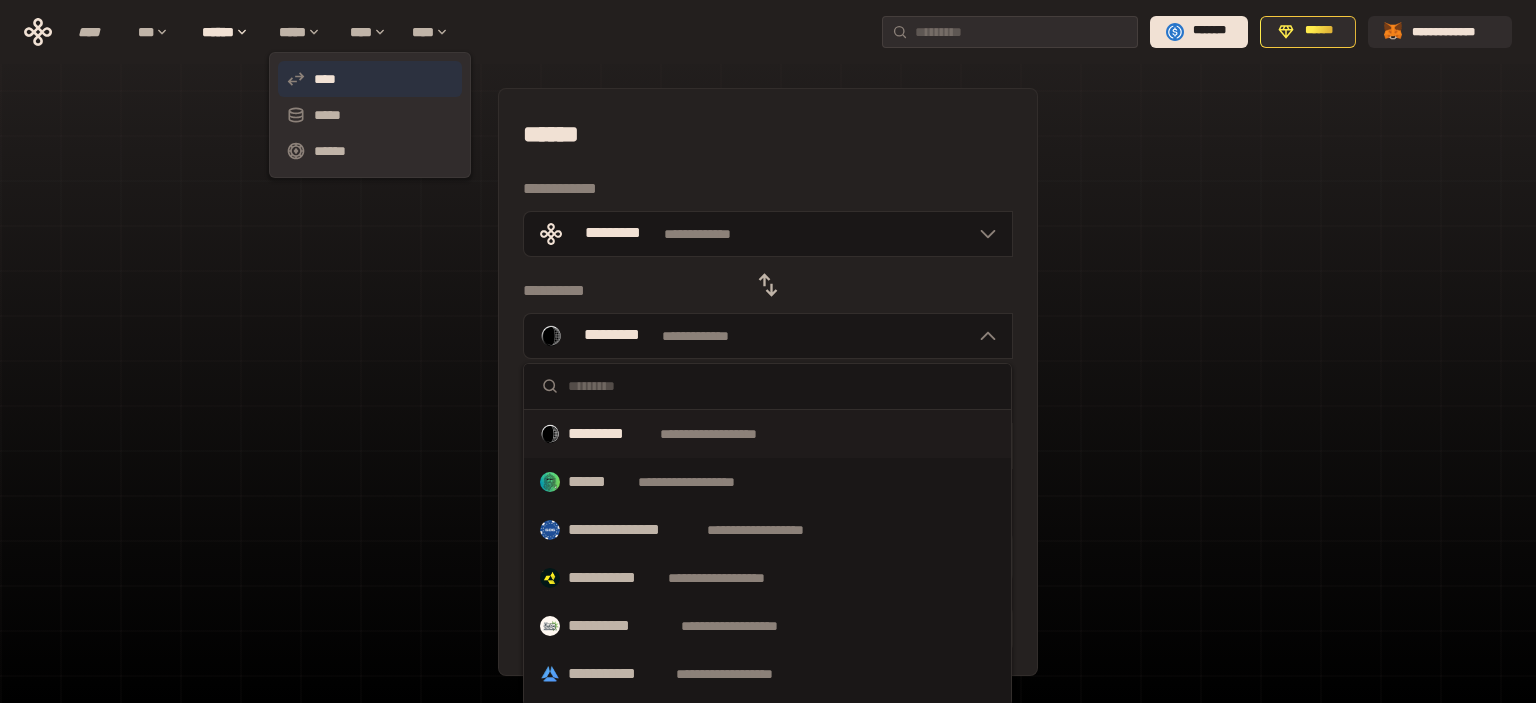 click on "[LAST]" at bounding box center [370, 79] 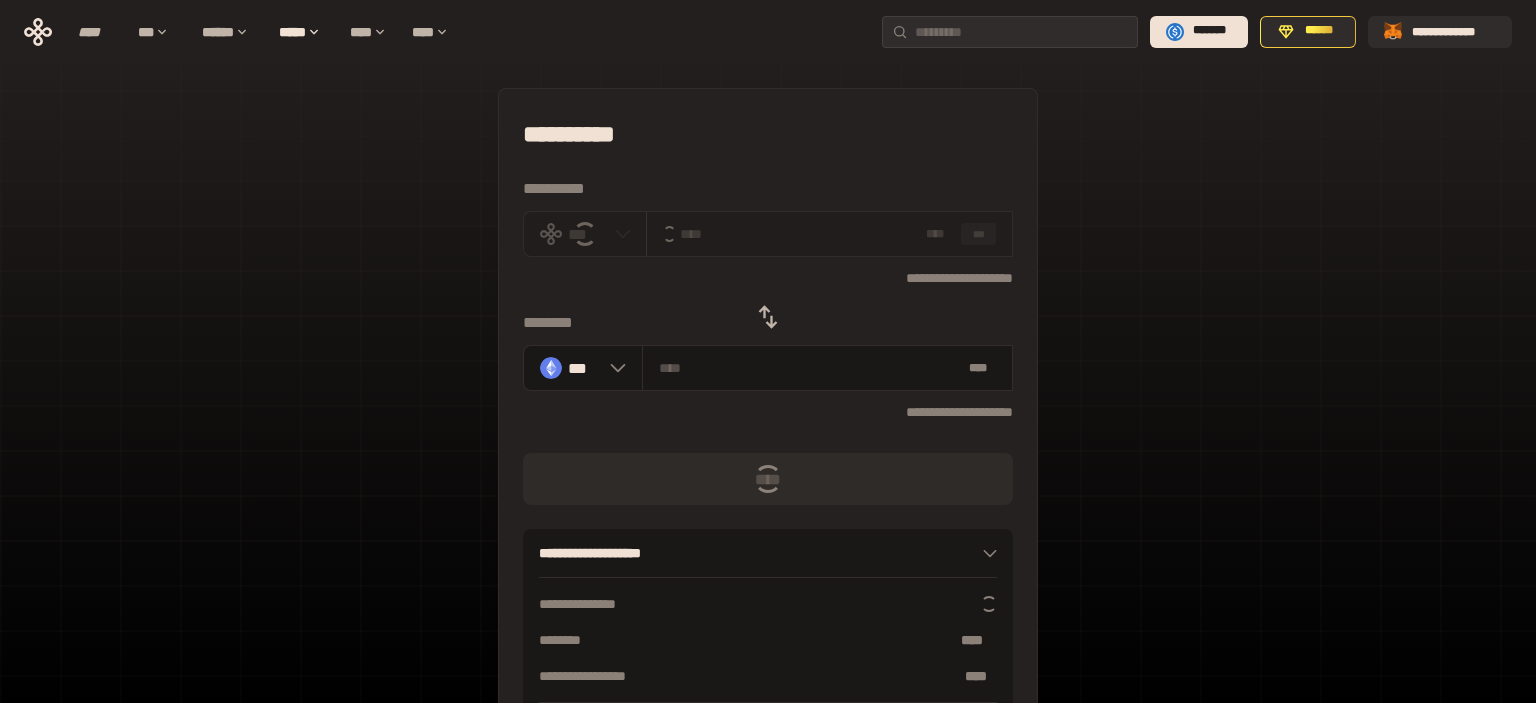 click 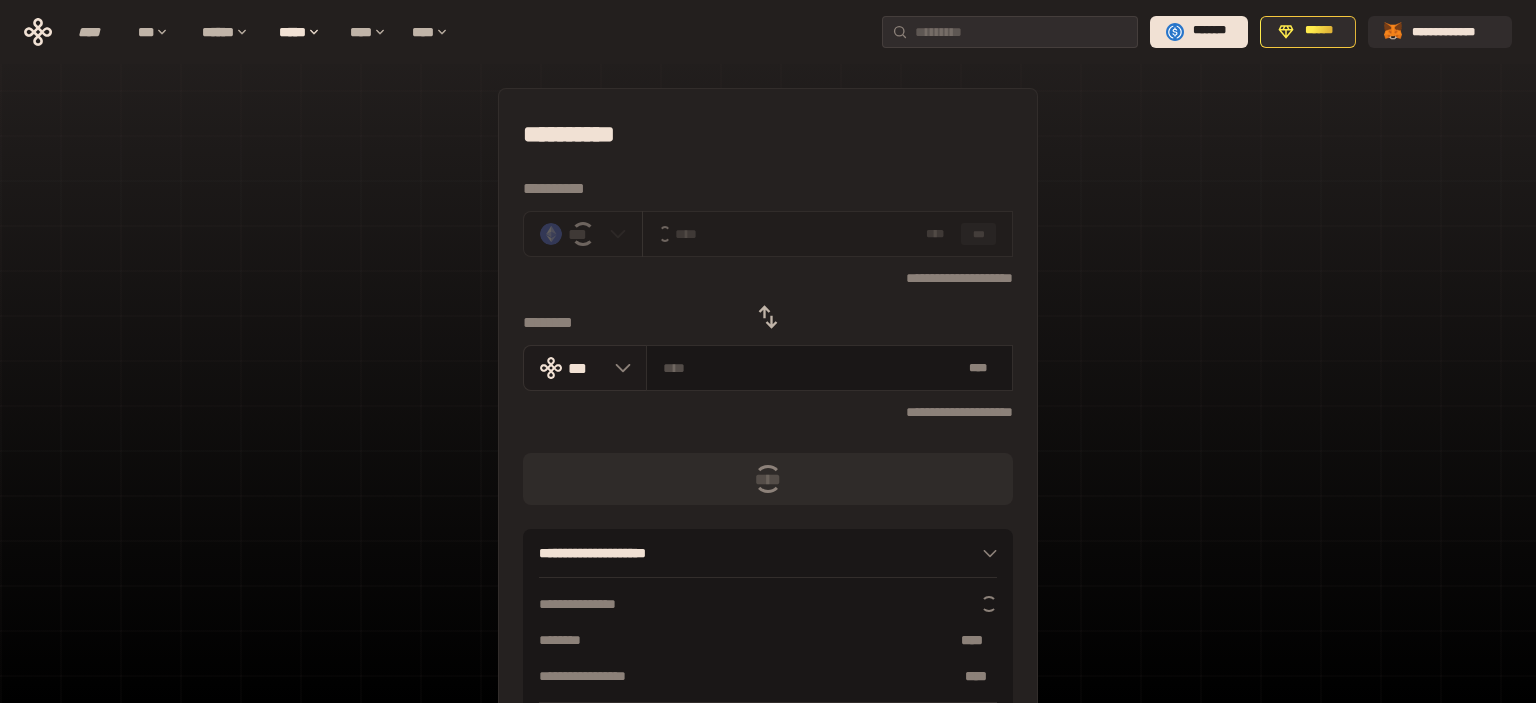 click 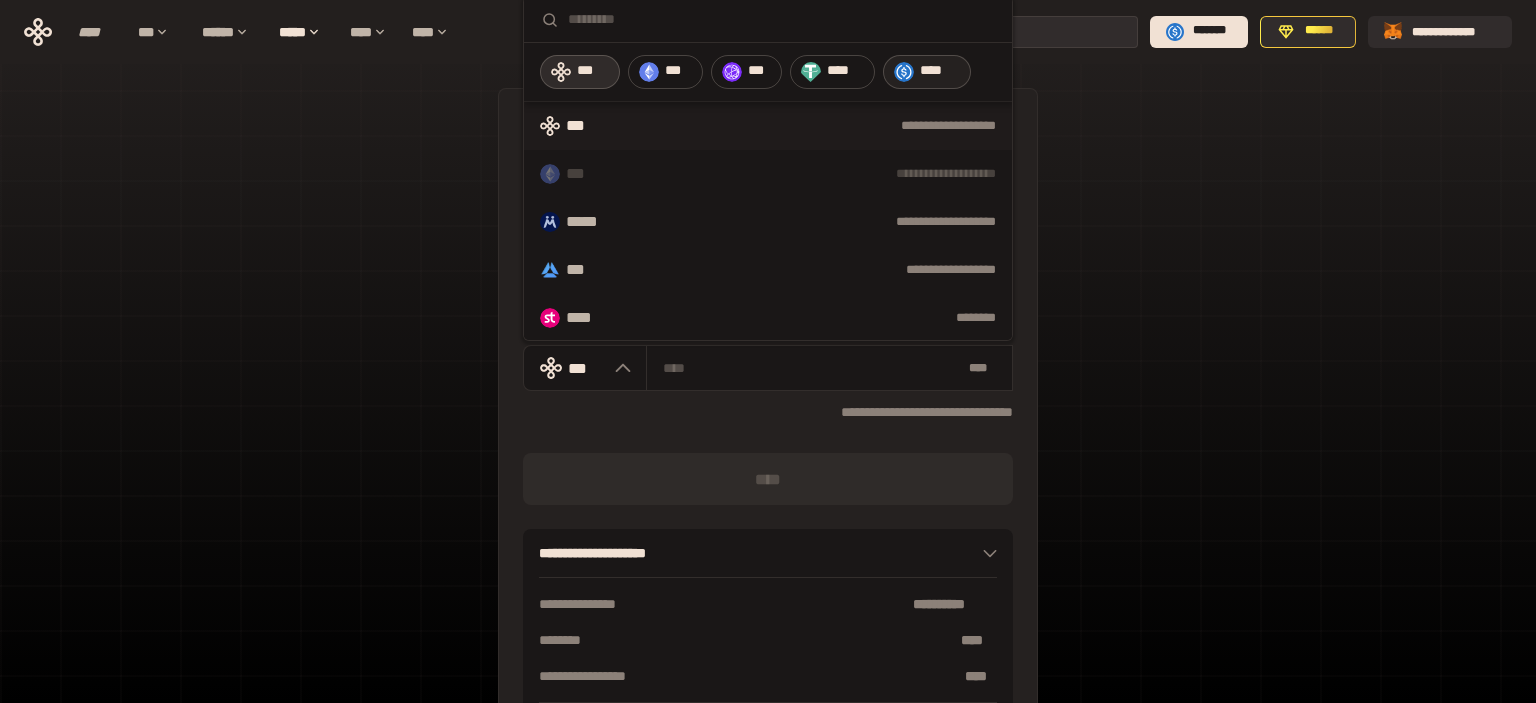 click on "[LAST]" at bounding box center (926, 72) 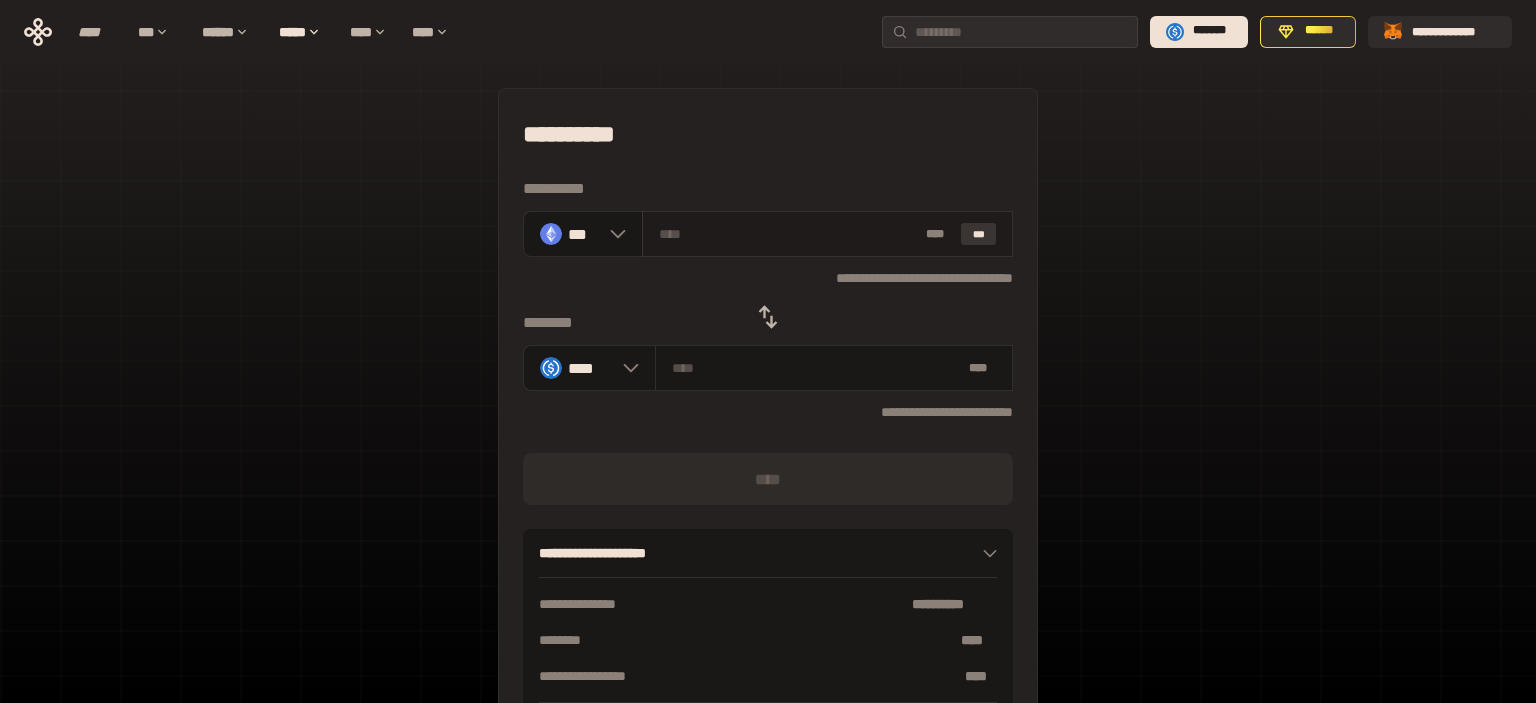 click on "[LAST]" at bounding box center (979, 234) 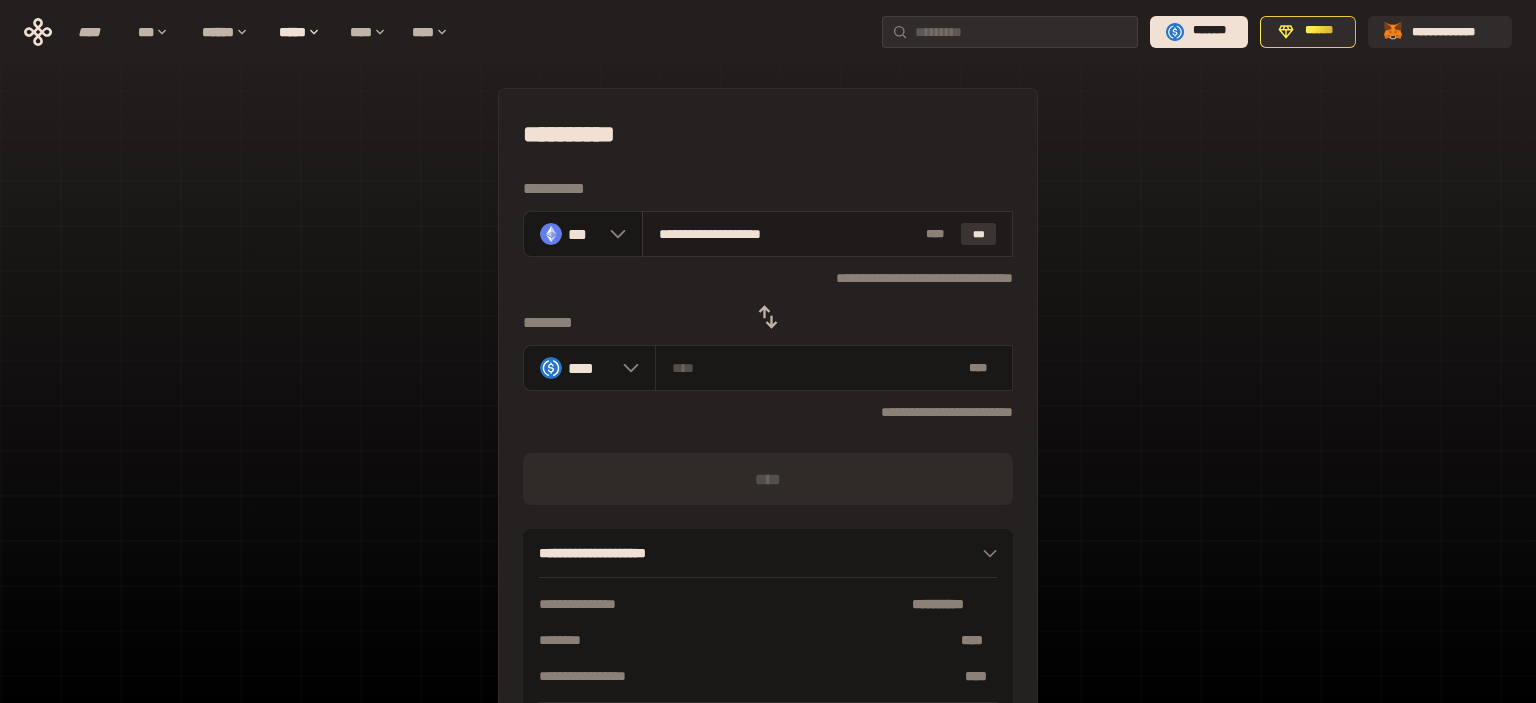 type on "[LAST]" 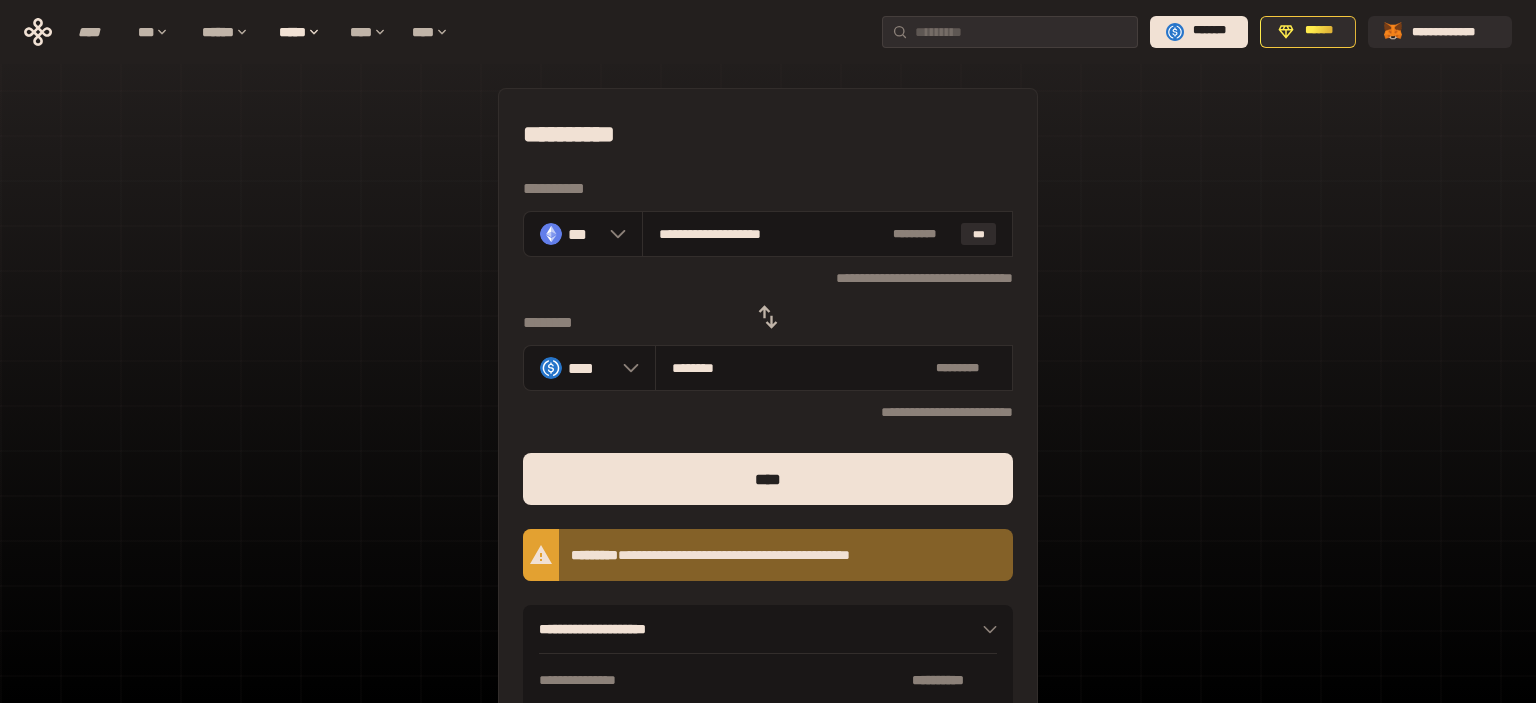 scroll, scrollTop: 244, scrollLeft: 0, axis: vertical 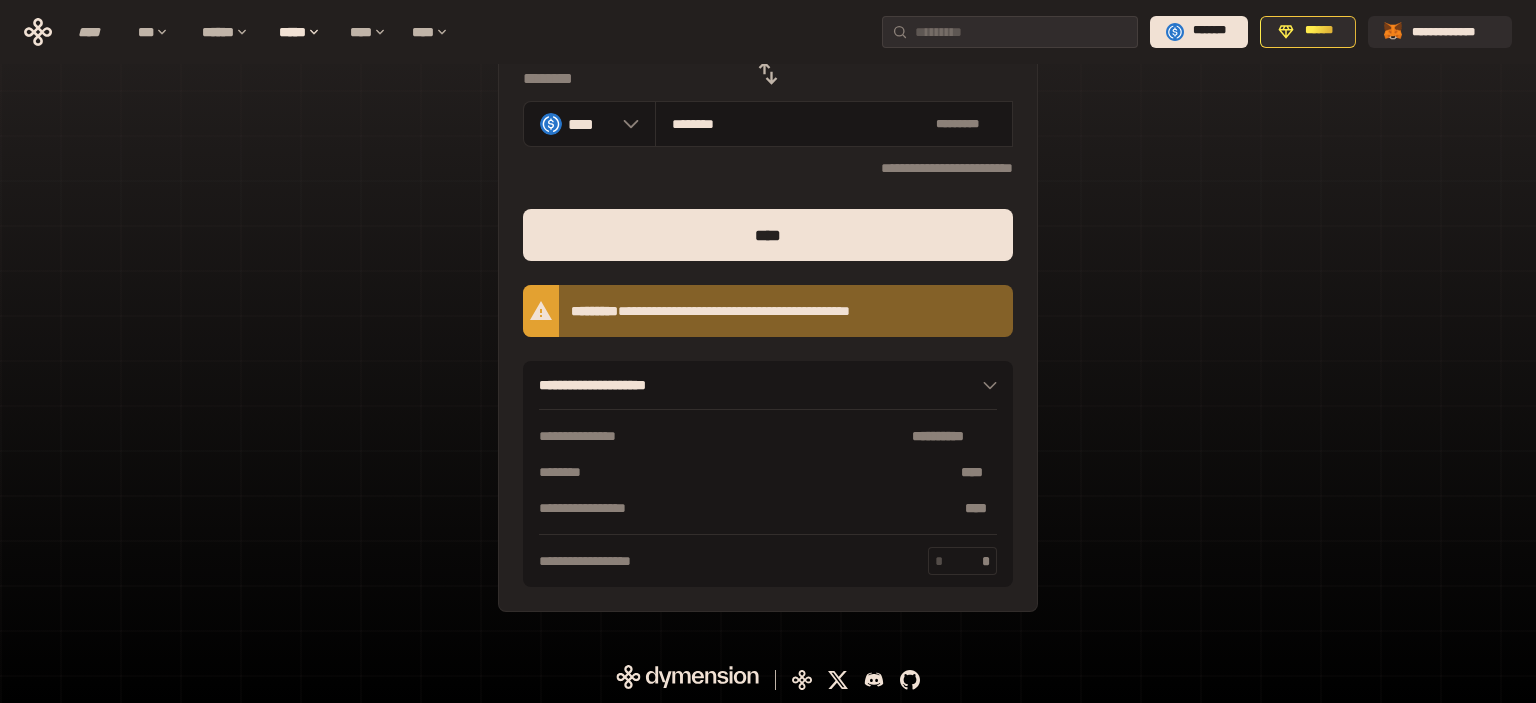 click on "**********" at bounding box center (768, 385) 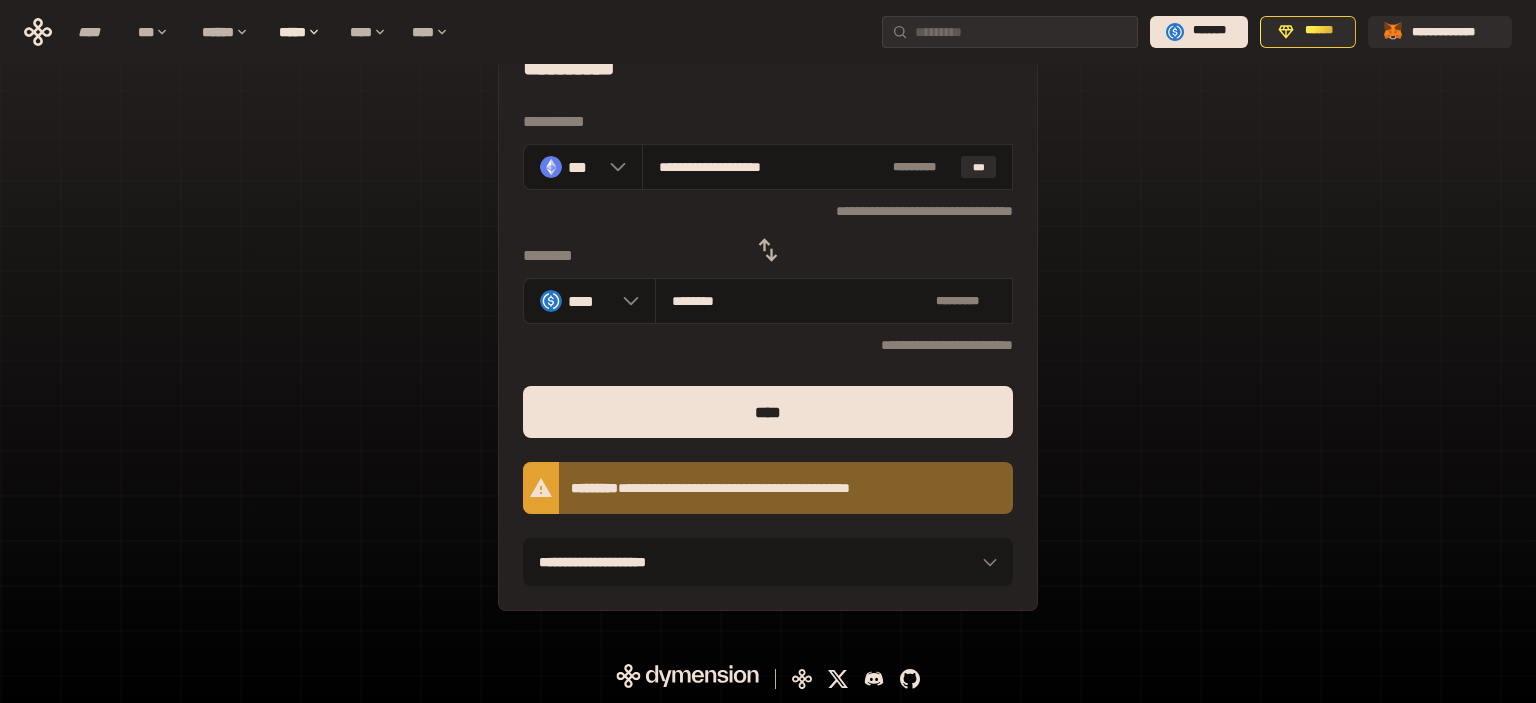 scroll, scrollTop: 66, scrollLeft: 0, axis: vertical 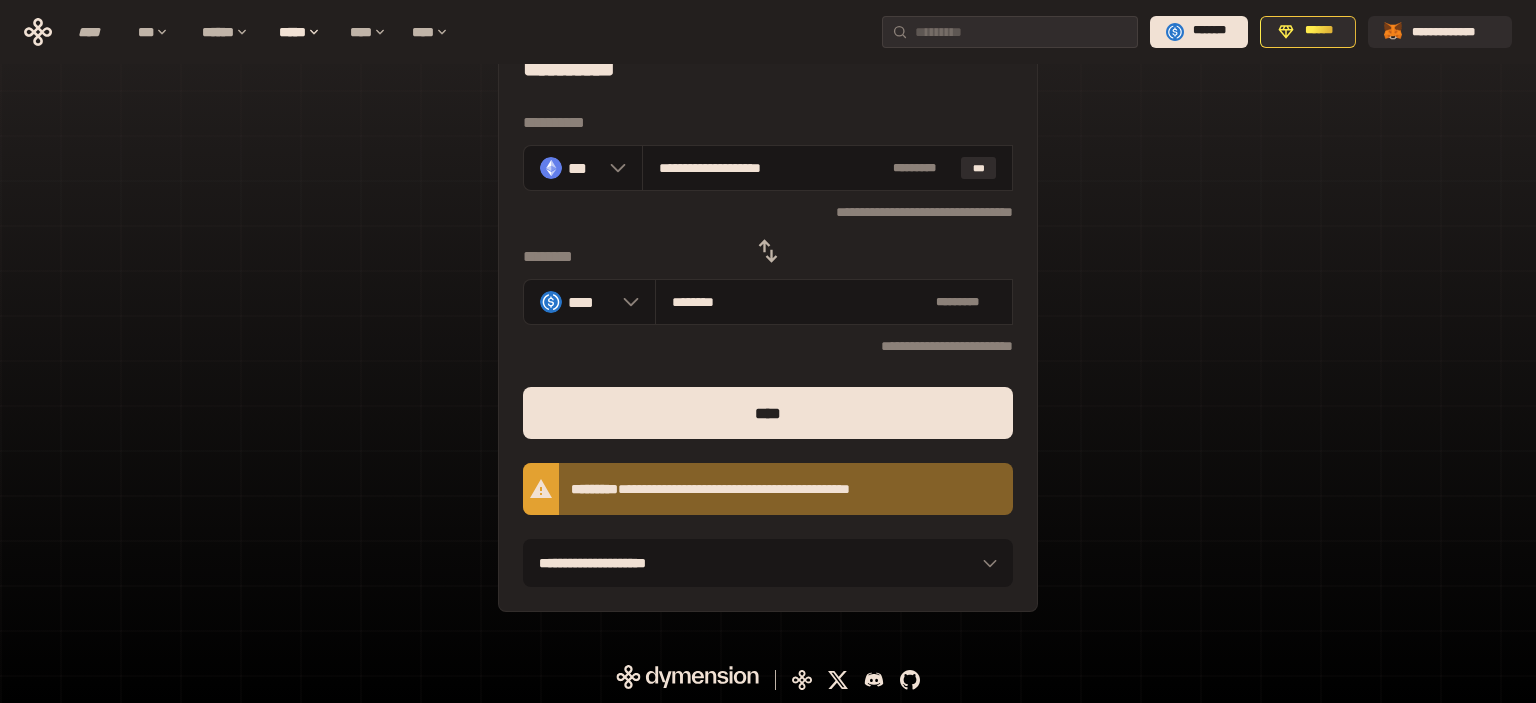 click on "**********" at bounding box center [768, 563] 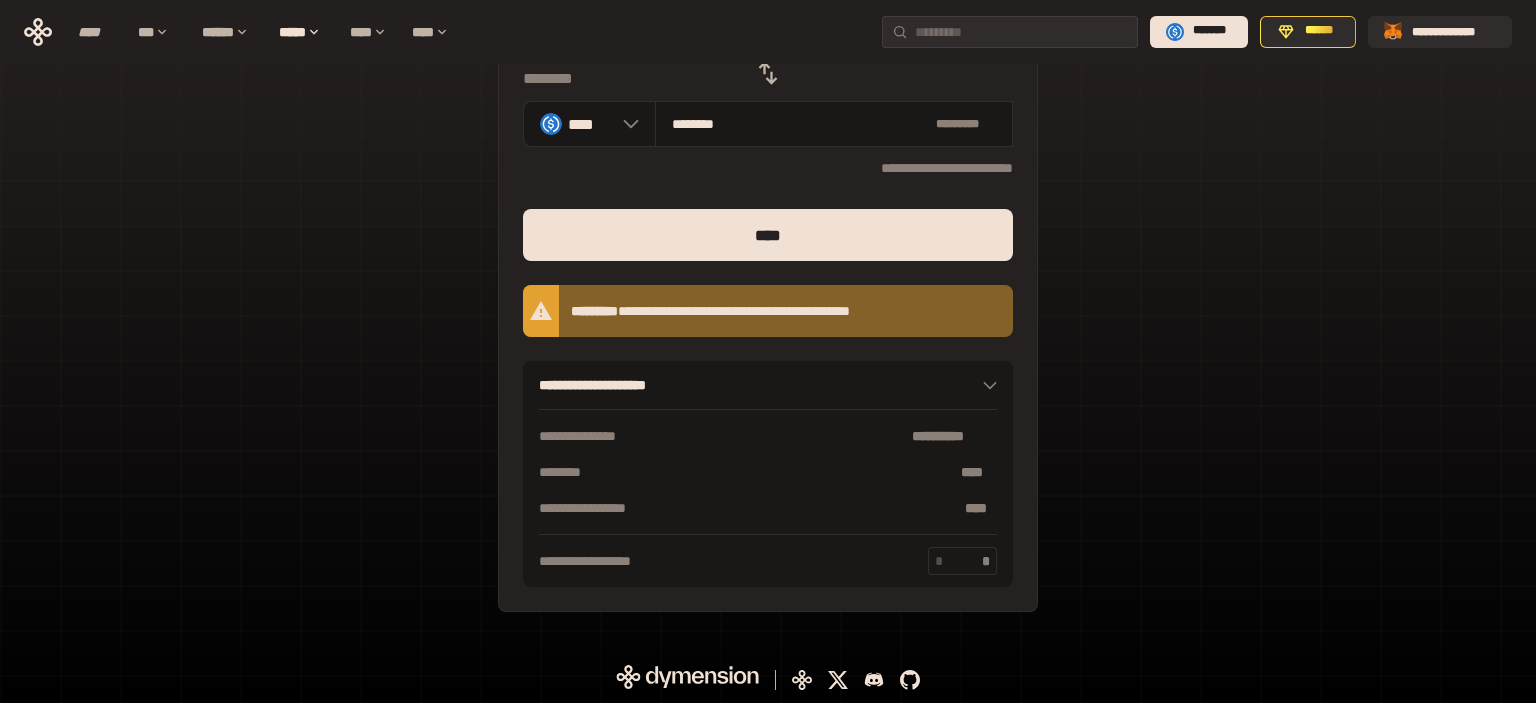 scroll, scrollTop: 0, scrollLeft: 0, axis: both 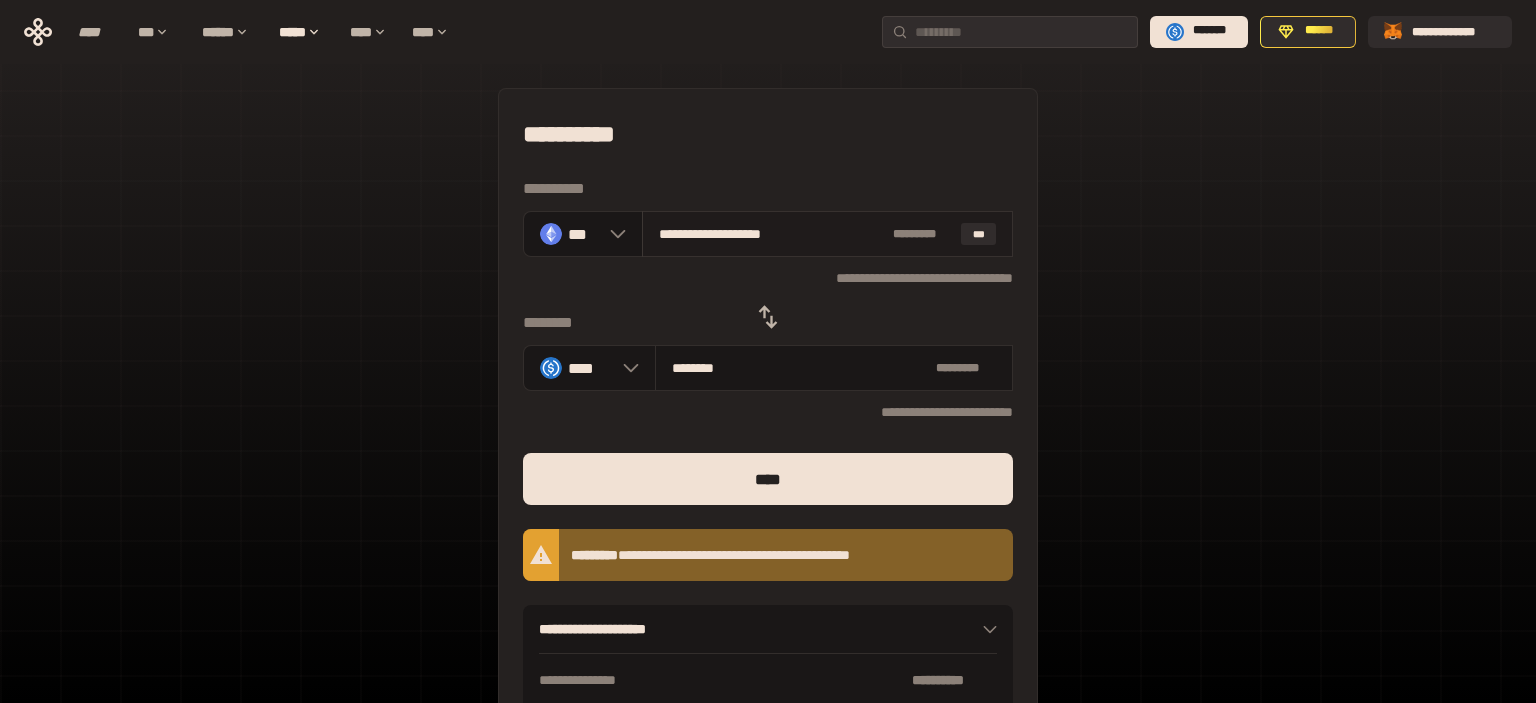 drag, startPoint x: 846, startPoint y: 234, endPoint x: 554, endPoint y: 259, distance: 293.06824 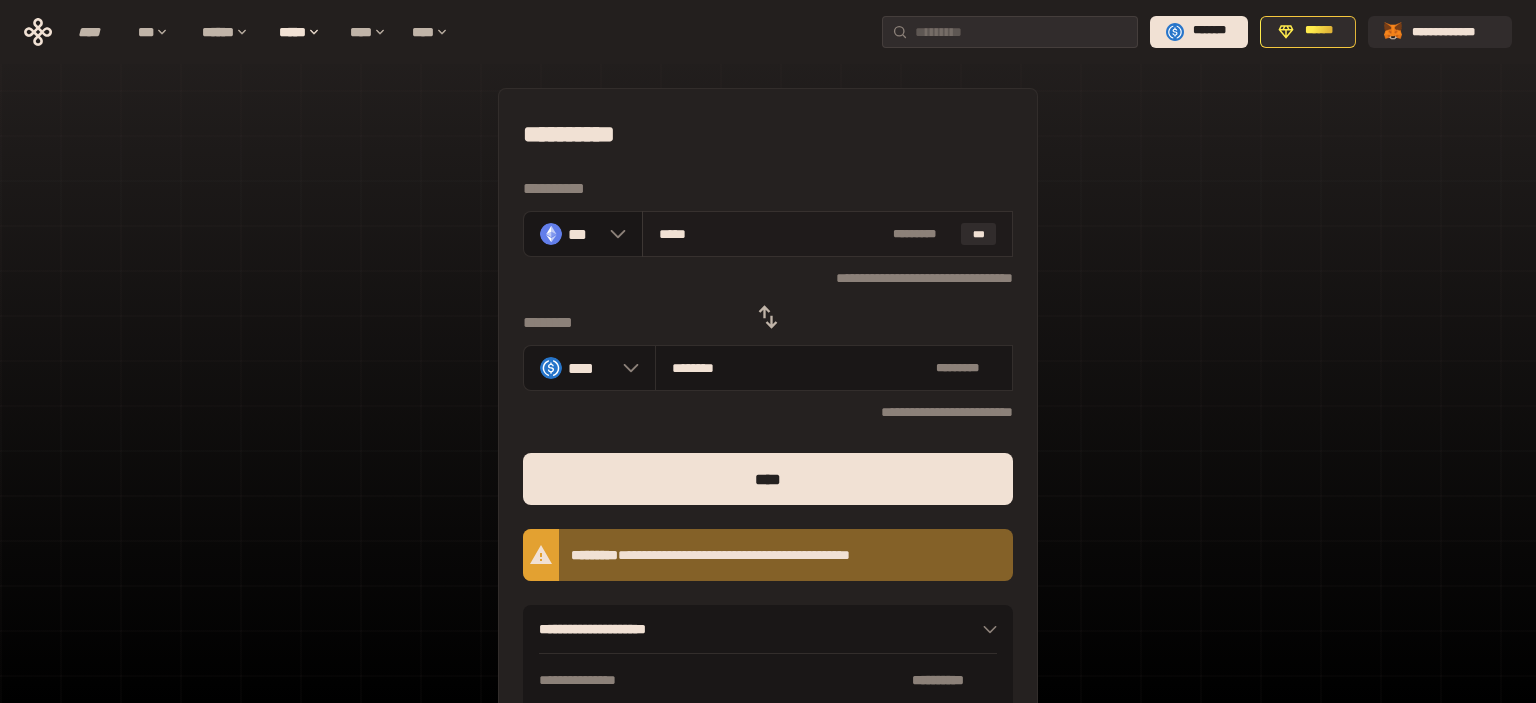 type on "[LAST]" 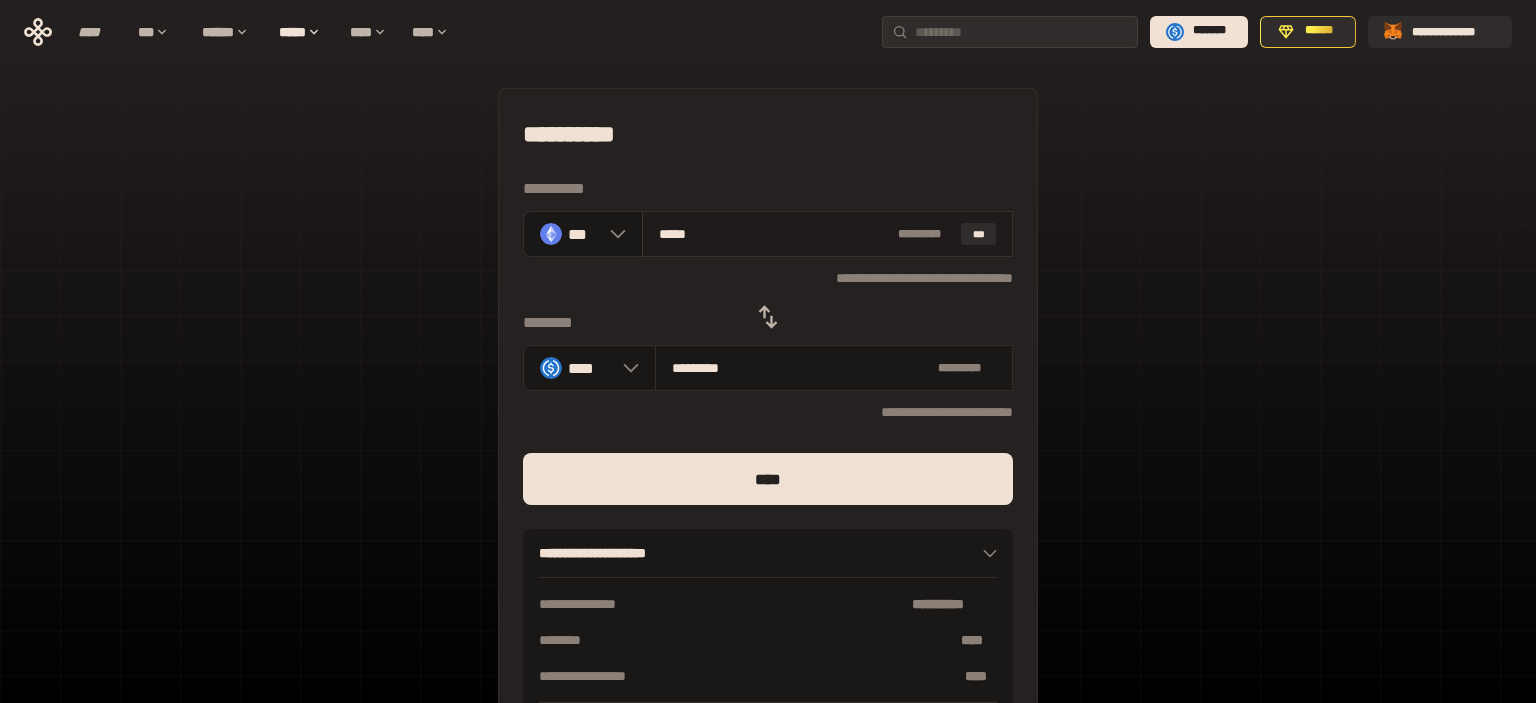 type on "******" 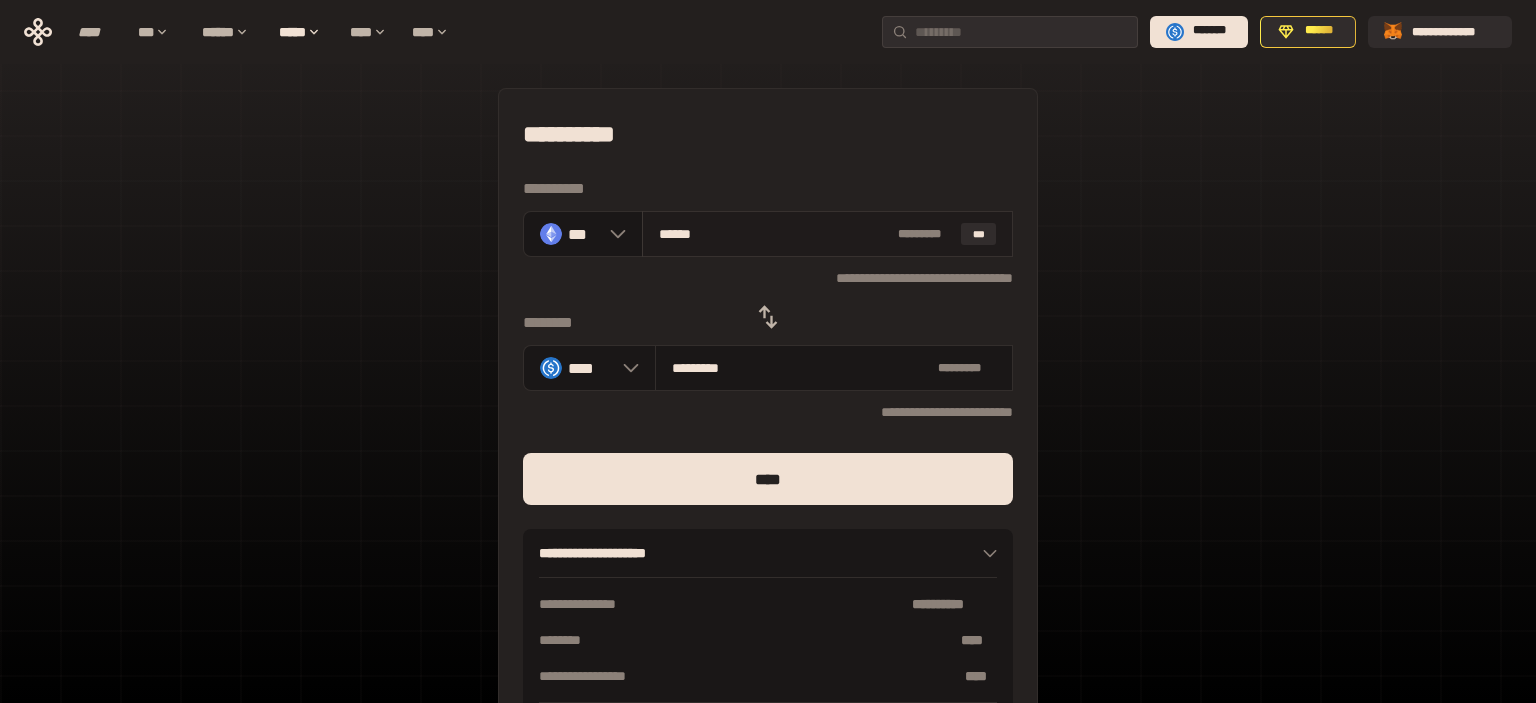 type on "[LAST]" 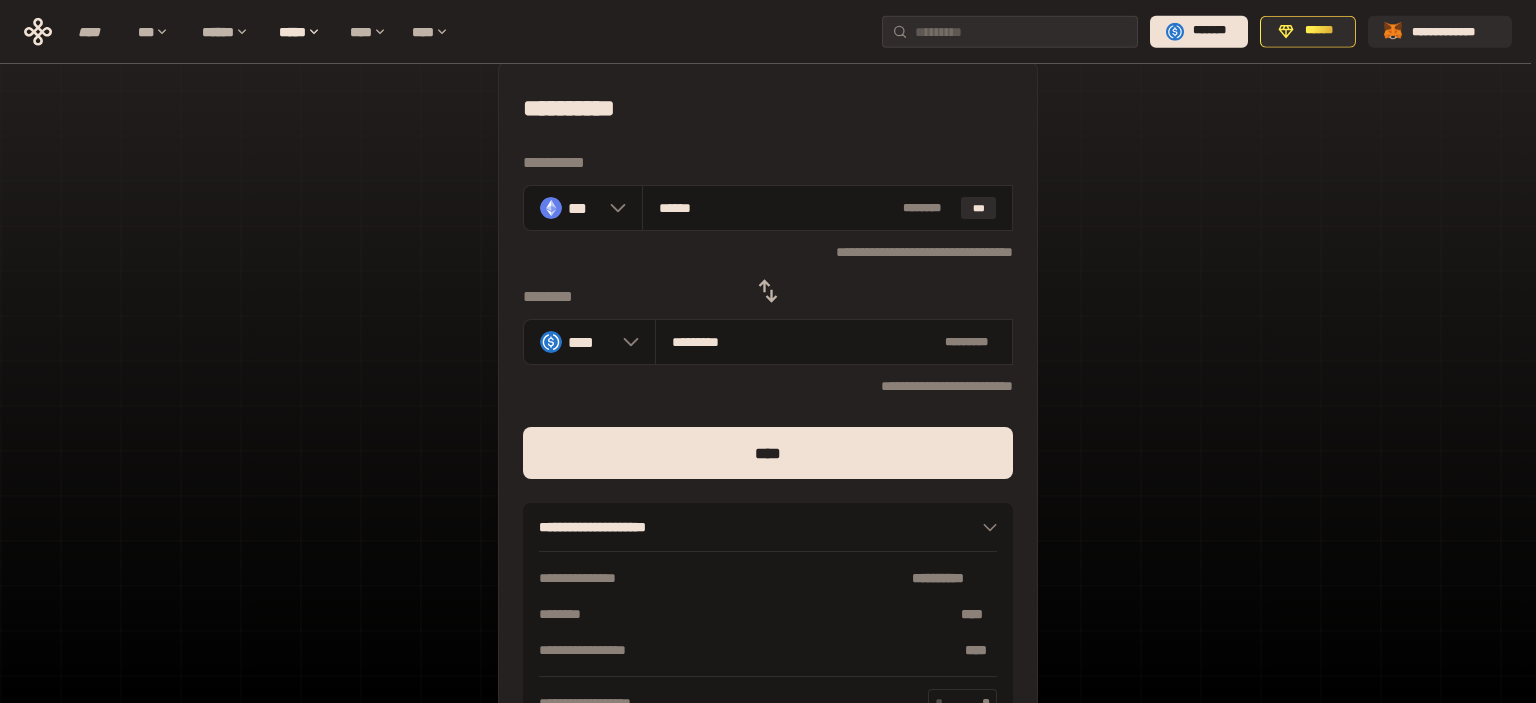 scroll, scrollTop: 17, scrollLeft: 0, axis: vertical 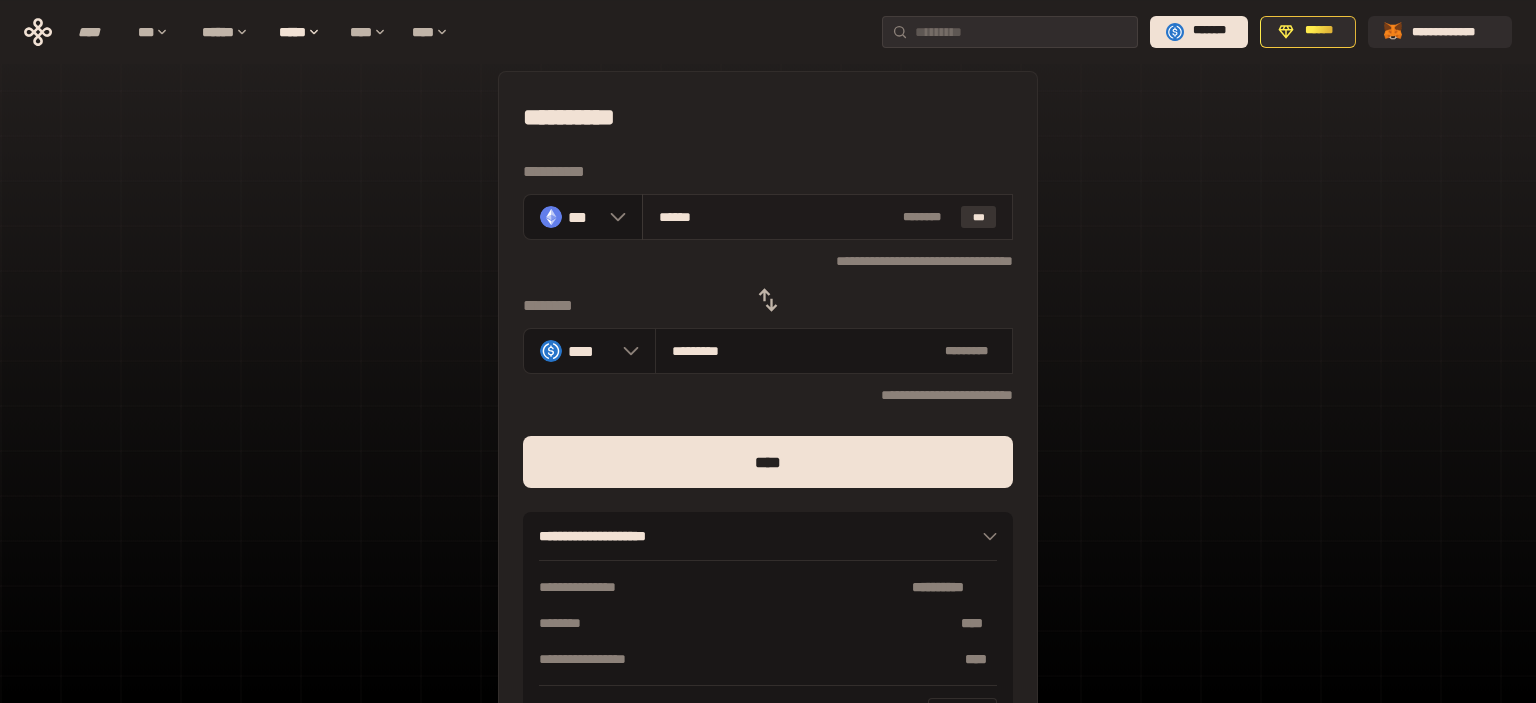 click on "[LAST]" at bounding box center (979, 217) 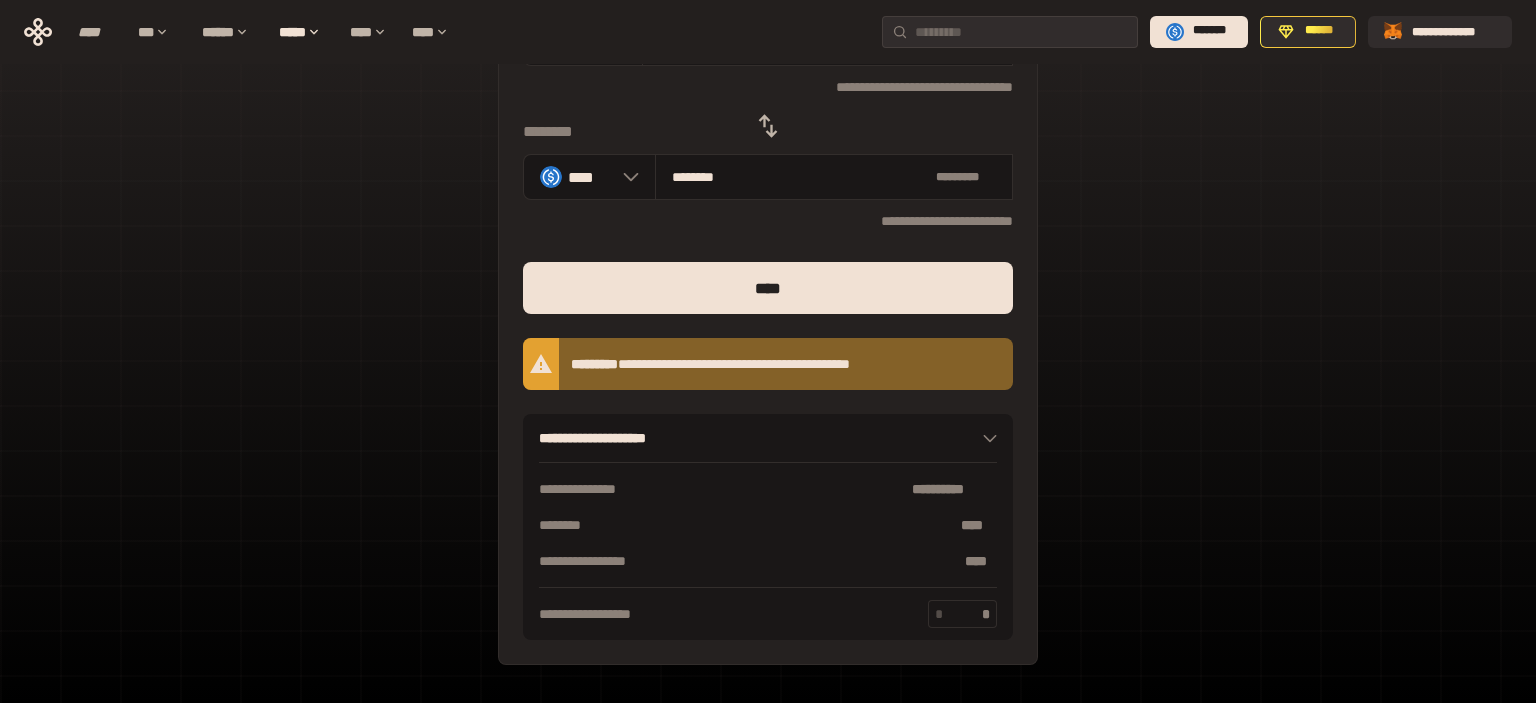 scroll, scrollTop: 0, scrollLeft: 0, axis: both 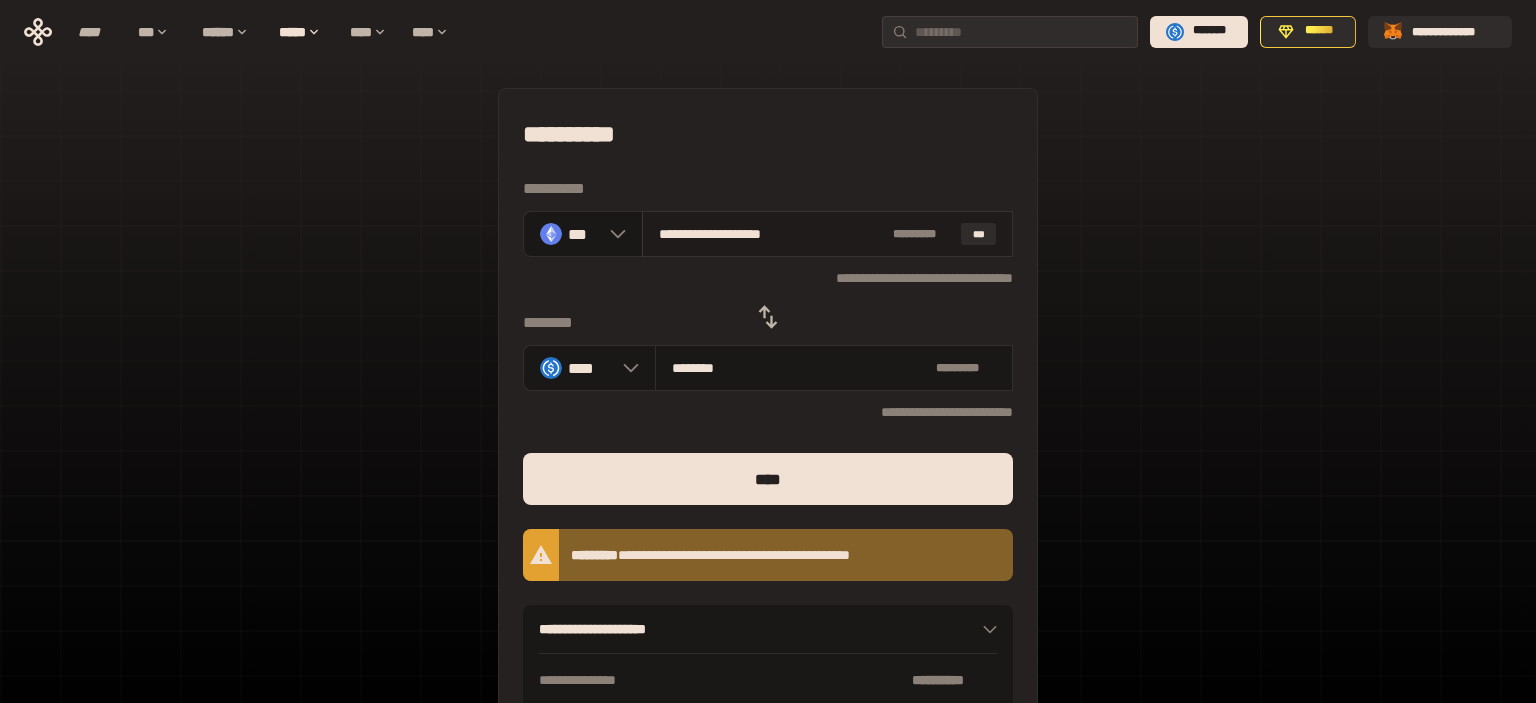 drag, startPoint x: 690, startPoint y: 234, endPoint x: 911, endPoint y: 249, distance: 221.50847 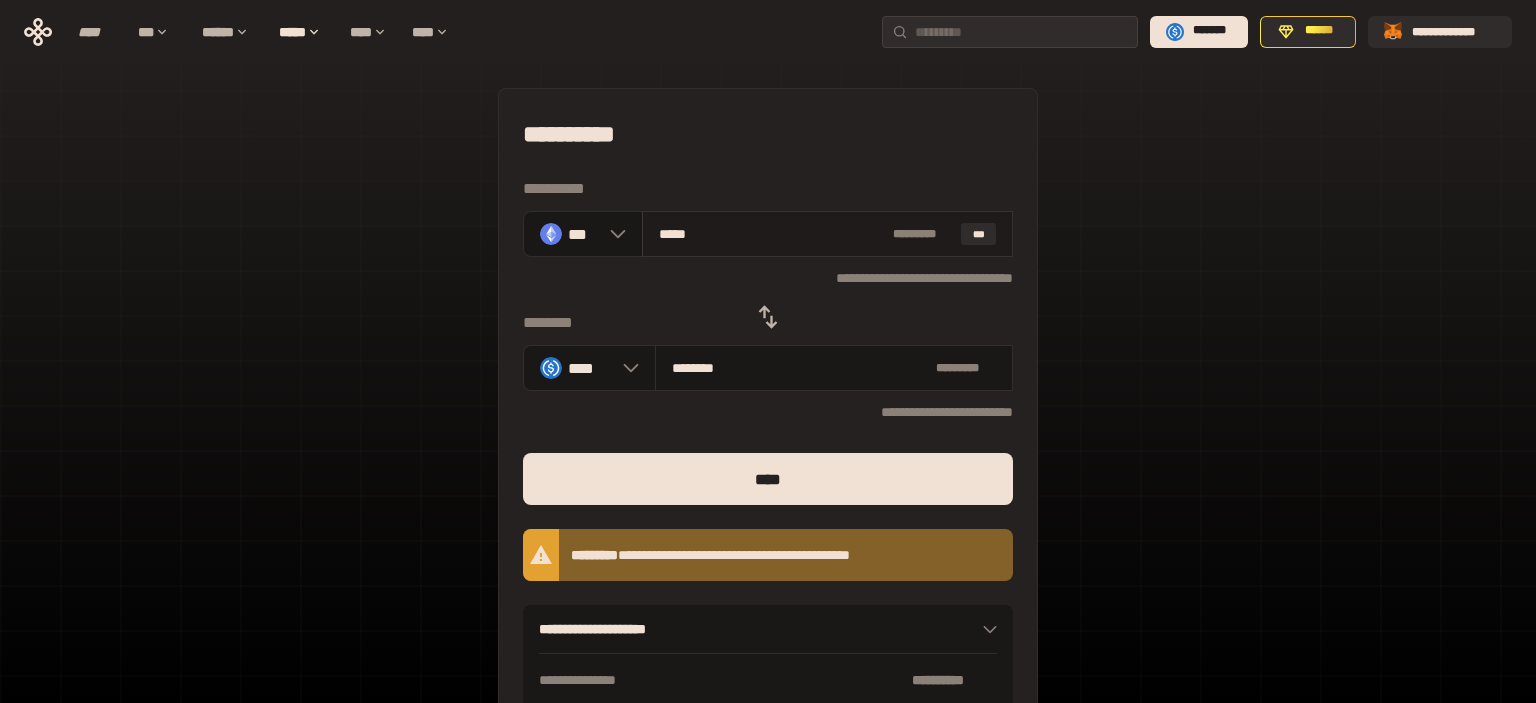 type on "[LAST]" 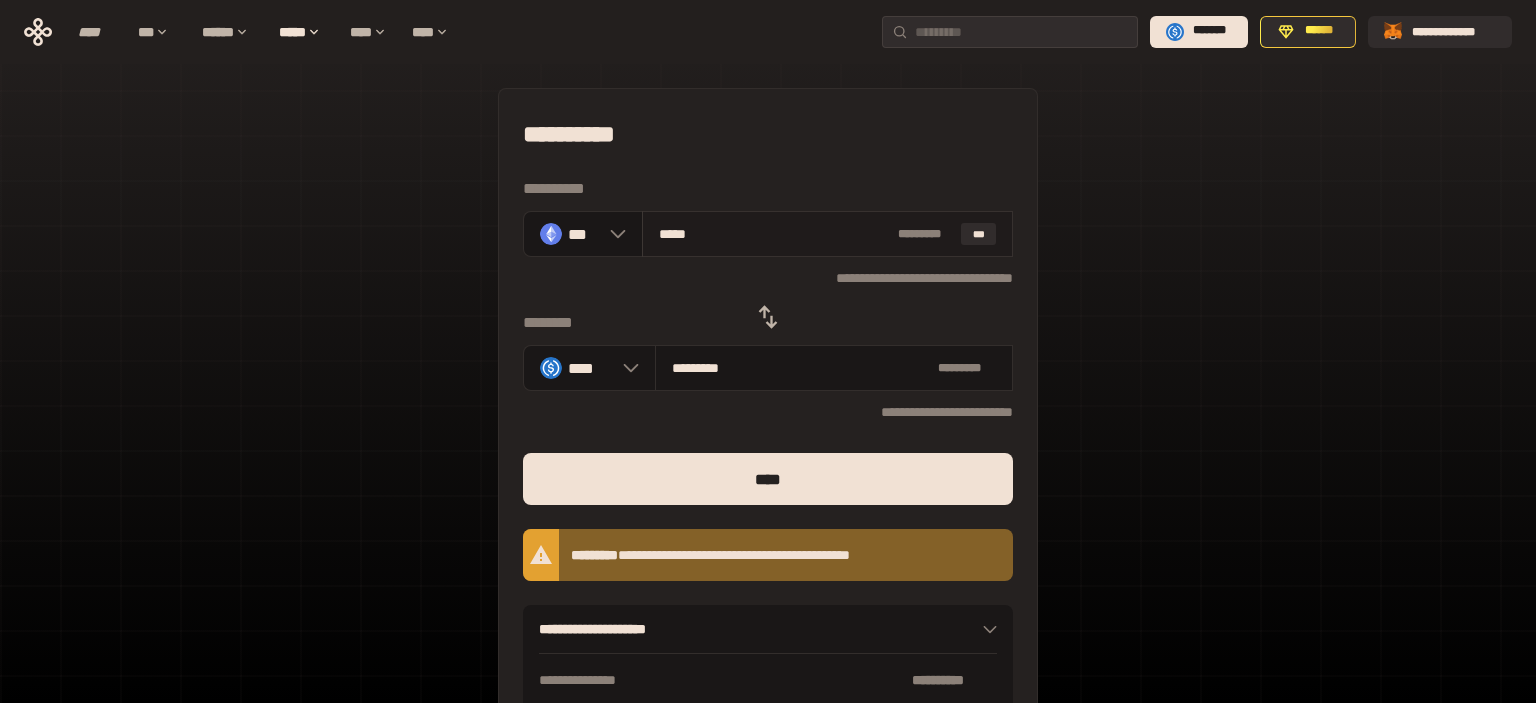 type on "******" 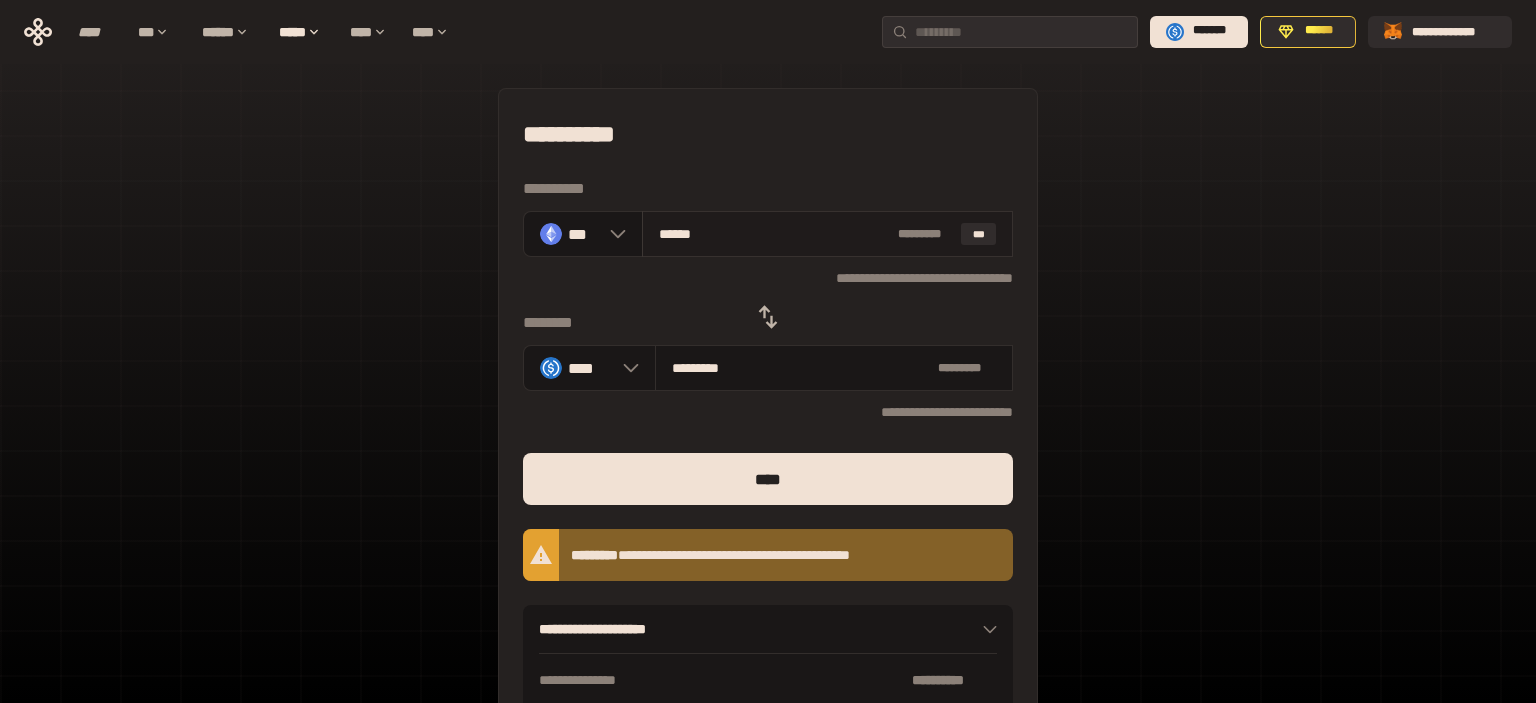 type on "[LAST]" 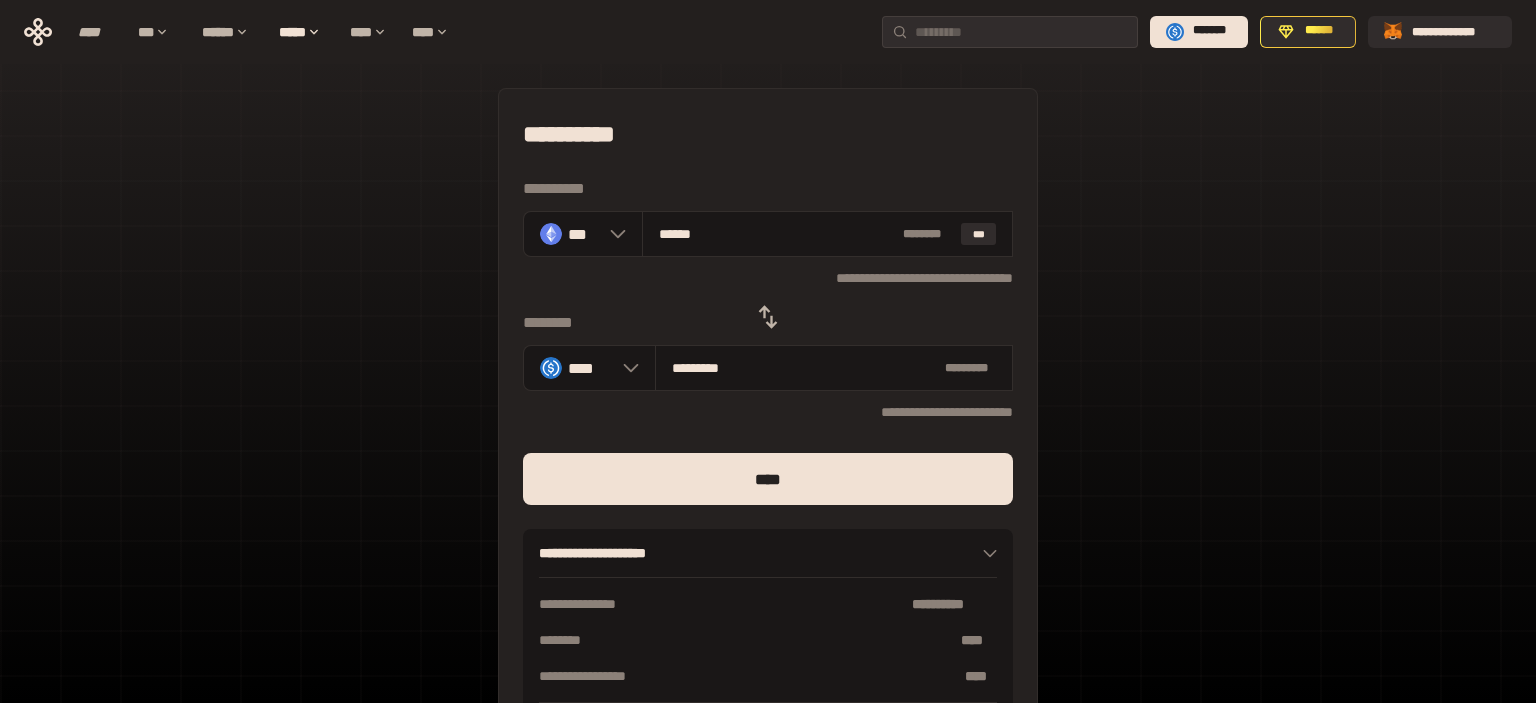 type on "******" 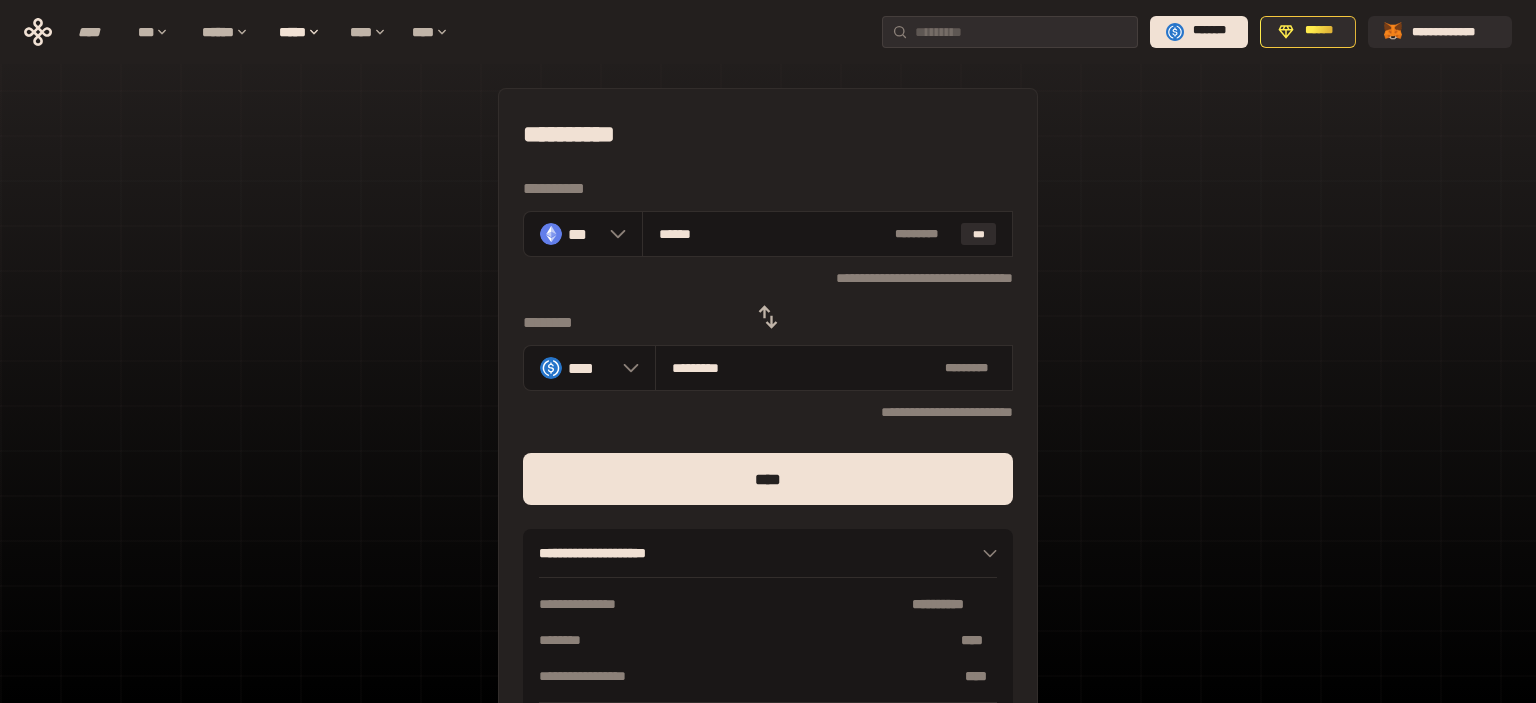 scroll, scrollTop: 146, scrollLeft: 0, axis: vertical 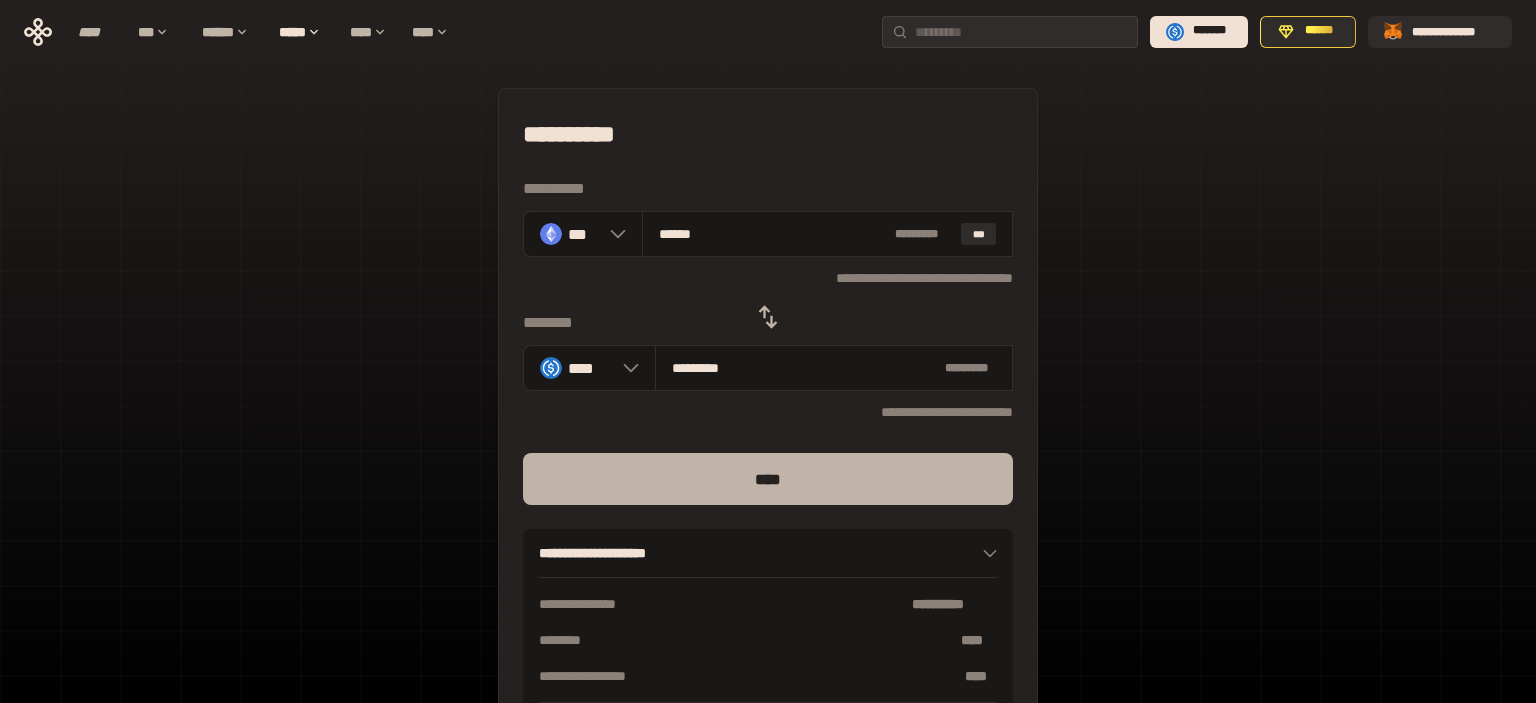click on "[LAST]" at bounding box center [768, 479] 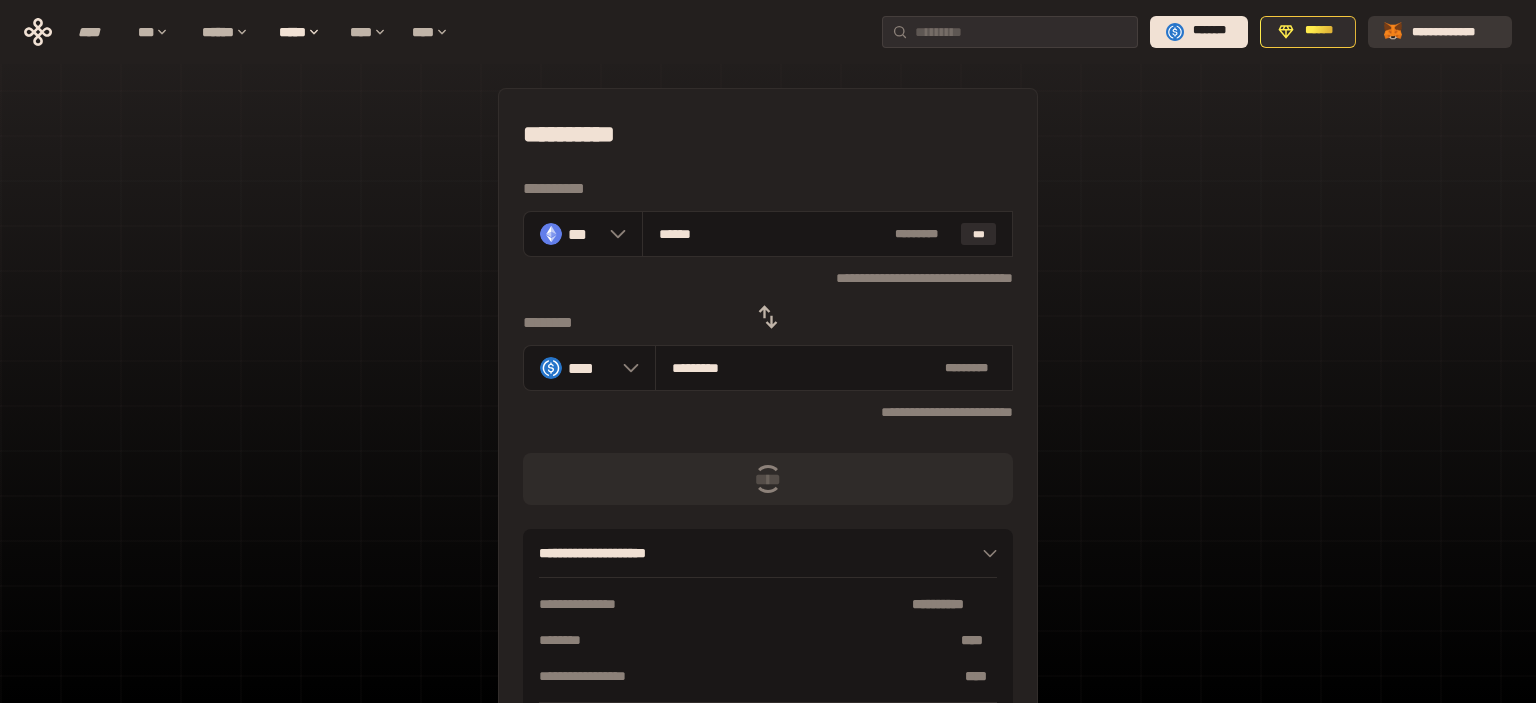 click on "[LAST]" at bounding box center [1454, 31] 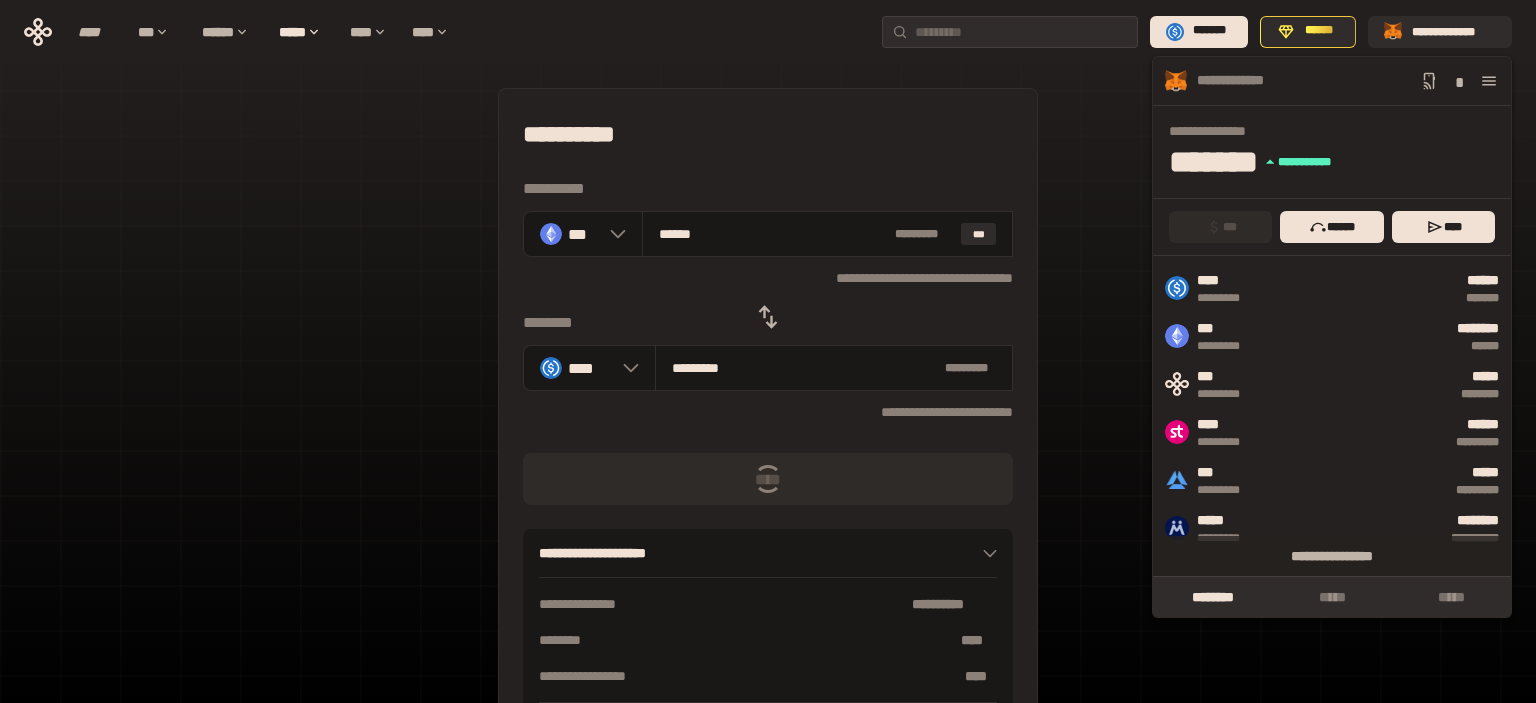click on "[LAST]" at bounding box center (768, 479) 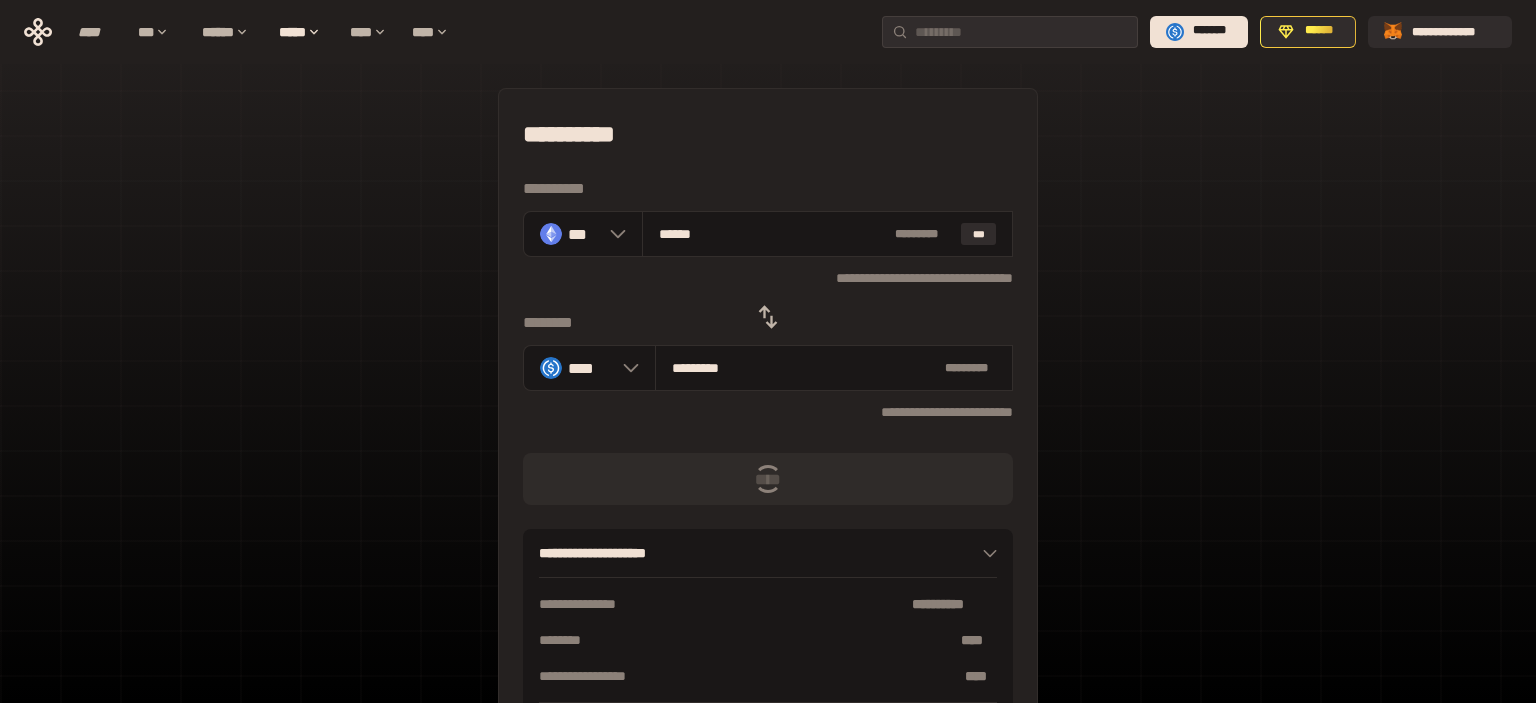 click on "[PHONE] [EMAIL] [SSN] [LICENSE] [CARD] [BIRTHDATE] [AGE] [TIME]" at bounding box center [768, 444] 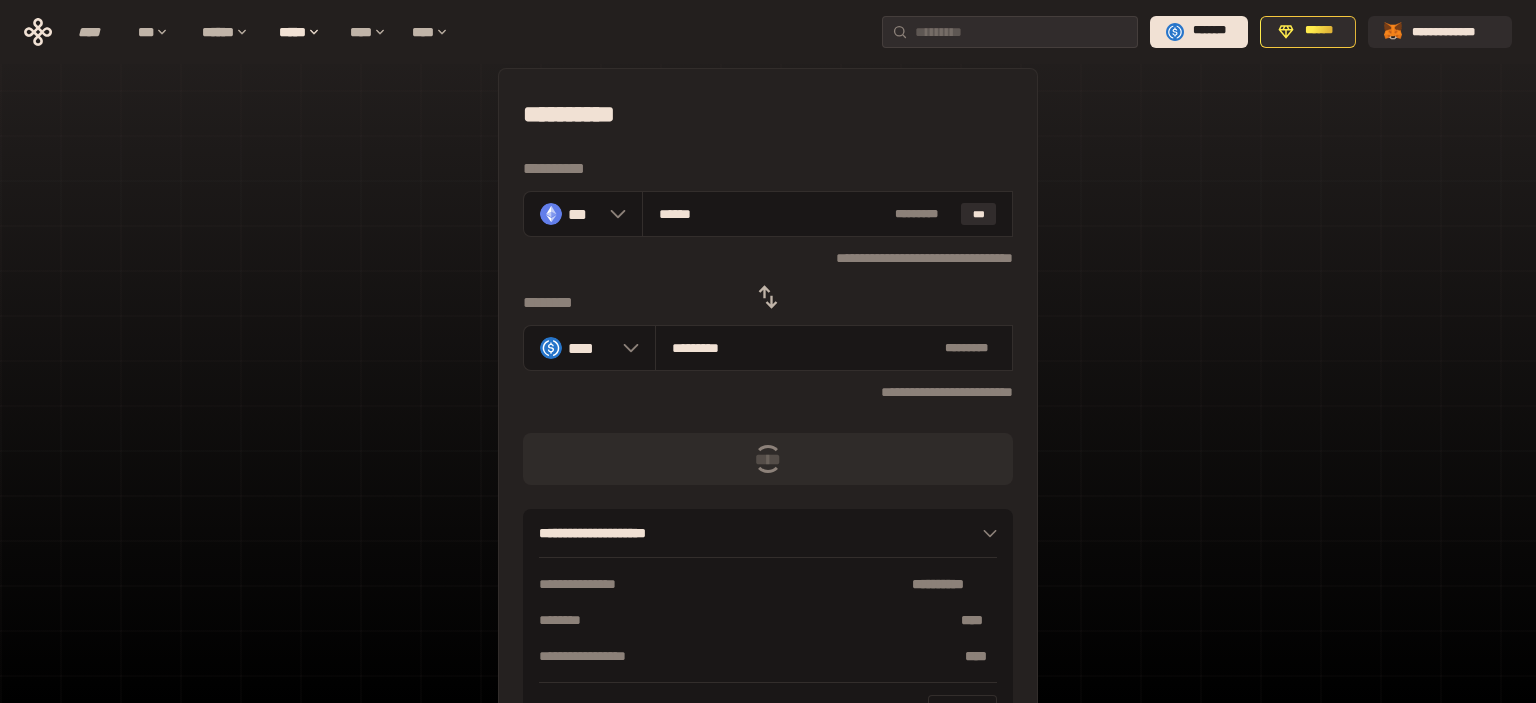scroll, scrollTop: 24, scrollLeft: 0, axis: vertical 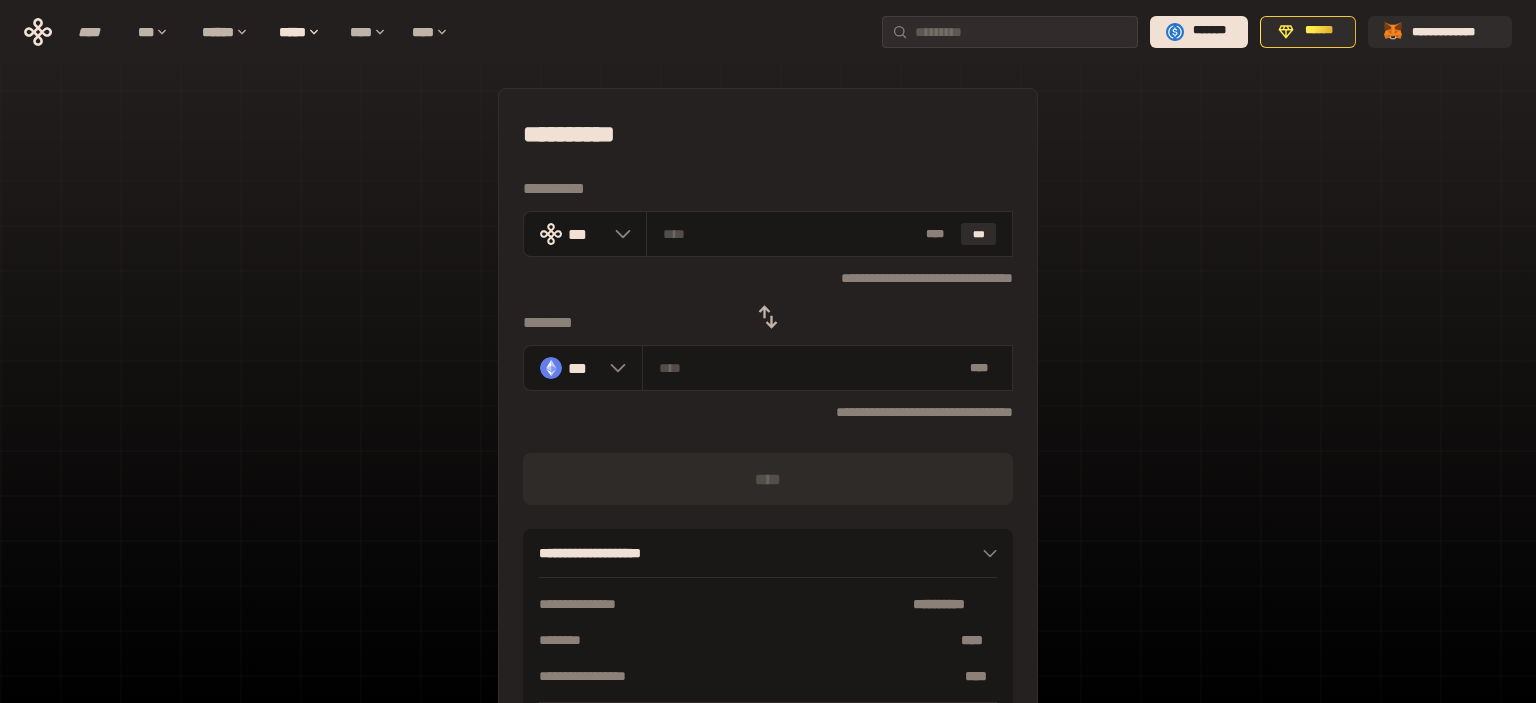 click 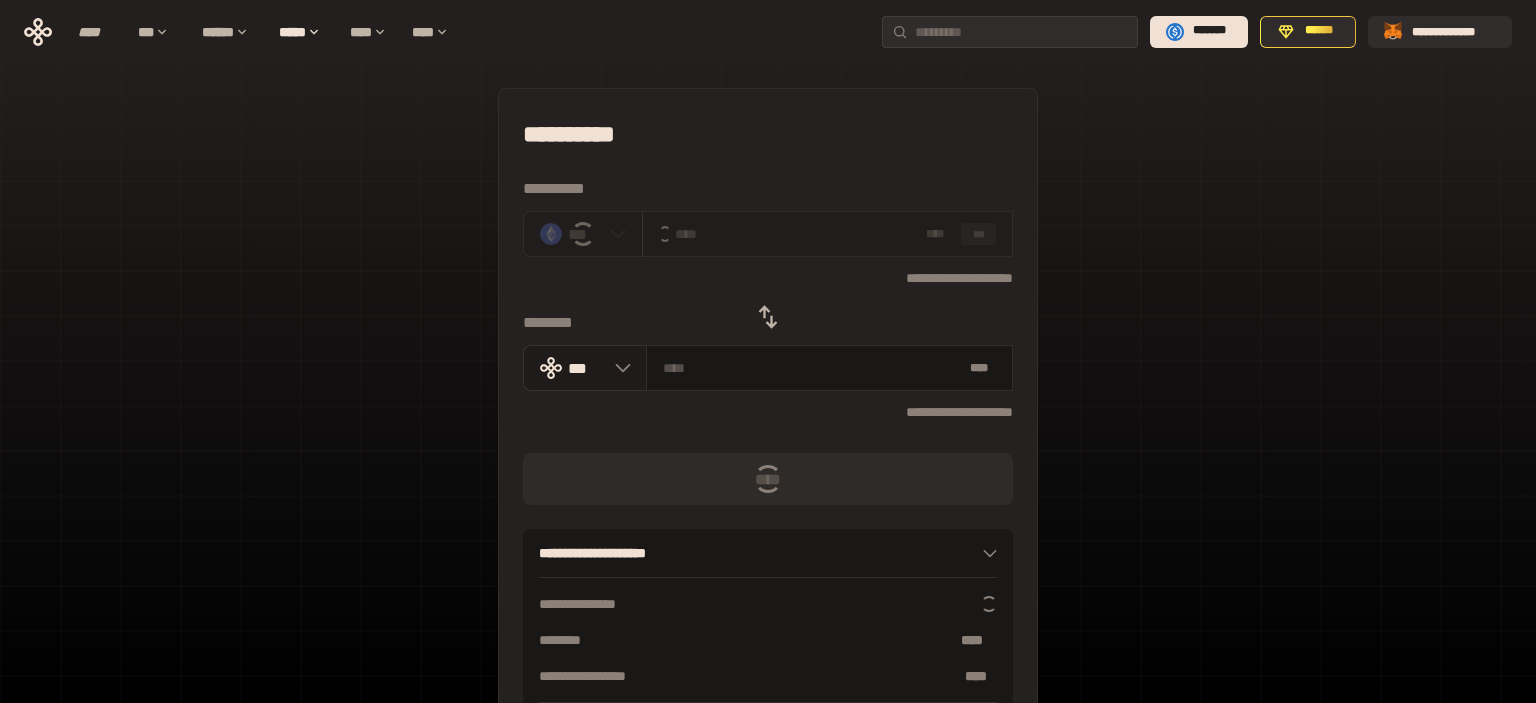 click 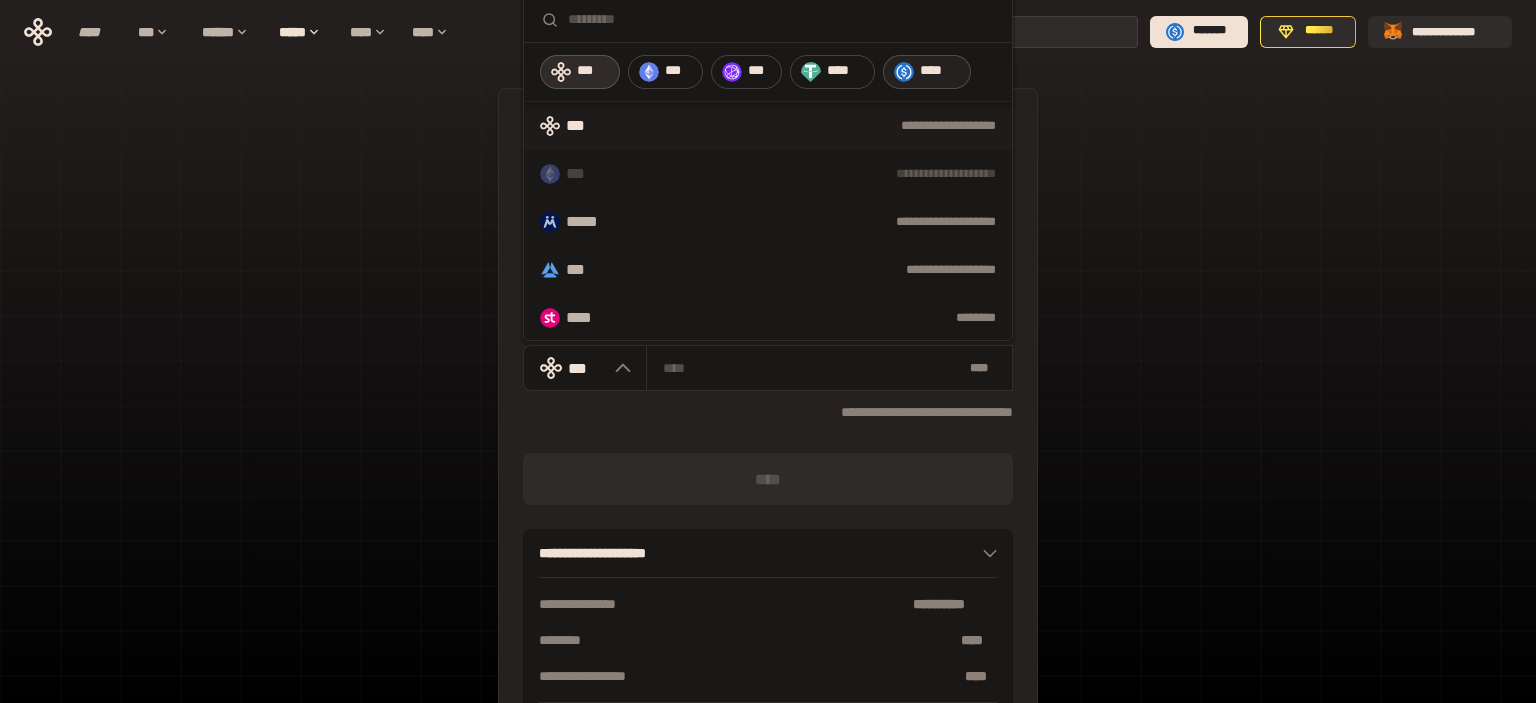 click on "[LAST]" at bounding box center [926, 72] 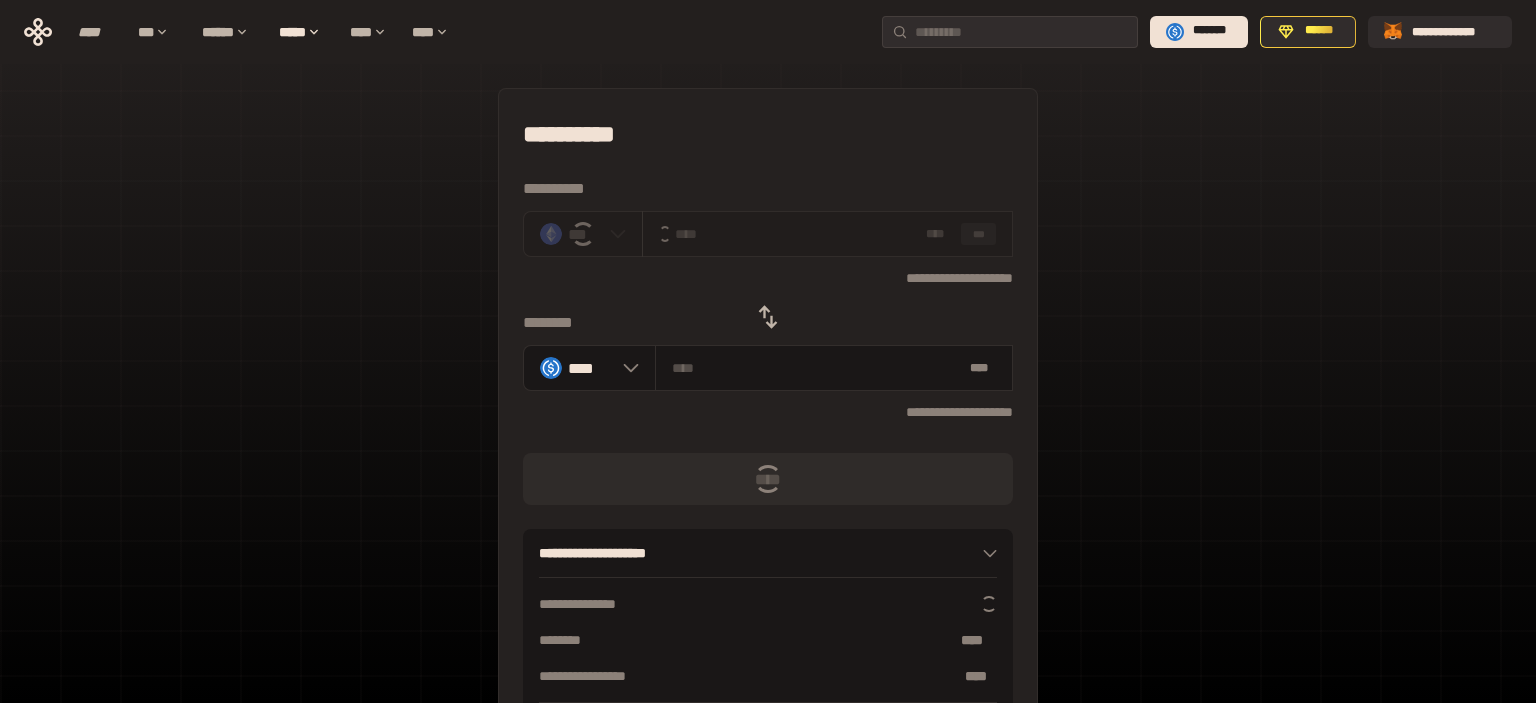click on "* ** ***" at bounding box center (828, 234) 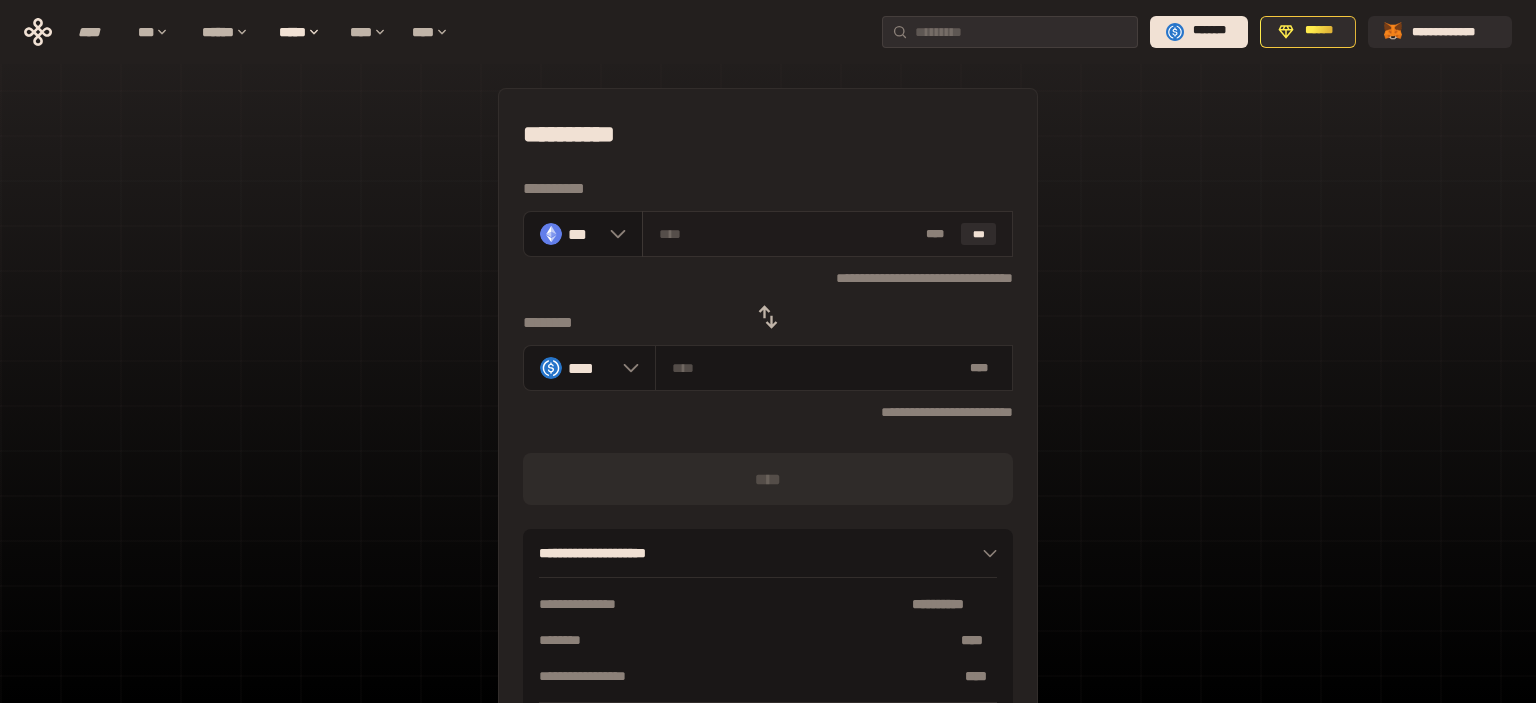 click at bounding box center [788, 234] 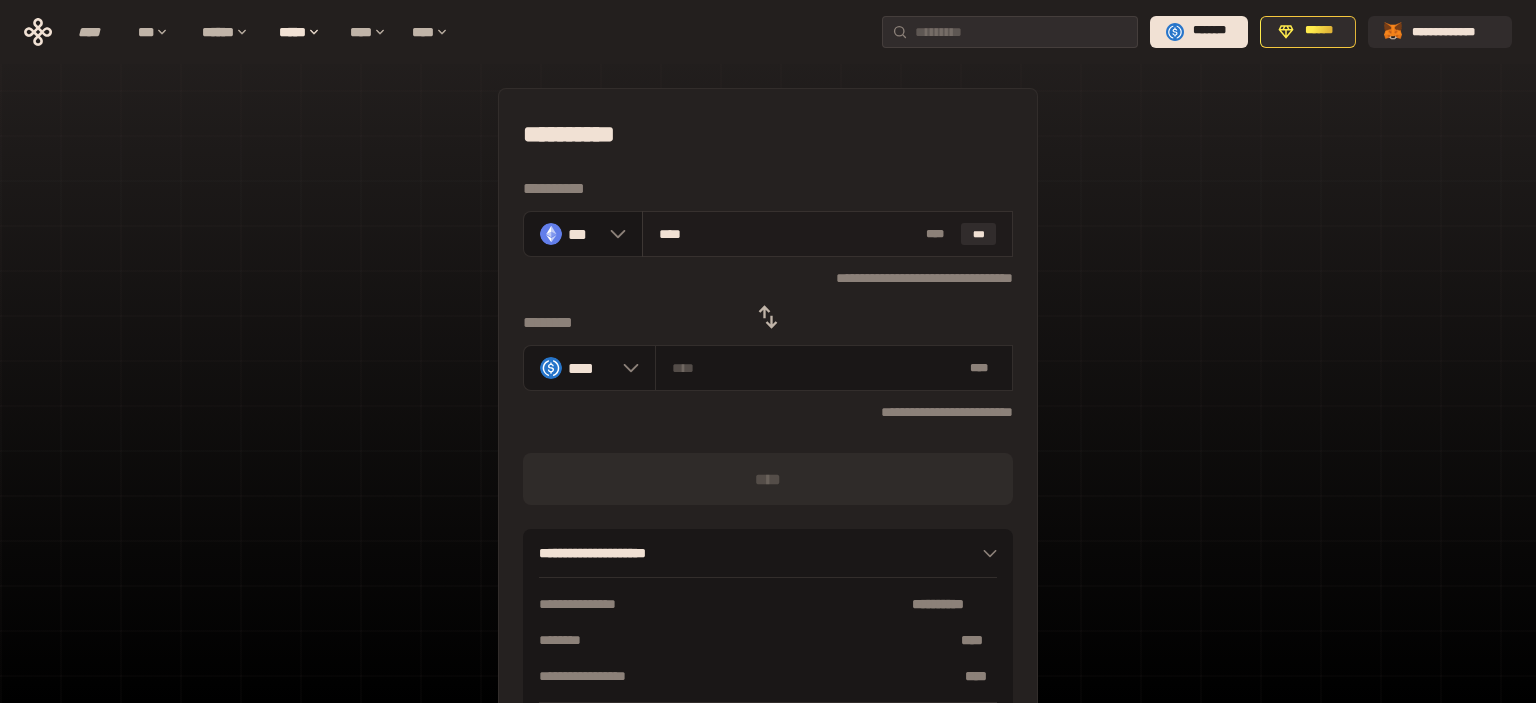 type on "[LAST]" 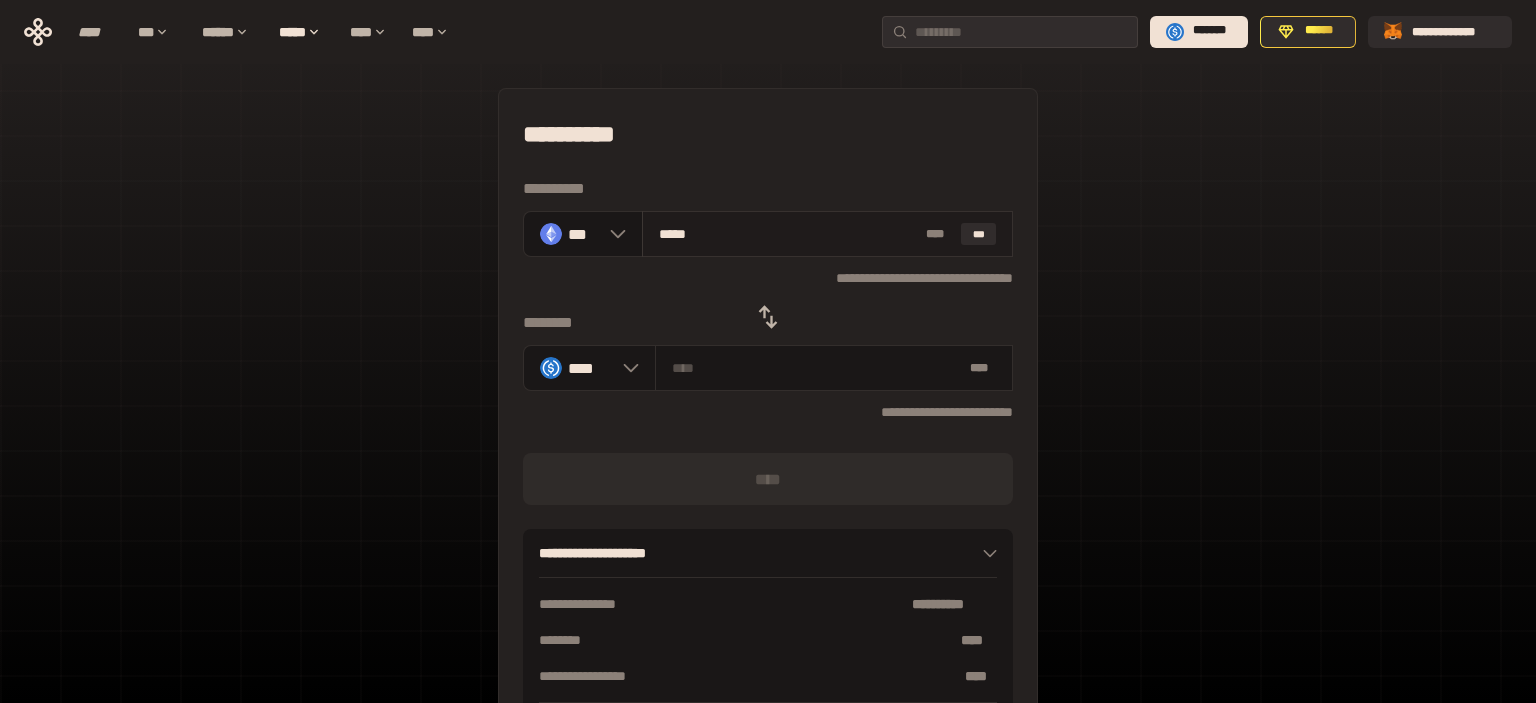 type on "[LAST]" 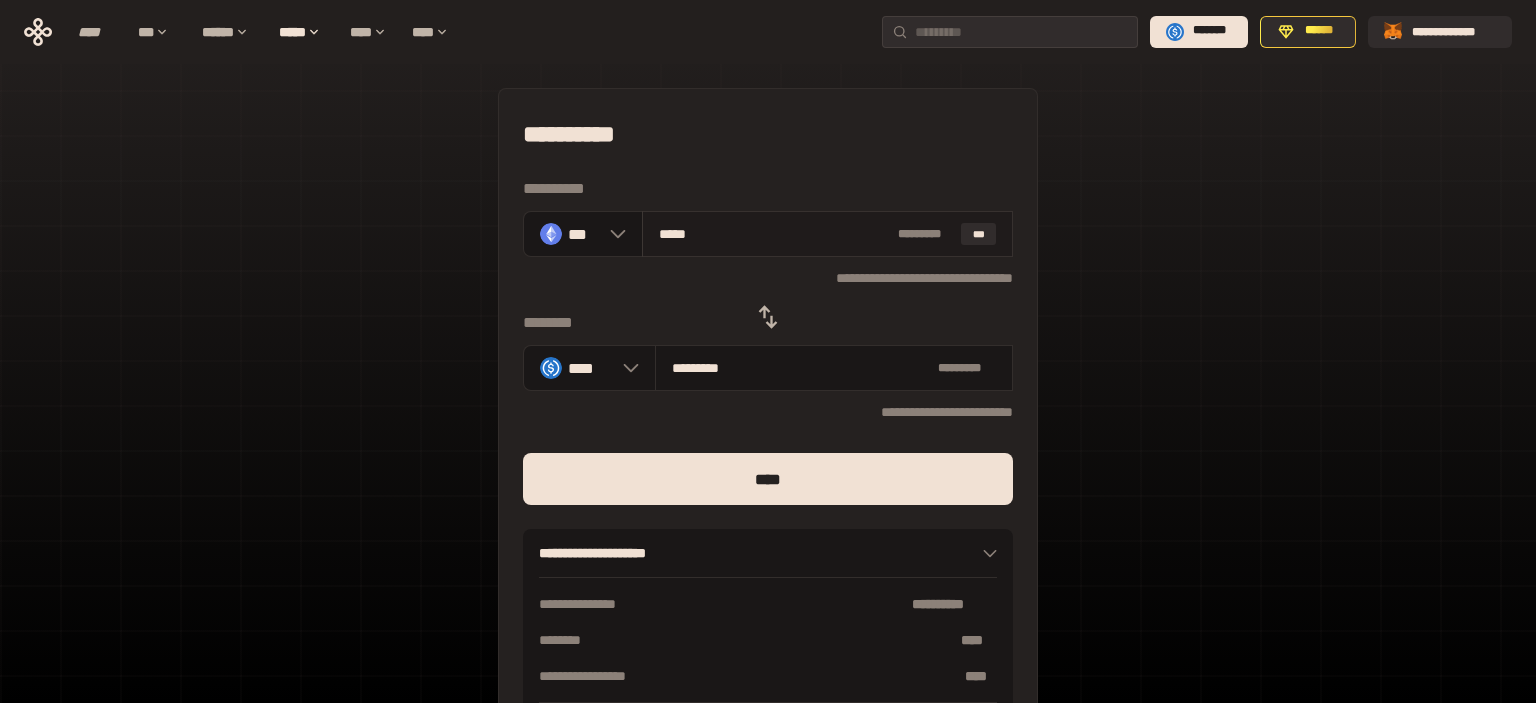 type on "******" 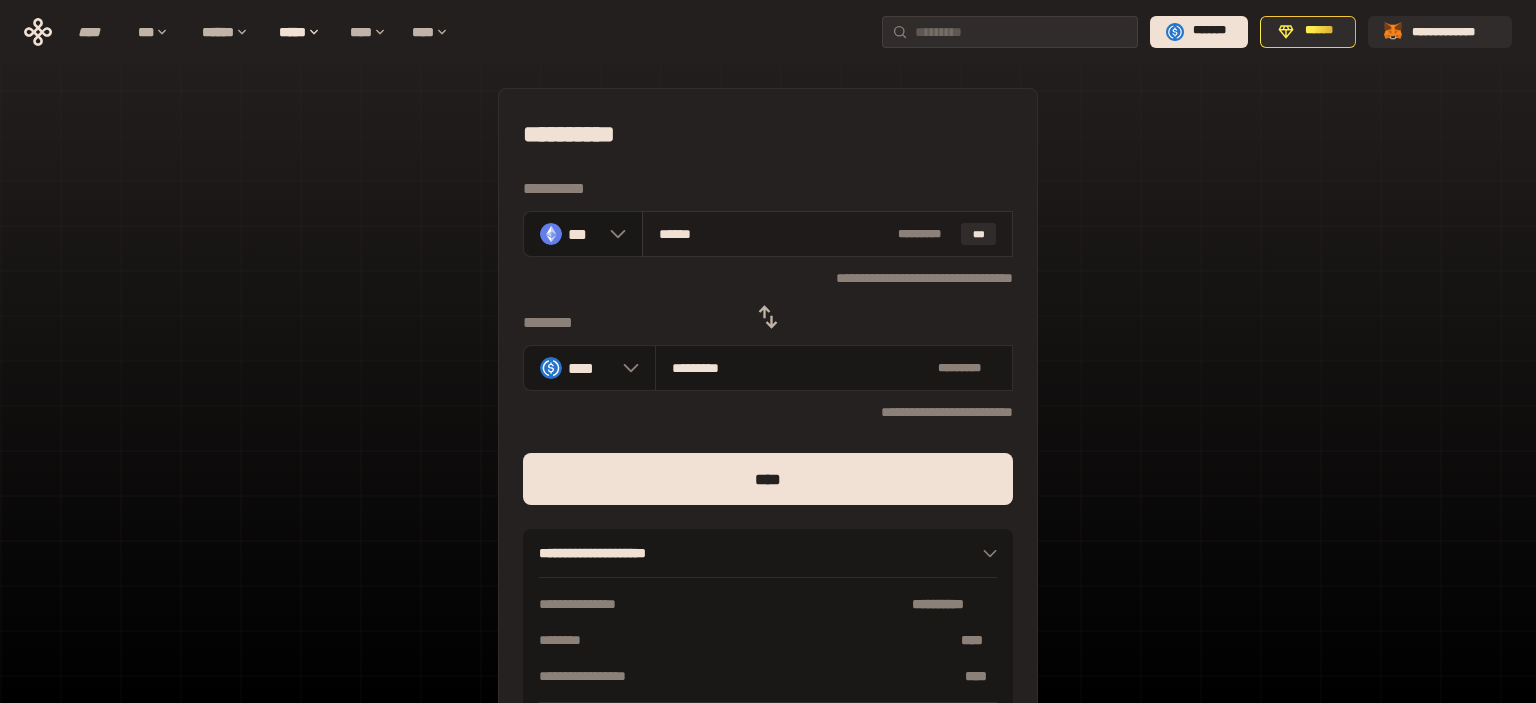 type on "[LAST]" 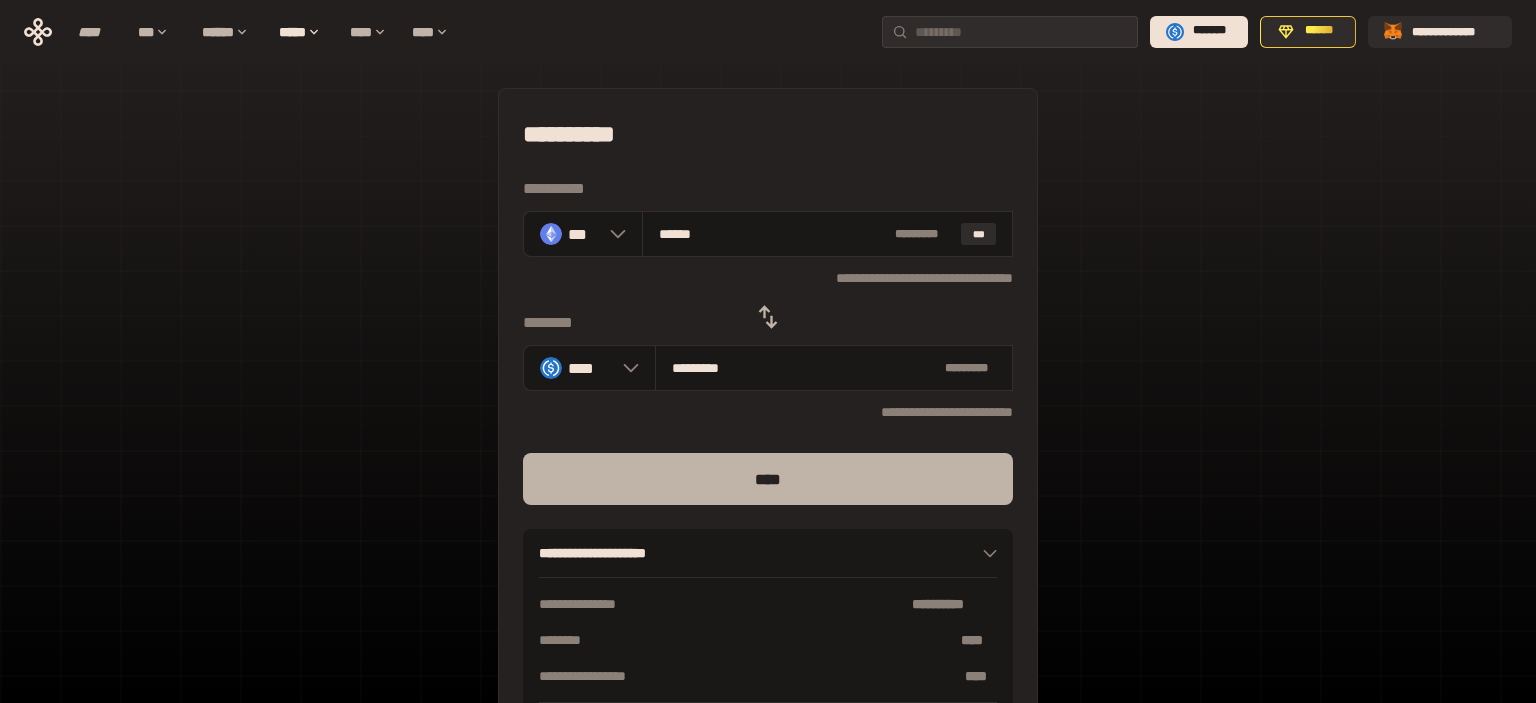 type on "******" 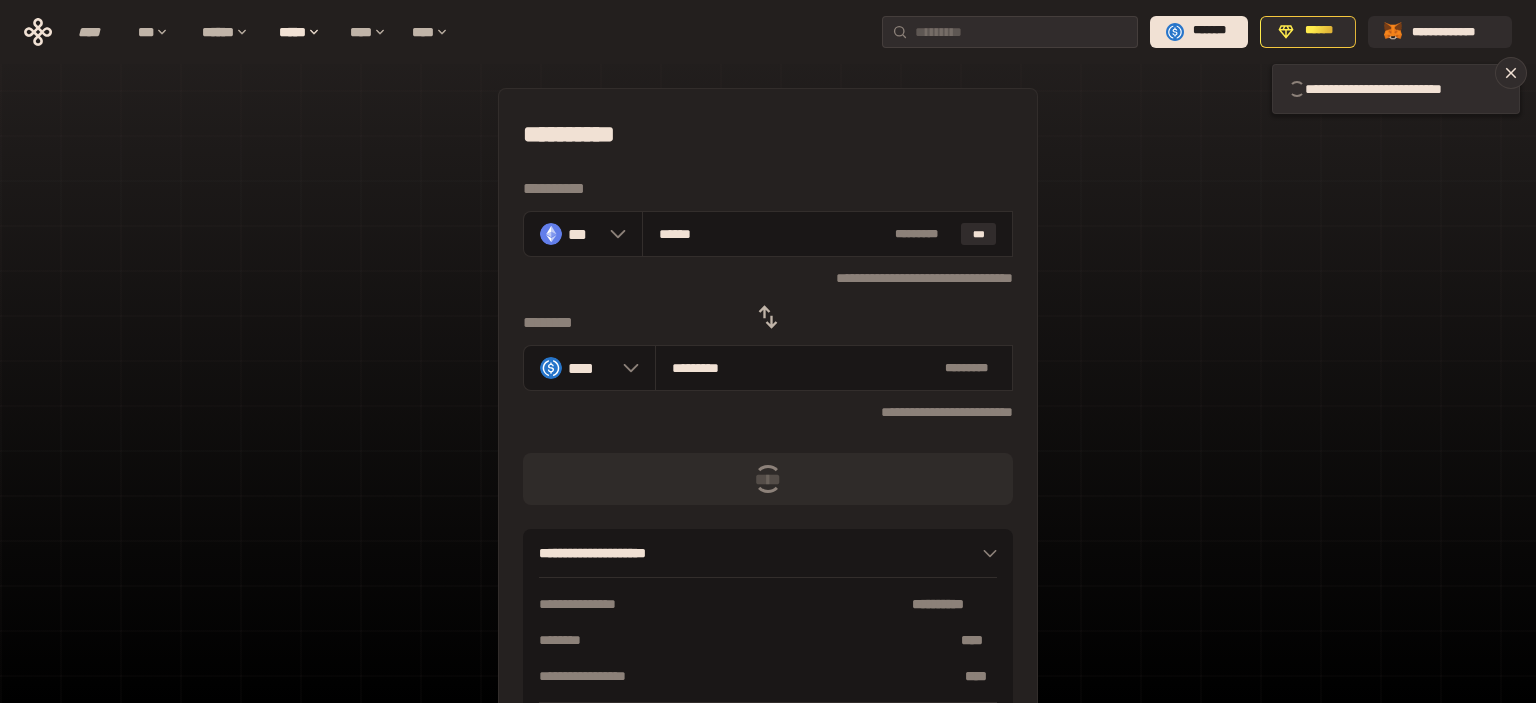 type 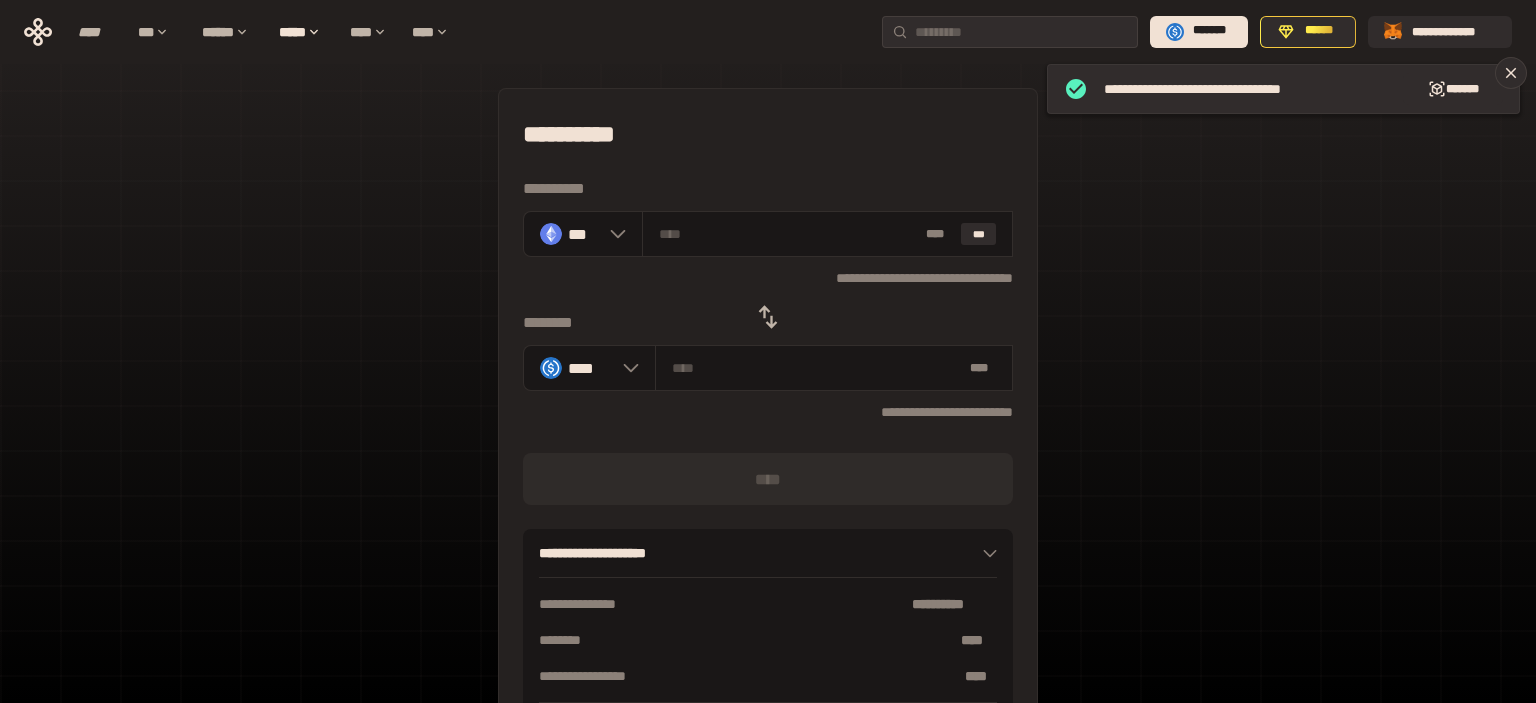 click on "**********" at bounding box center [768, 444] 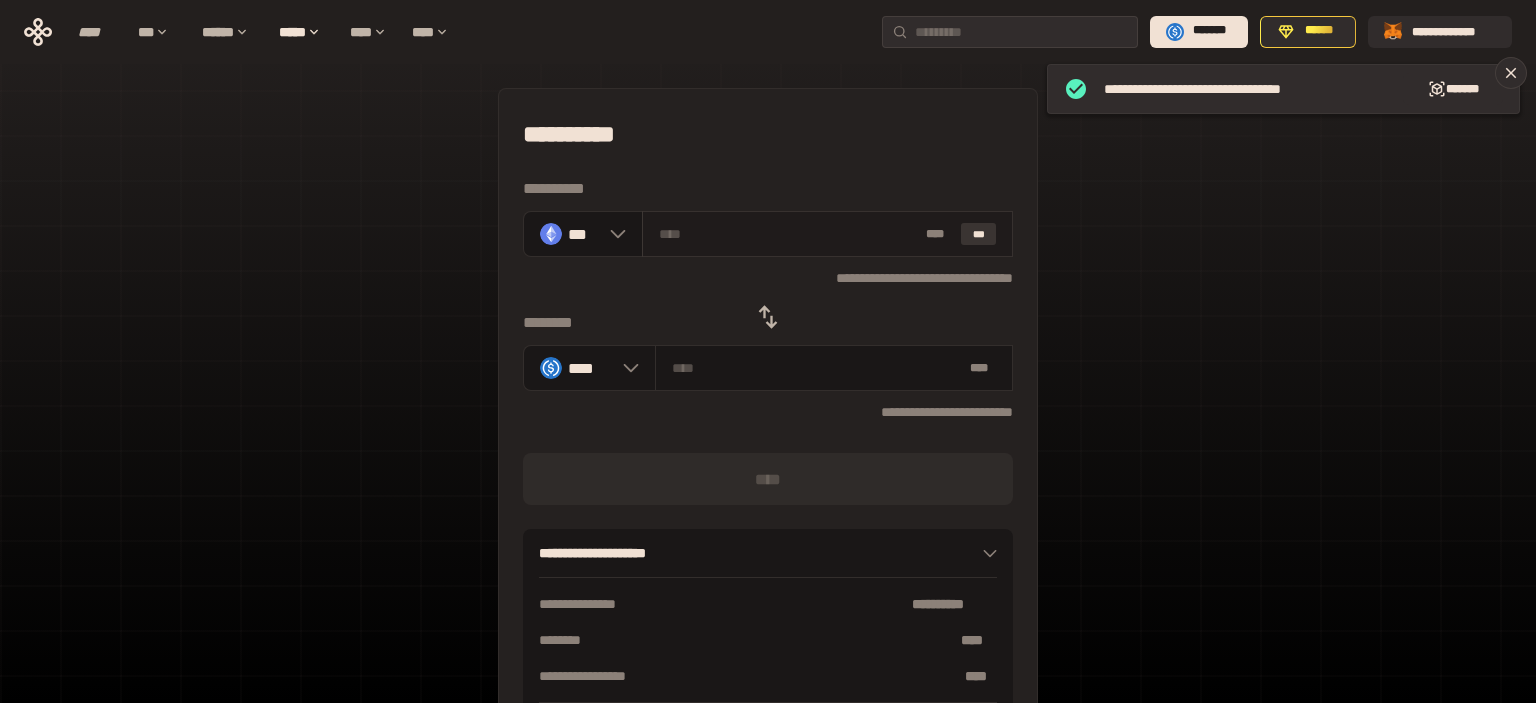click on "[LAST]" at bounding box center [979, 234] 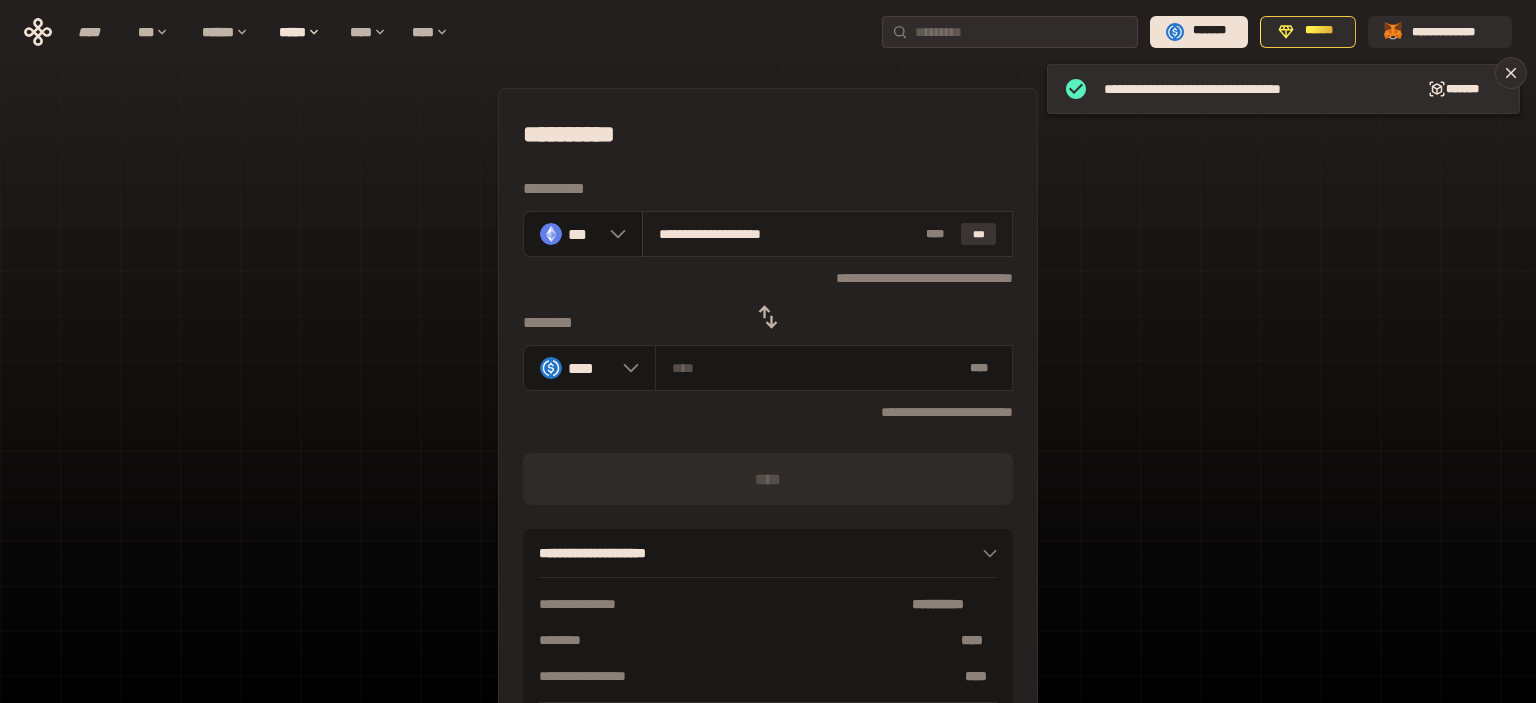 type on "[LAST]" 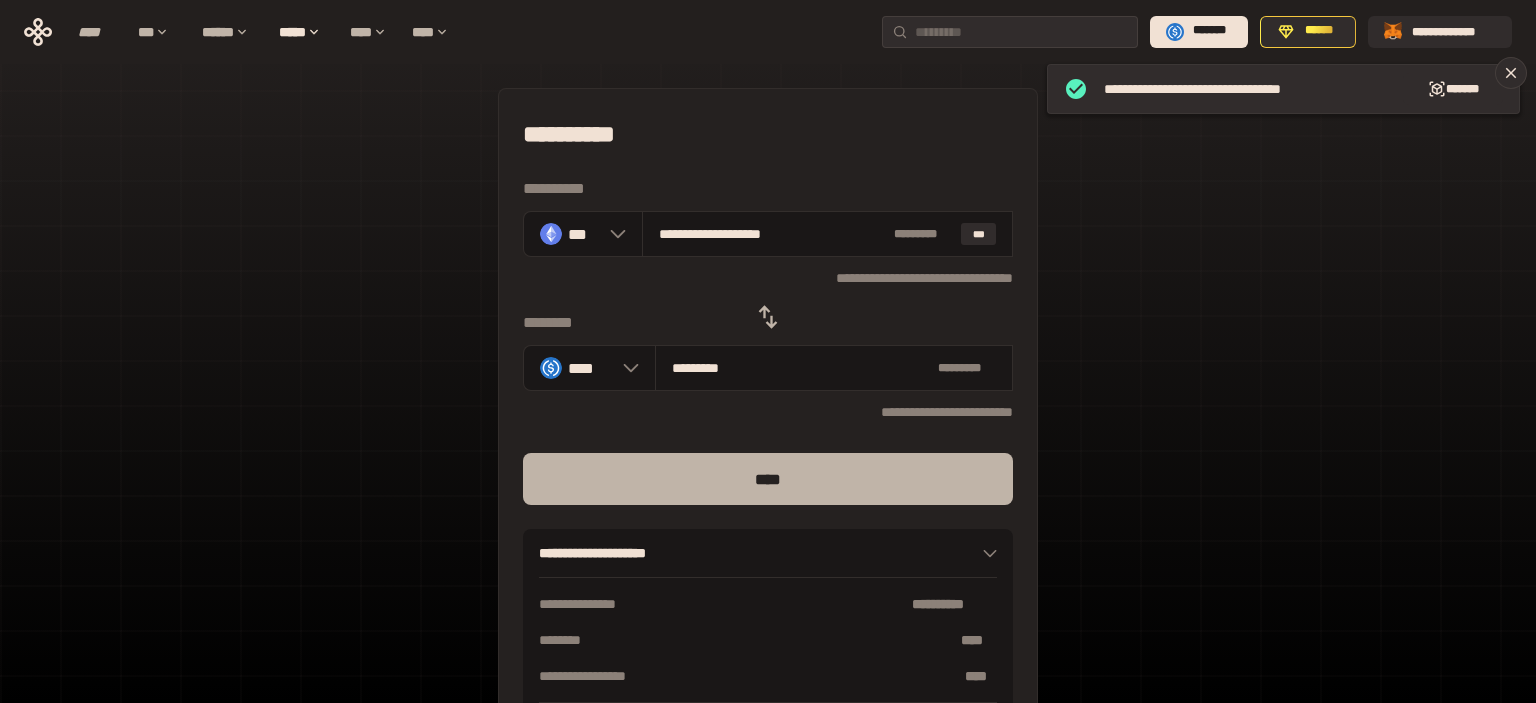 click on "[LAST]" at bounding box center (768, 479) 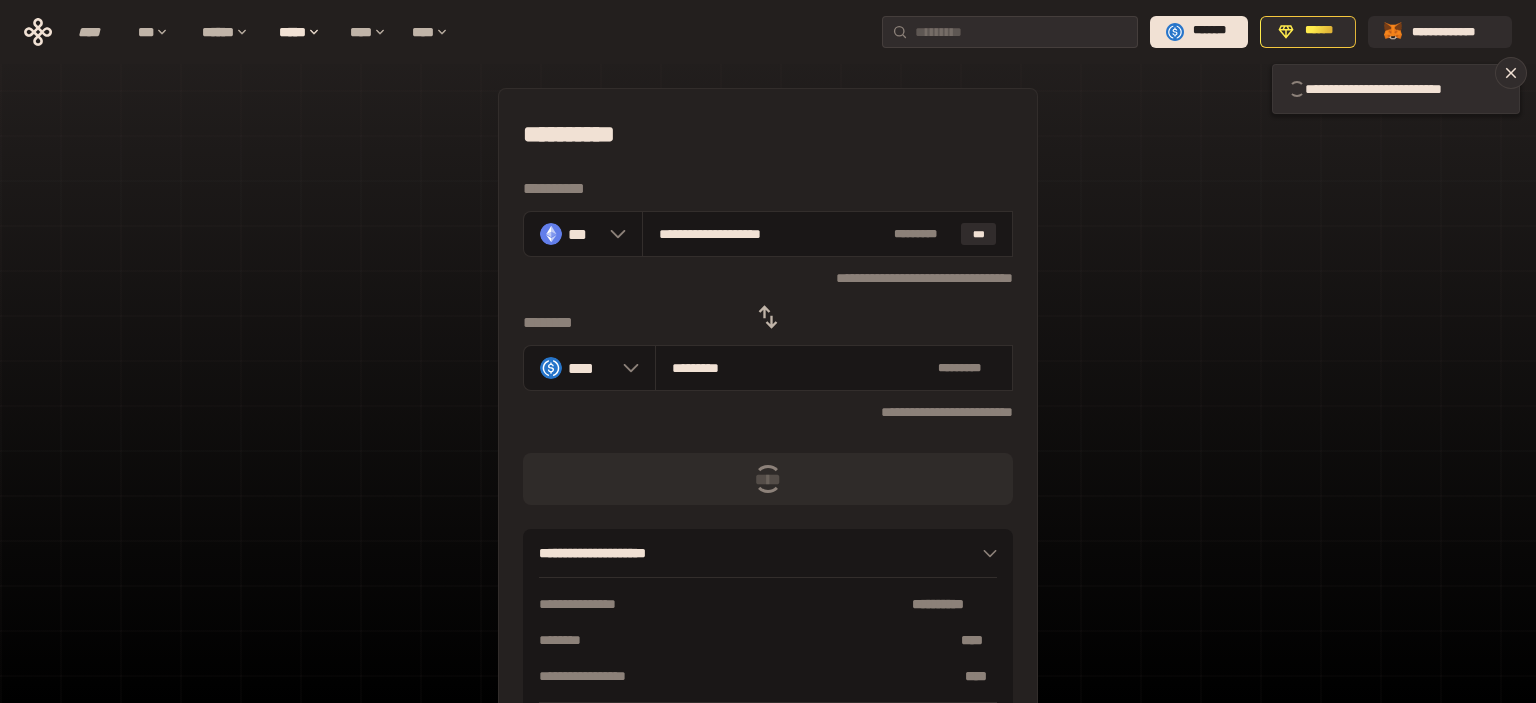 type 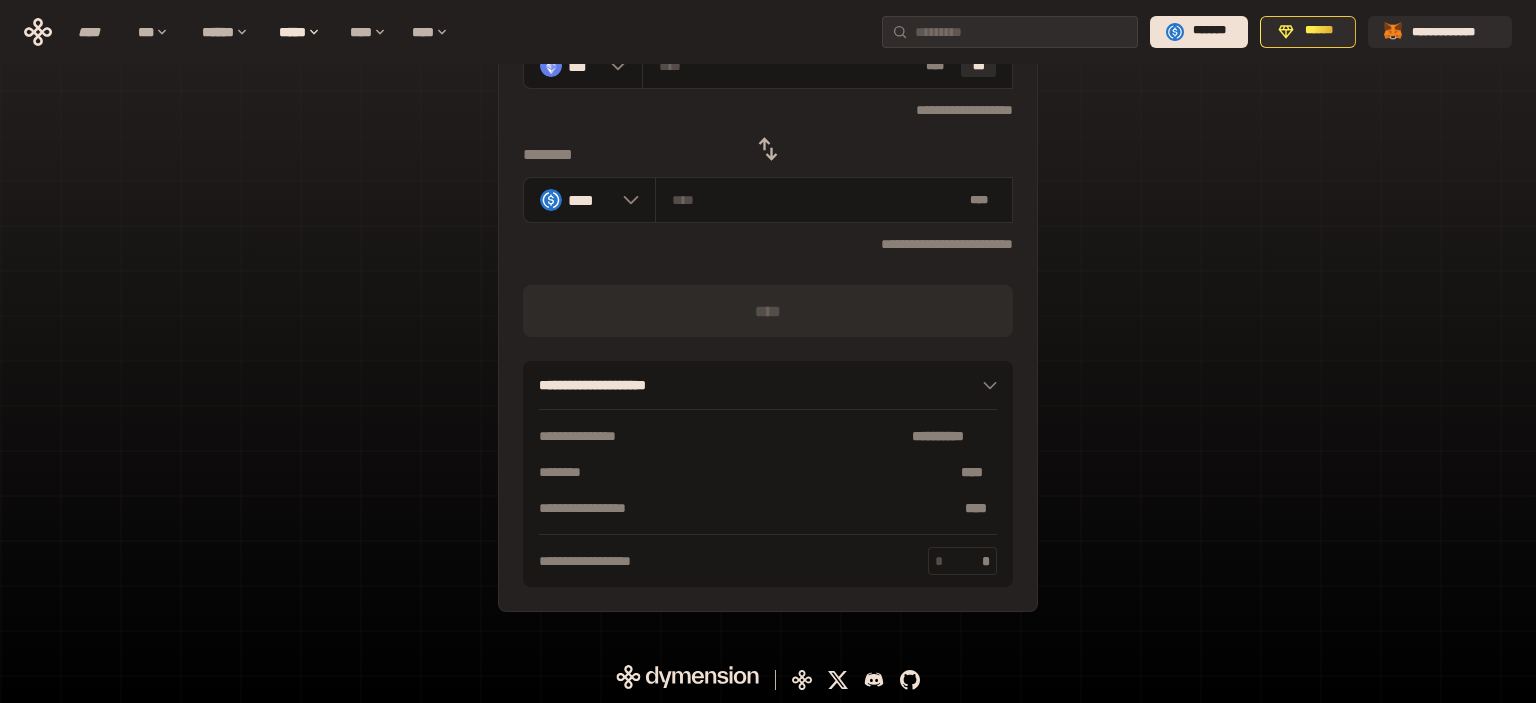 scroll, scrollTop: 0, scrollLeft: 0, axis: both 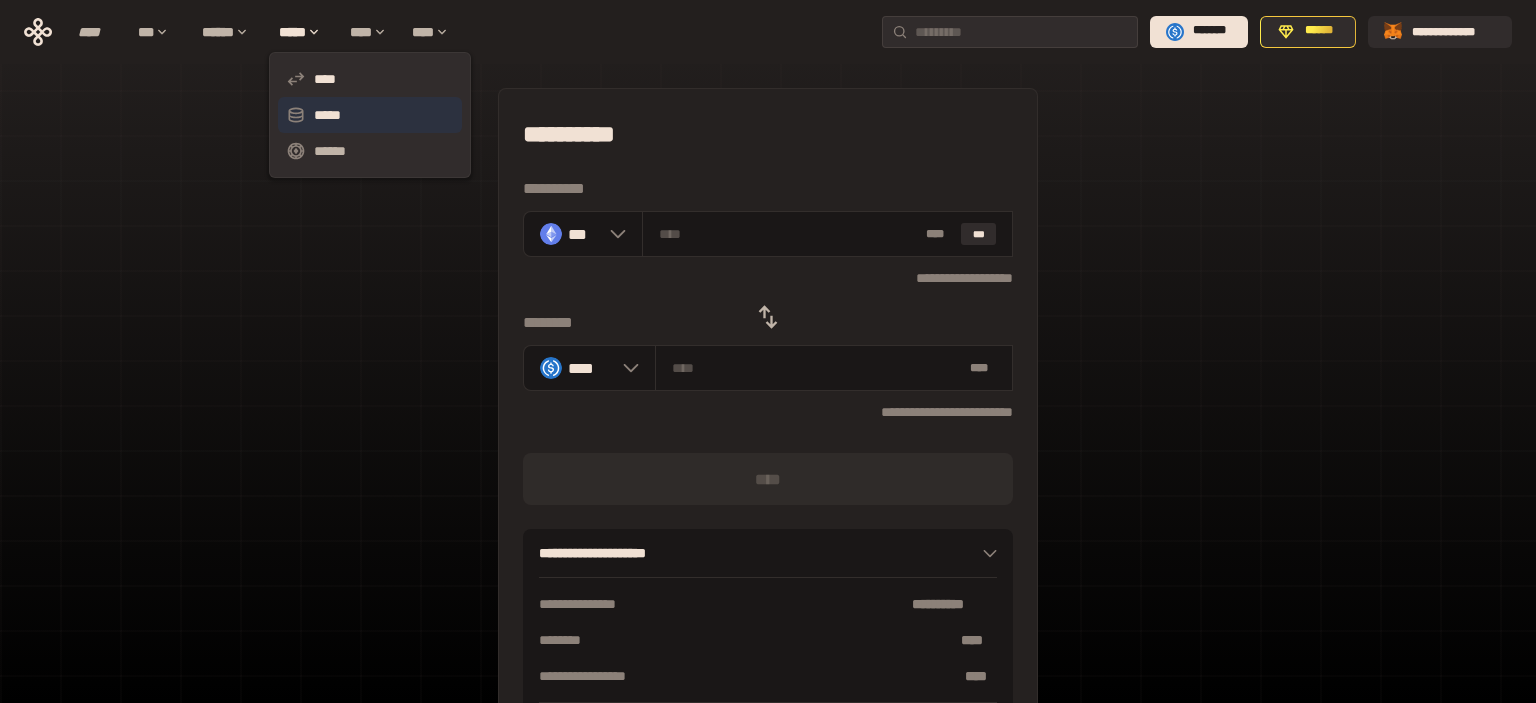 click on "[LAST]" at bounding box center (370, 115) 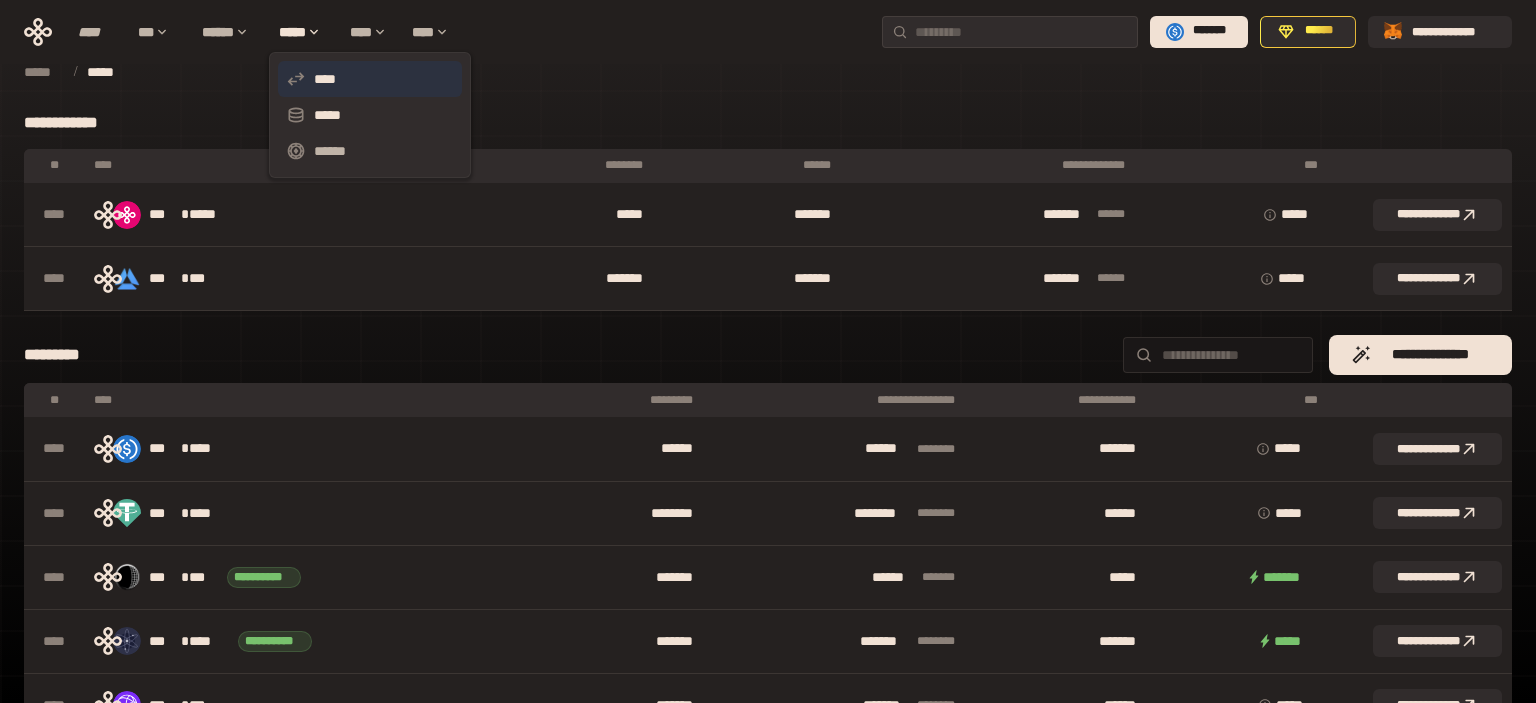 click on "[LAST]" at bounding box center (370, 79) 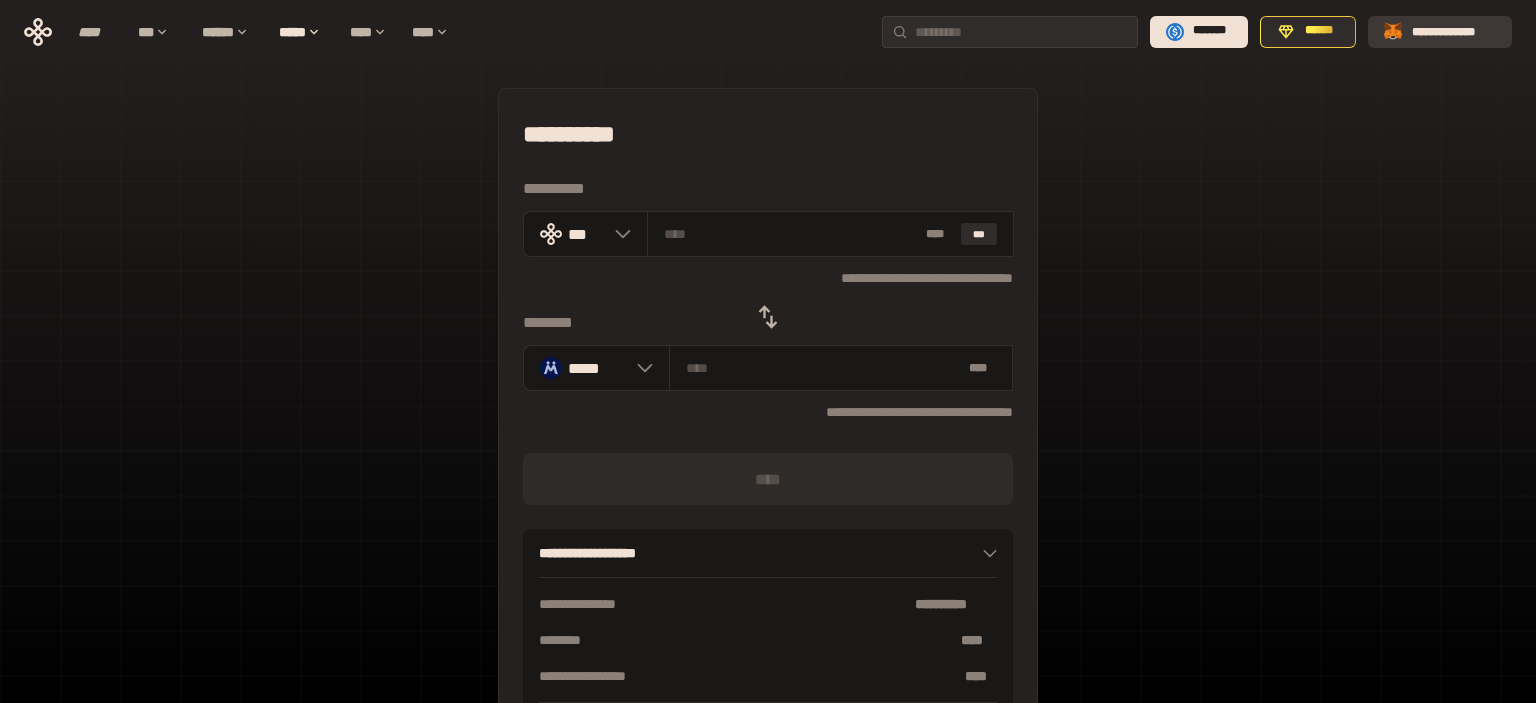 click 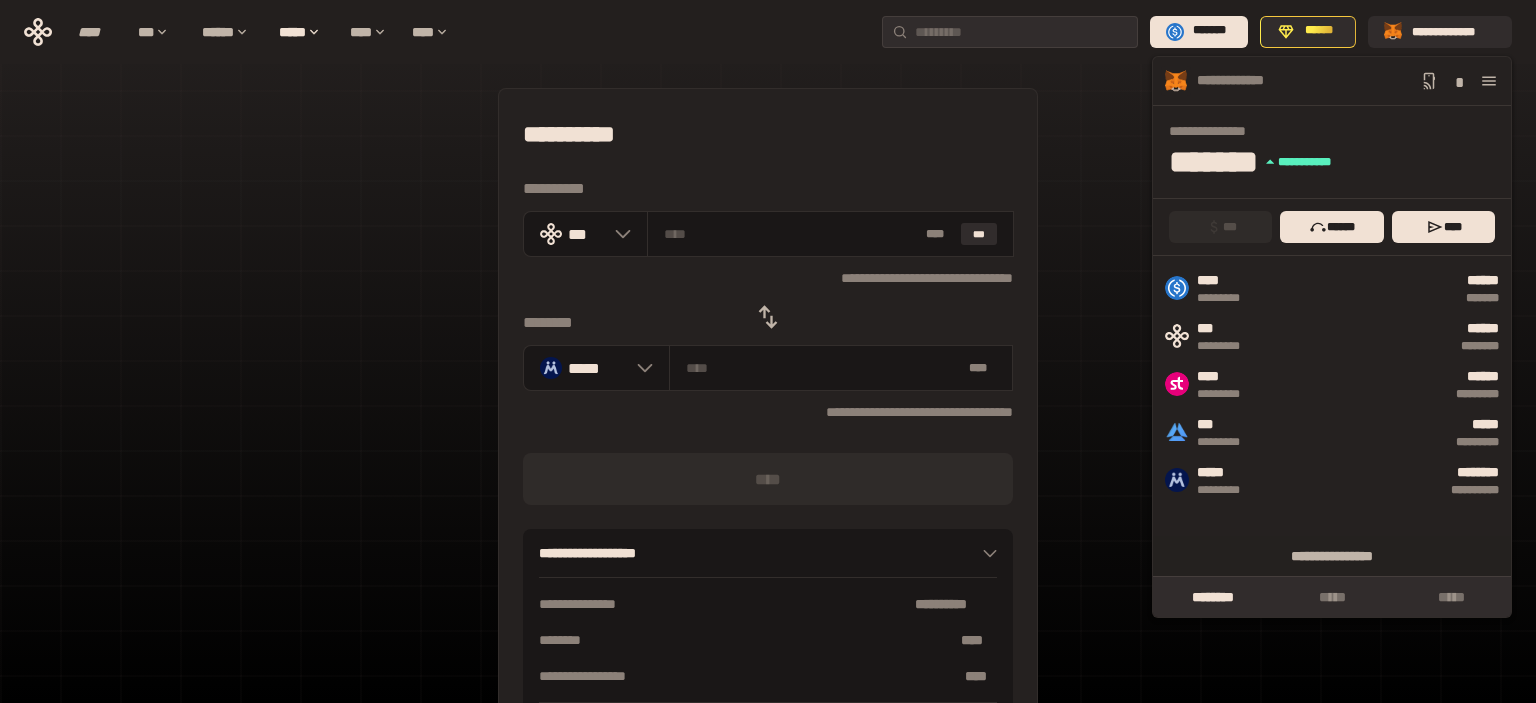 click 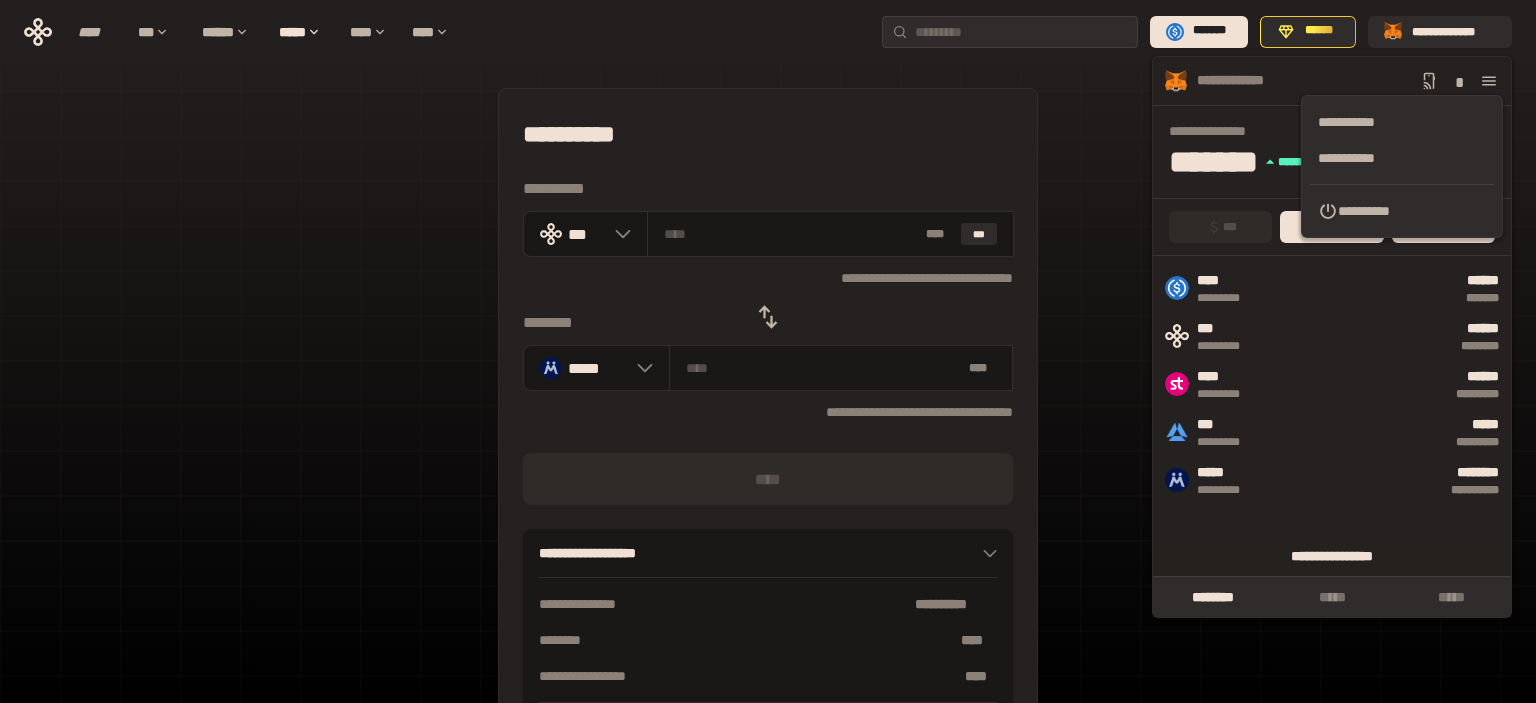 click on "**********" at bounding box center (1332, 556) 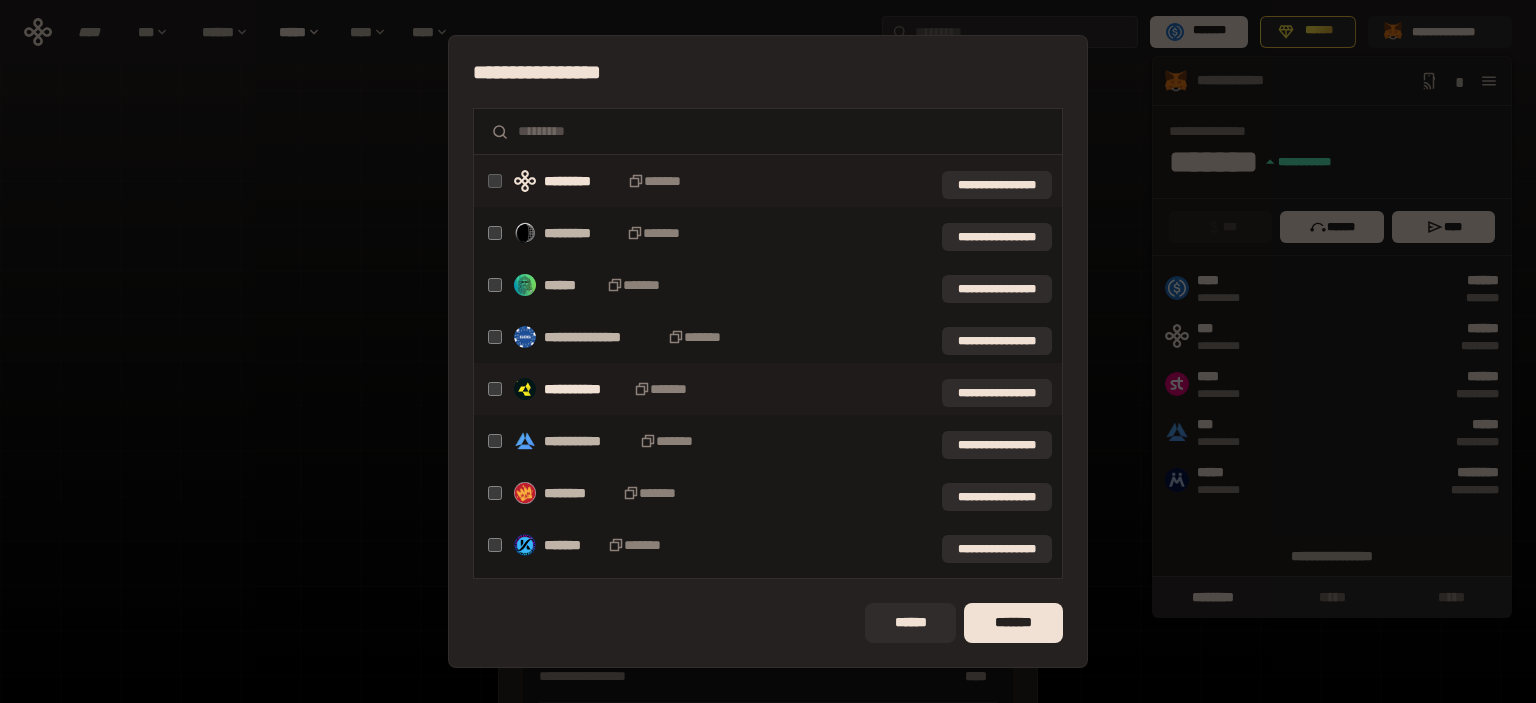 scroll, scrollTop: 96, scrollLeft: 0, axis: vertical 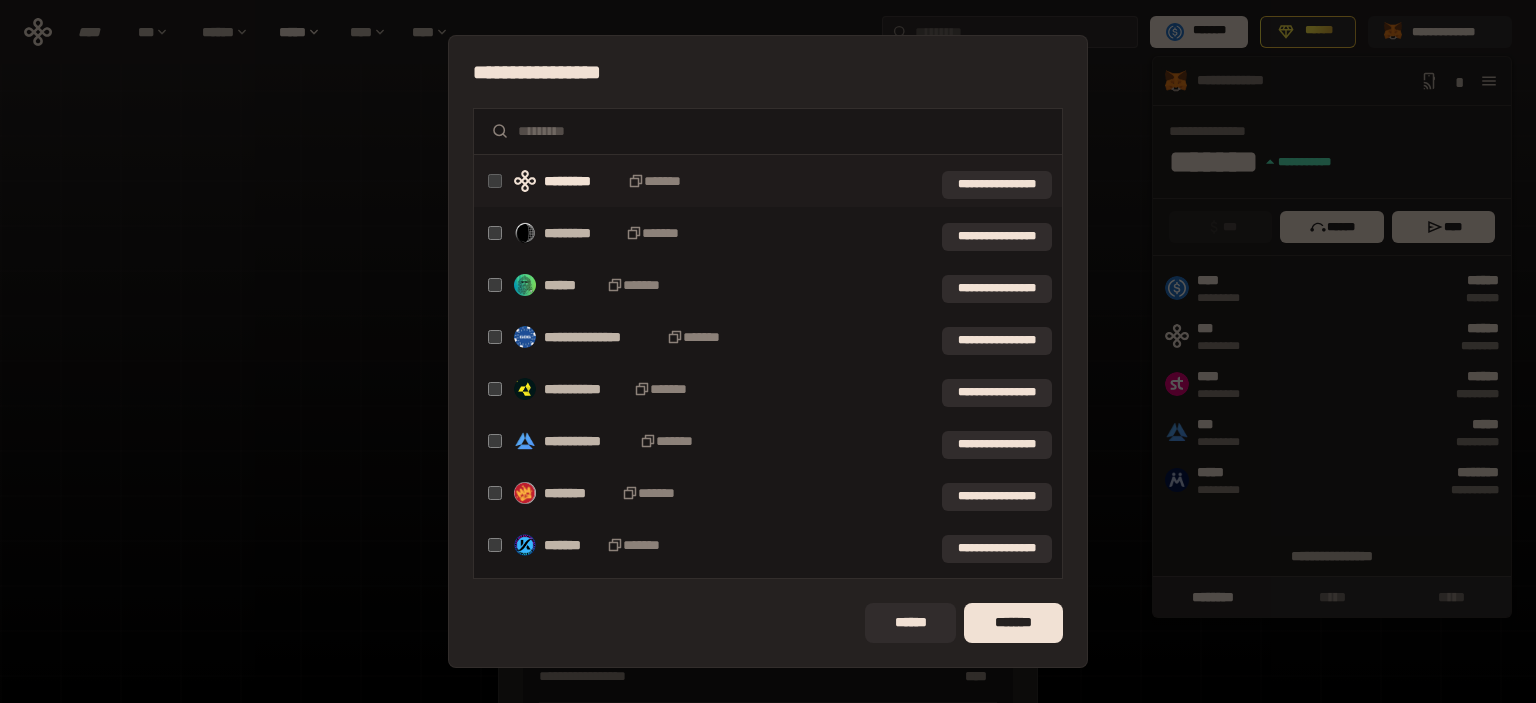 click on "**********" at bounding box center (768, 351) 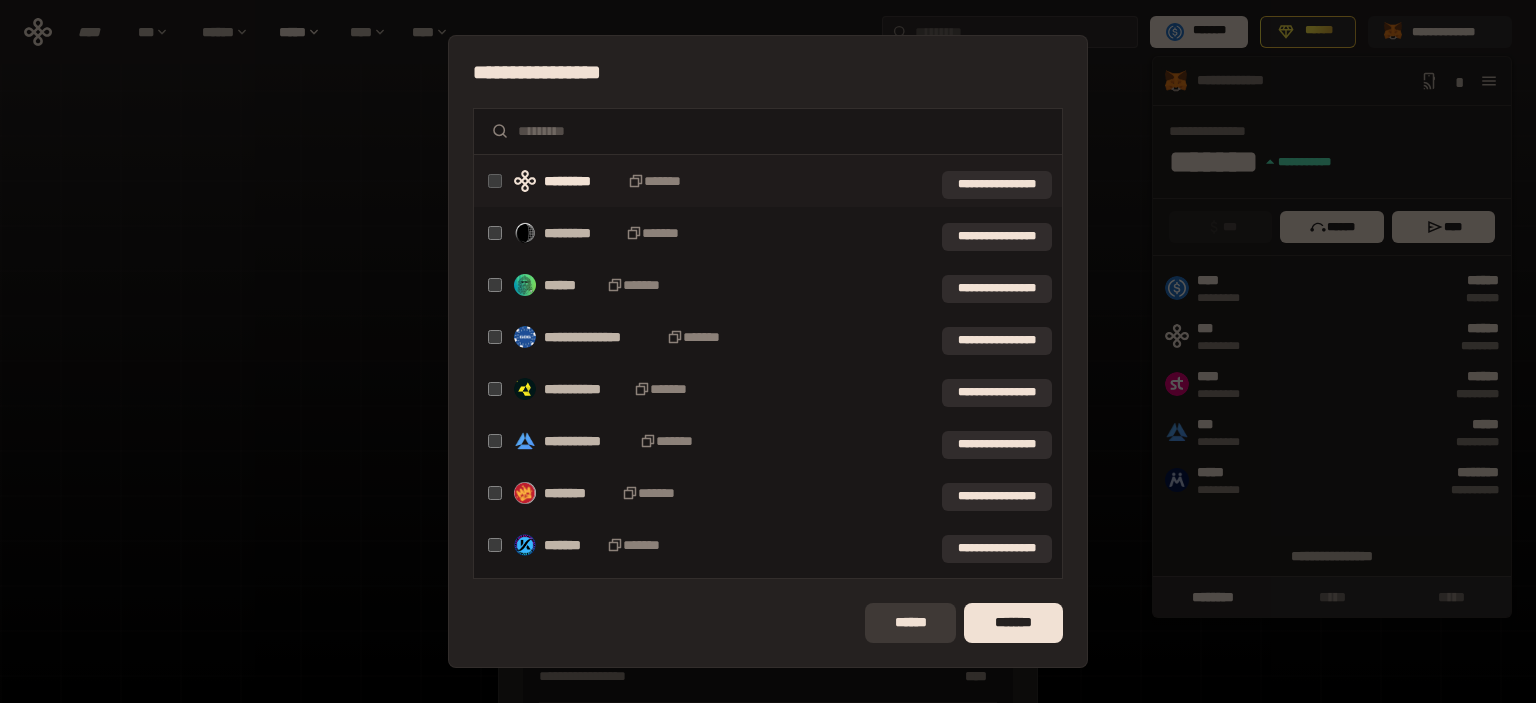 click on "******" at bounding box center [910, 623] 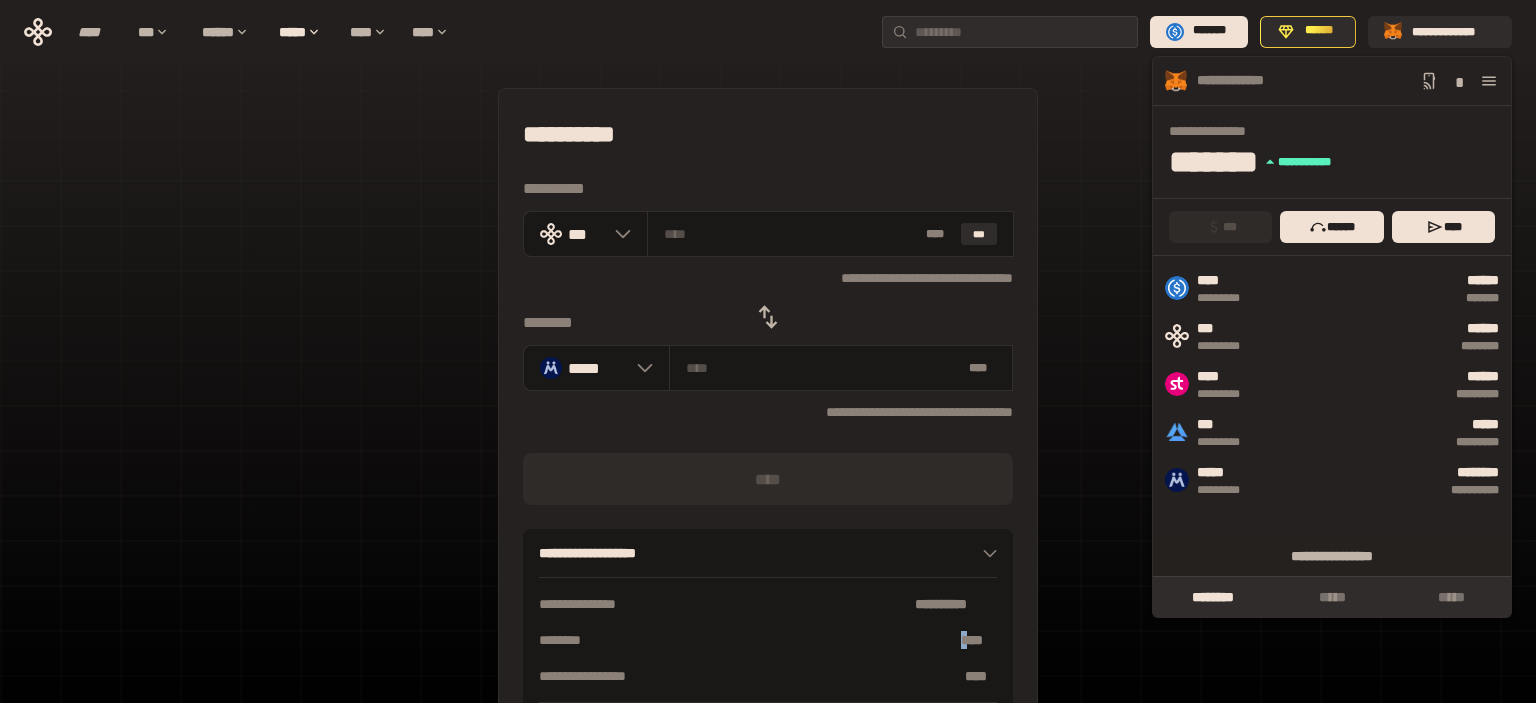 click on "******** ****" at bounding box center (768, 640) 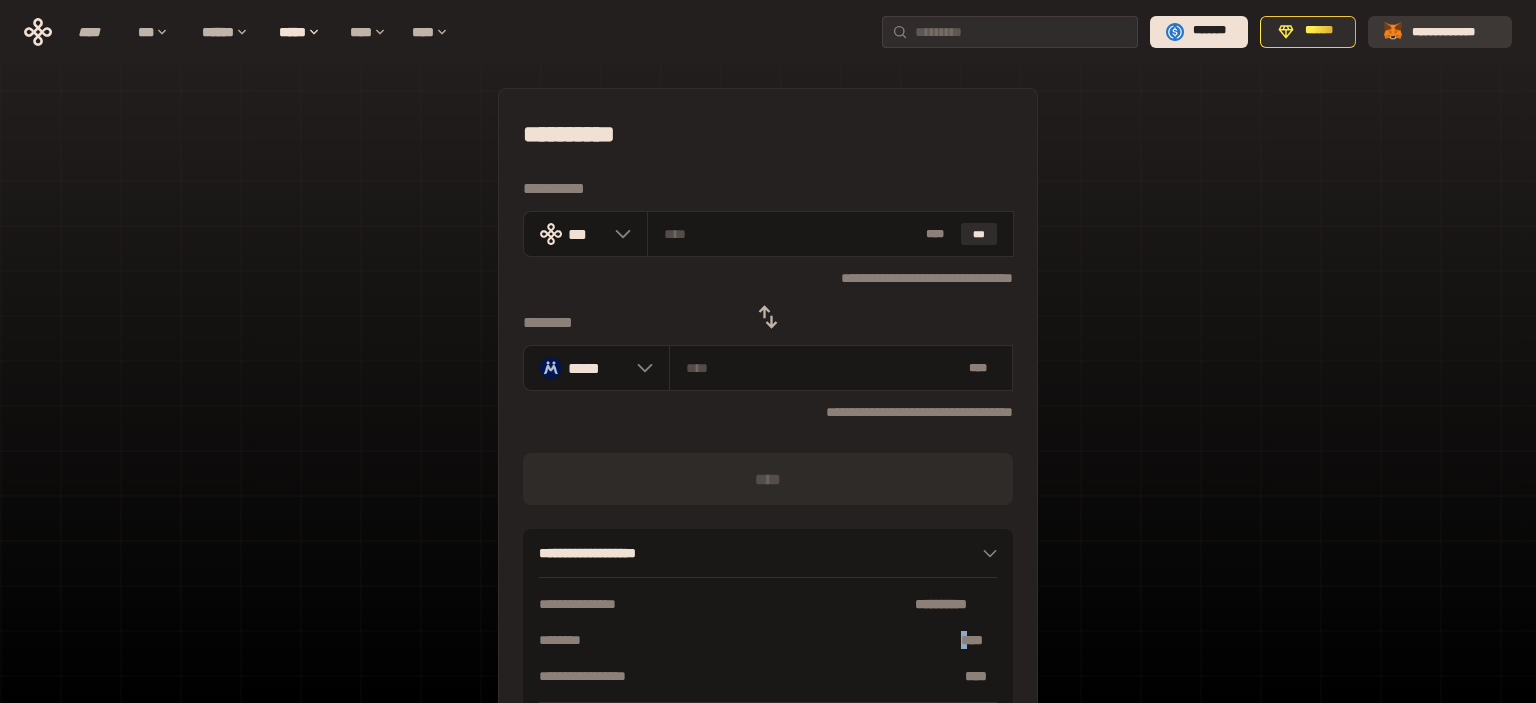 click on "[LAST]" at bounding box center (1454, 31) 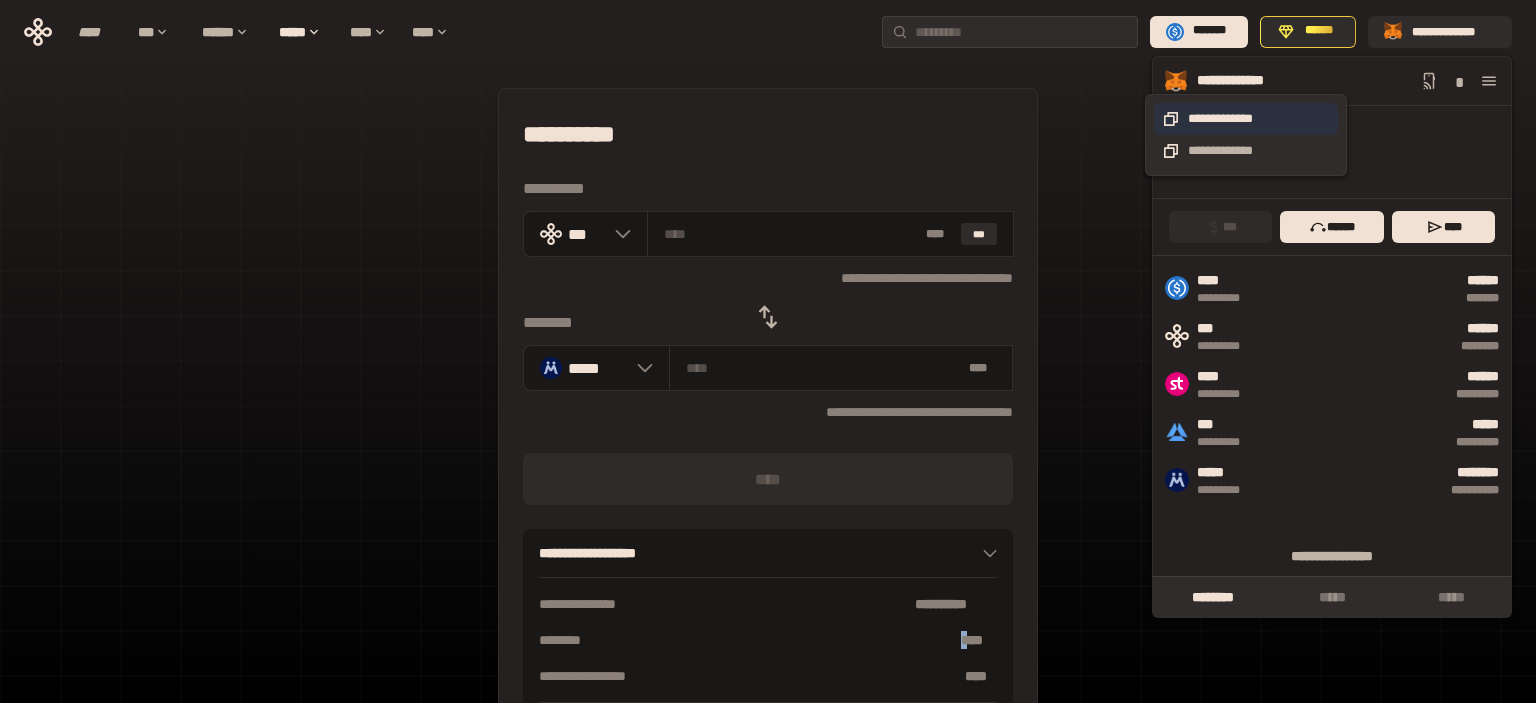click on "[LAST]" at bounding box center [1246, 119] 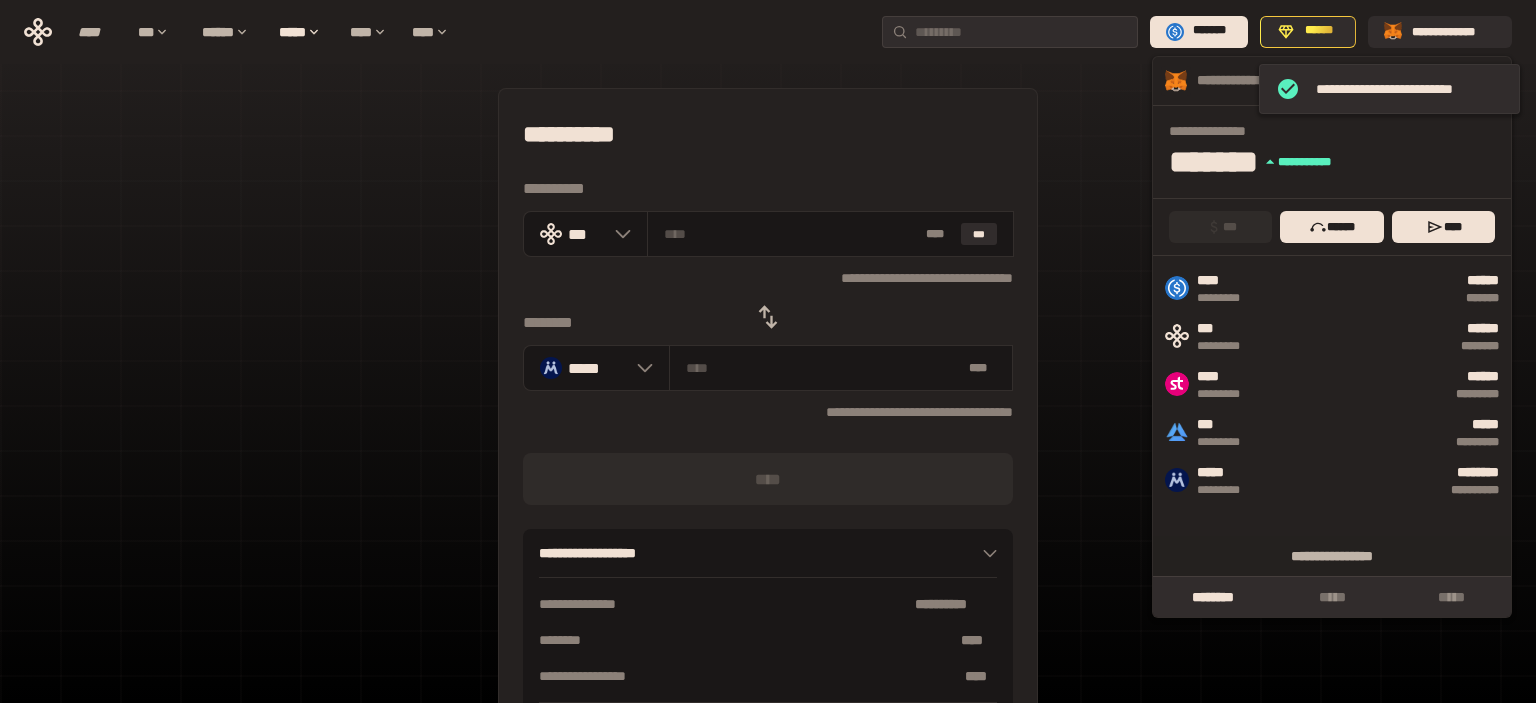 click on "*** ****** ****" at bounding box center [1332, 227] 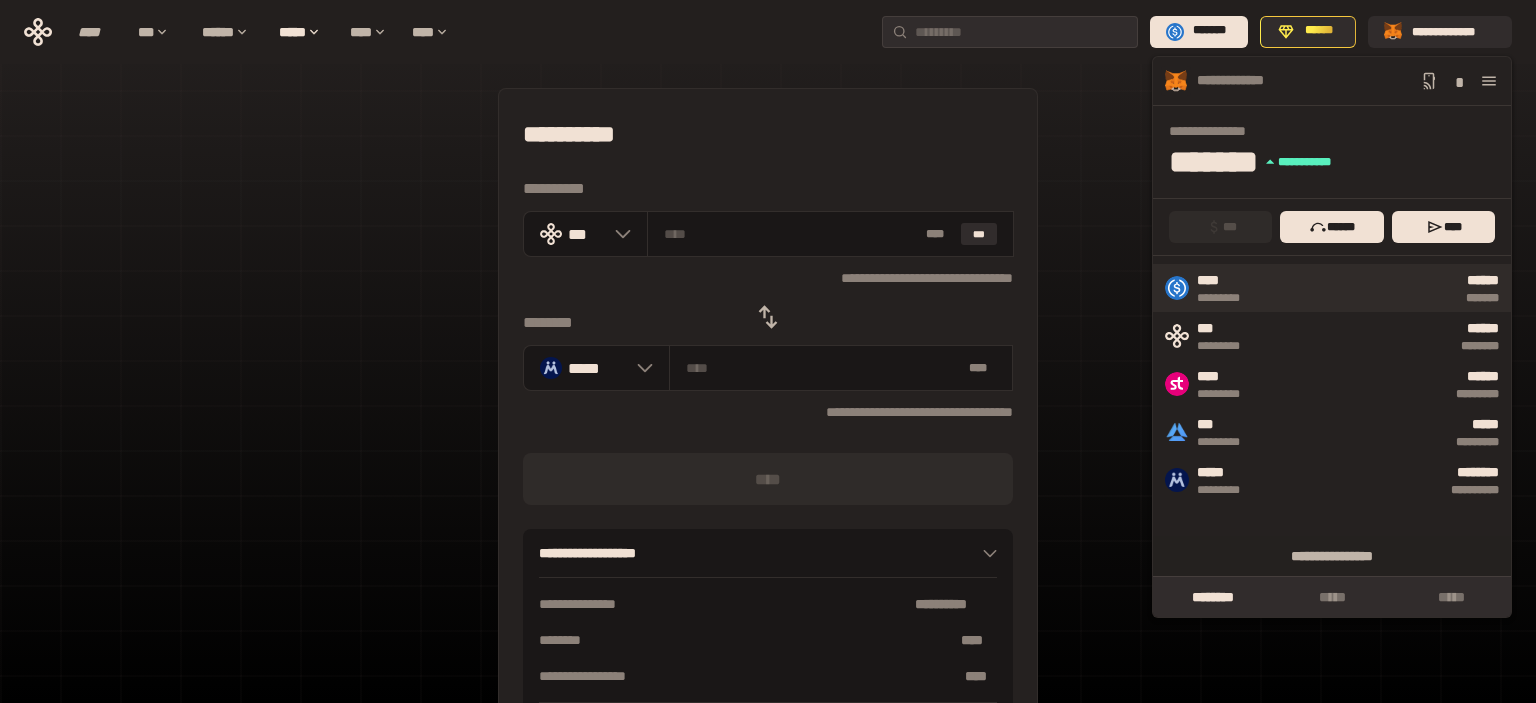 click on "****** *******" at bounding box center [1384, 288] 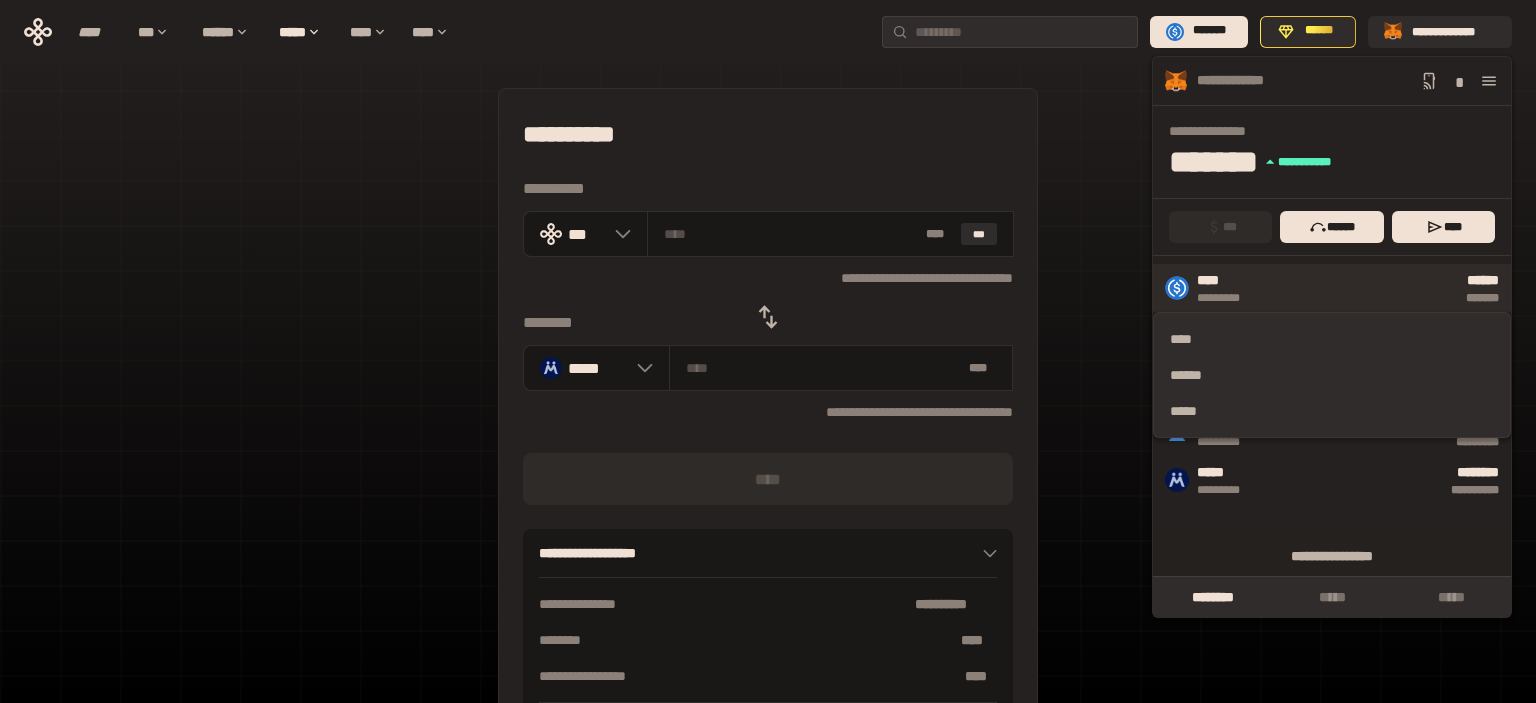 click on "[LAST]" at bounding box center (1384, 298) 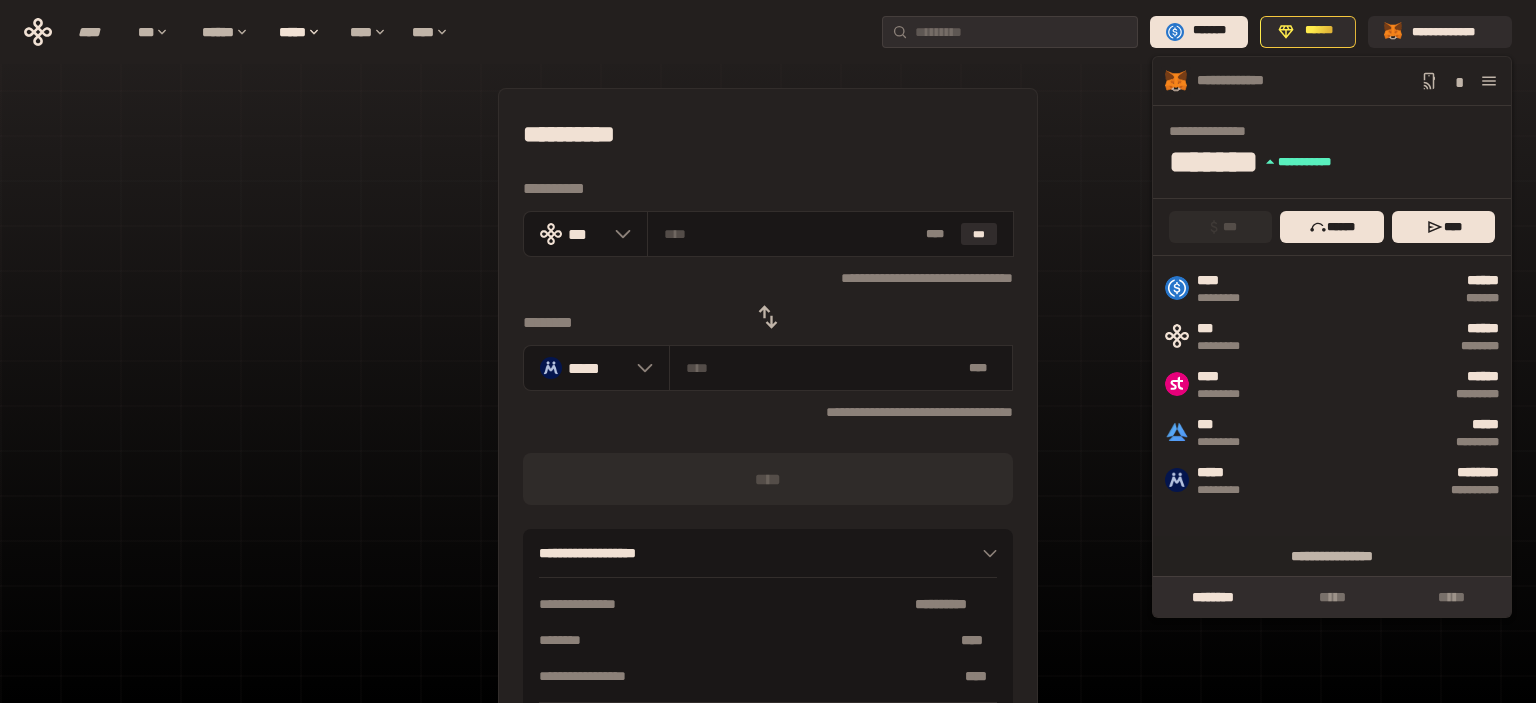 click 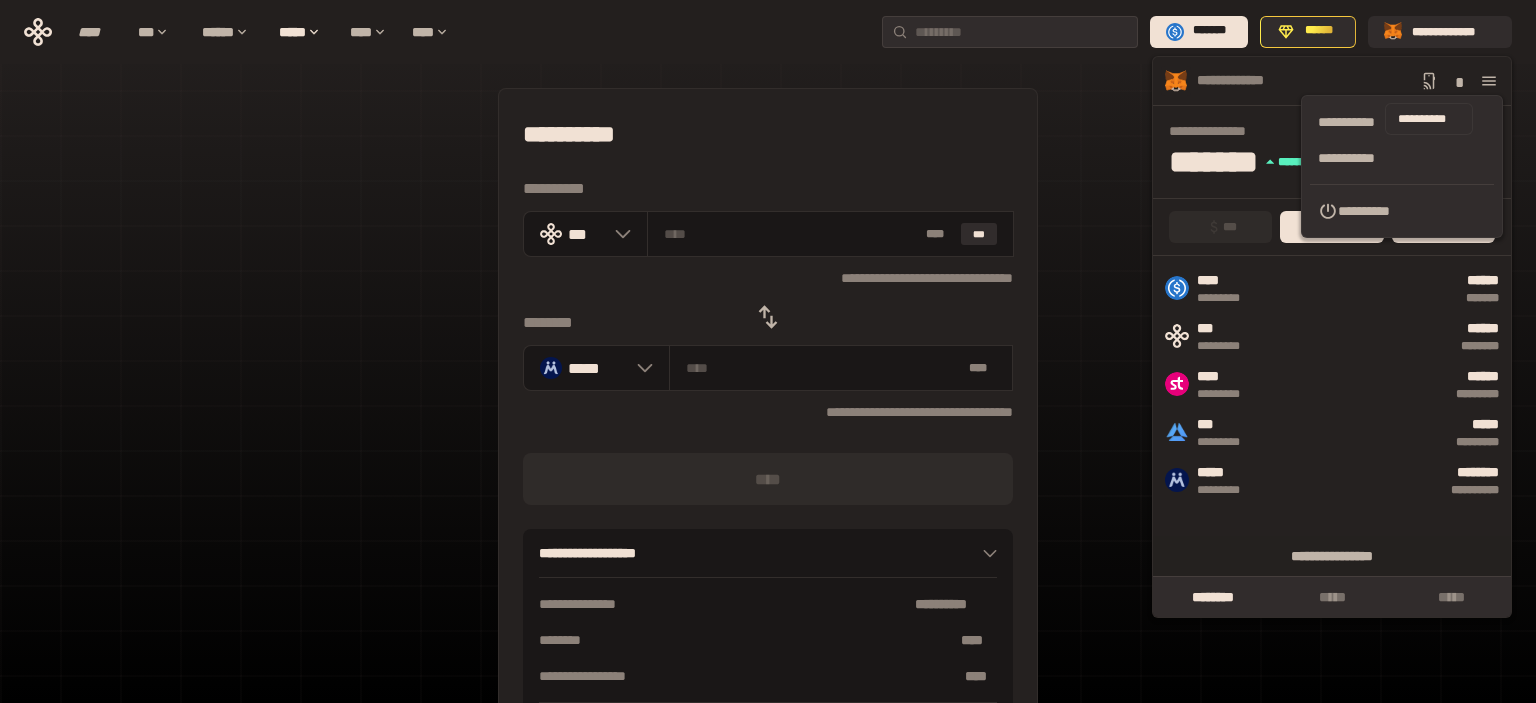 click 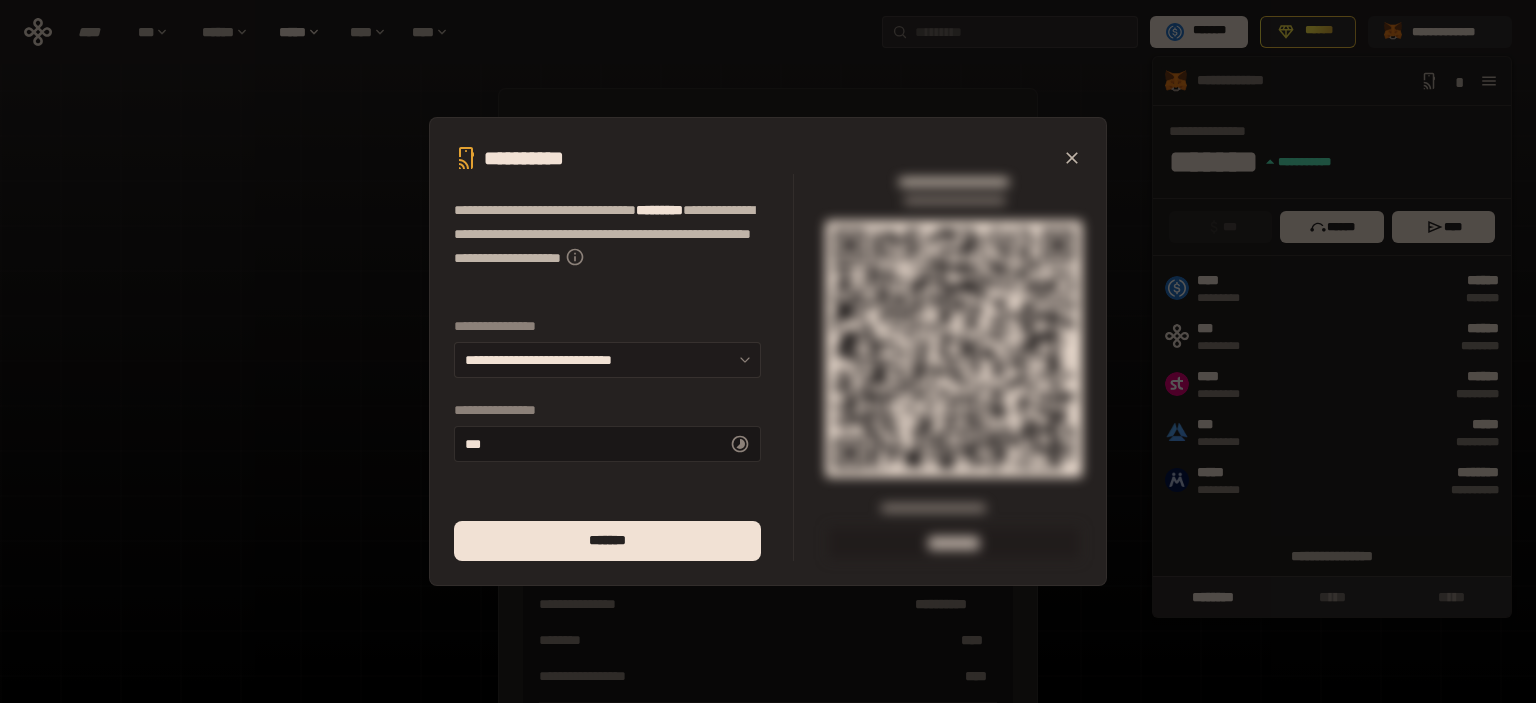 click on "**********" at bounding box center [607, 360] 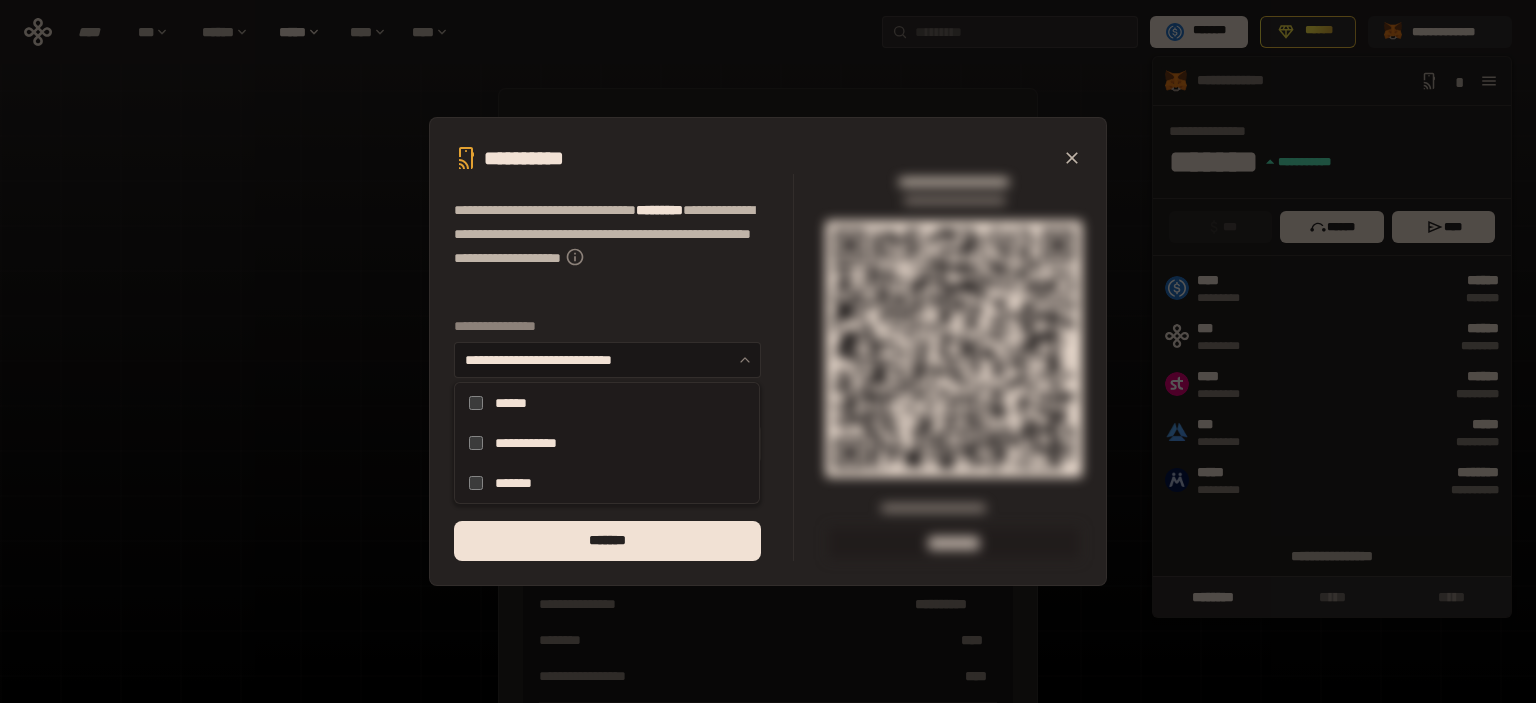 click on "**********" at bounding box center [607, 246] 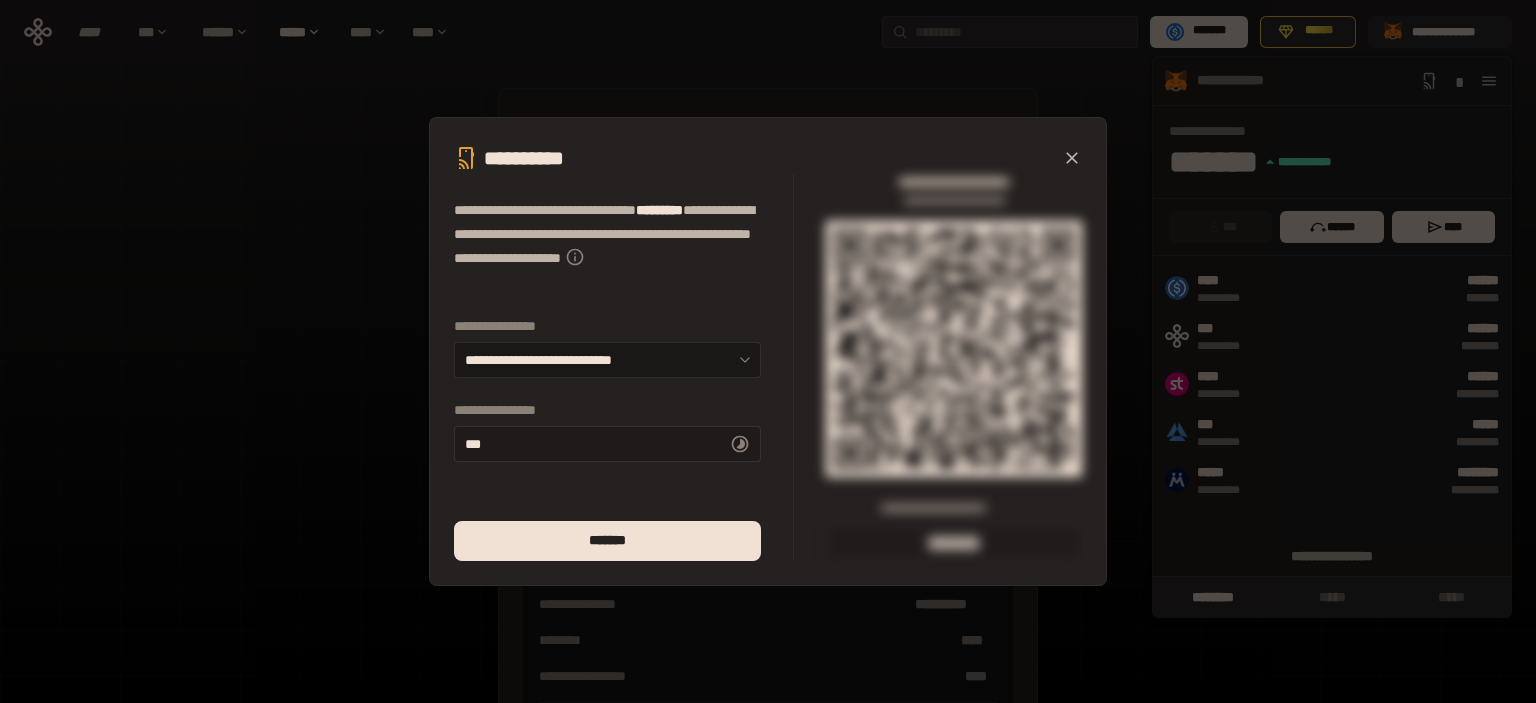 click on "** *" at bounding box center [607, 444] 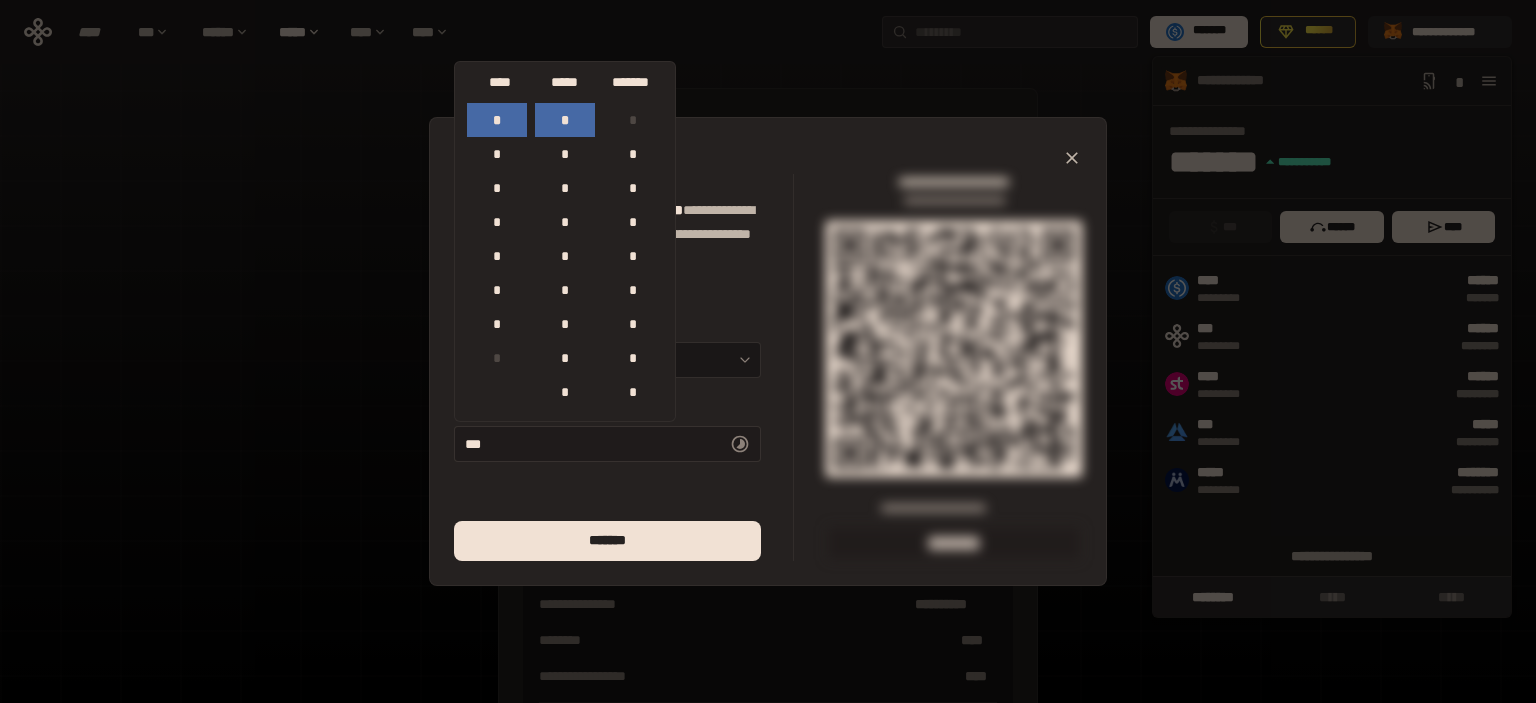 scroll, scrollTop: 884, scrollLeft: 0, axis: vertical 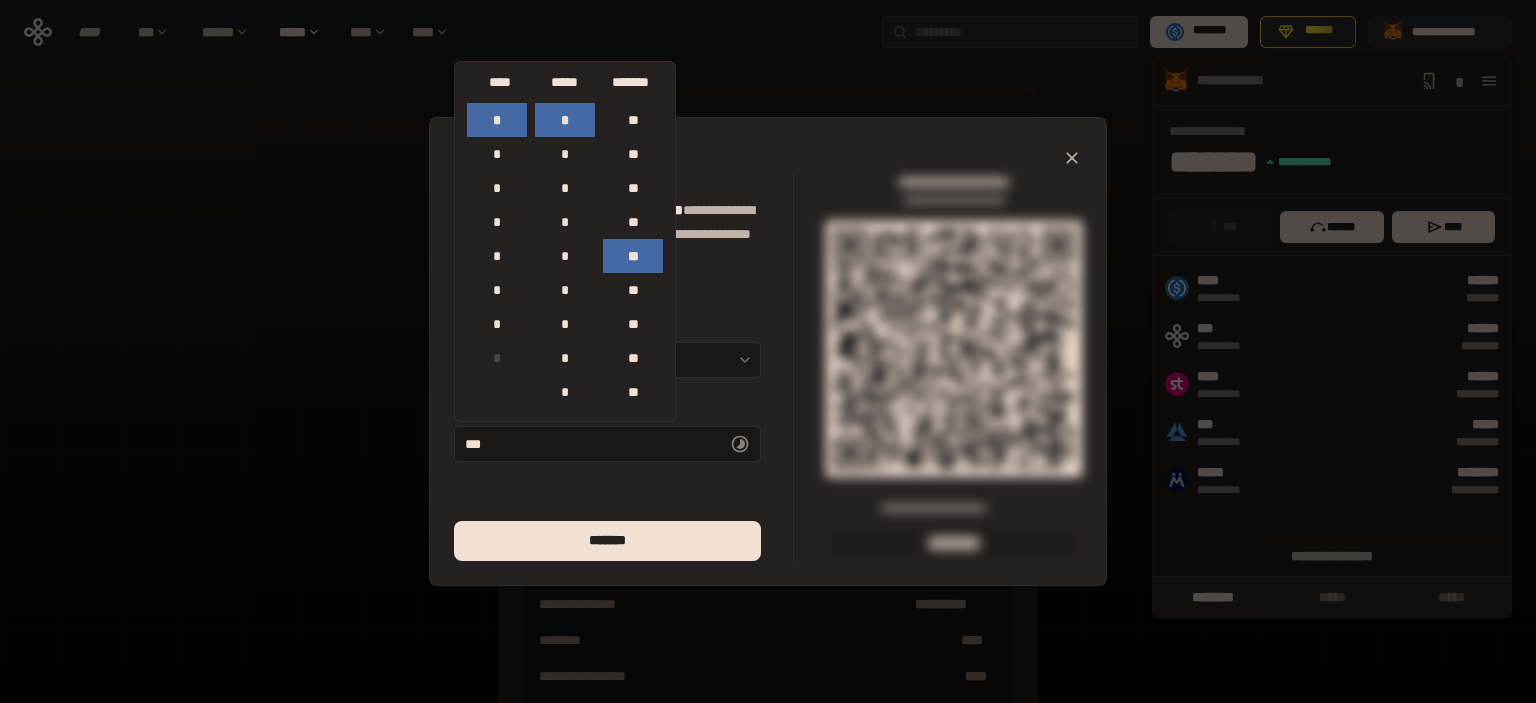 click at bounding box center [607, 479] 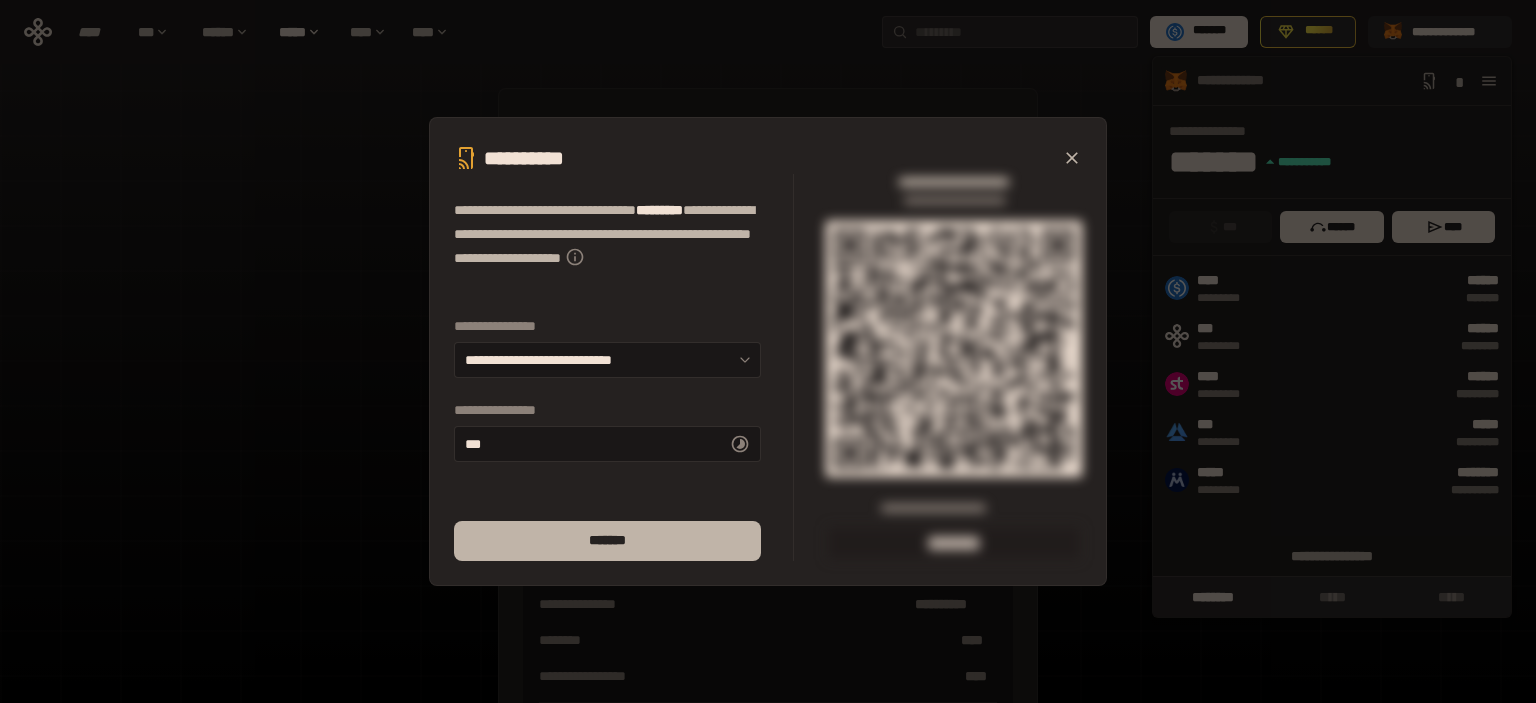 click on "[LAST]" at bounding box center (607, 541) 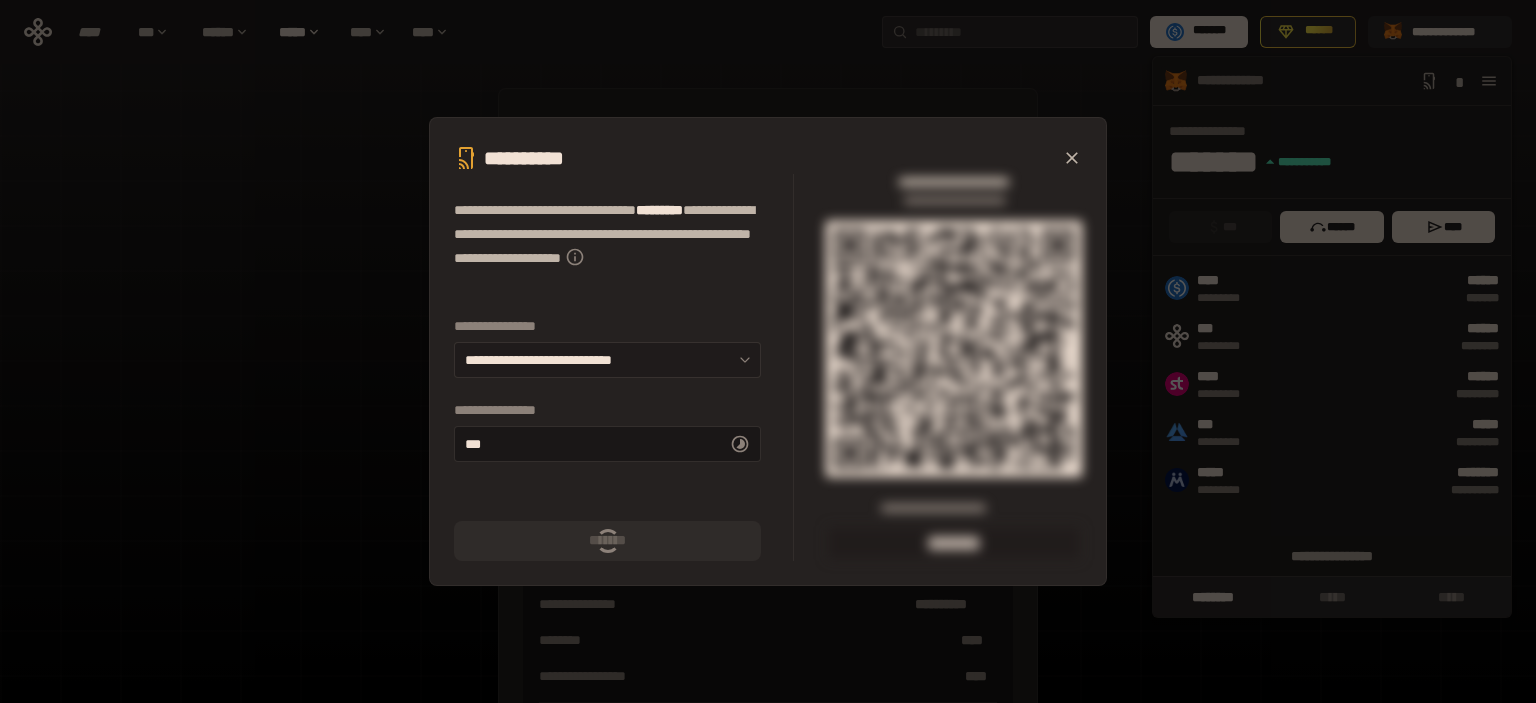 click on "**********" at bounding box center [607, 360] 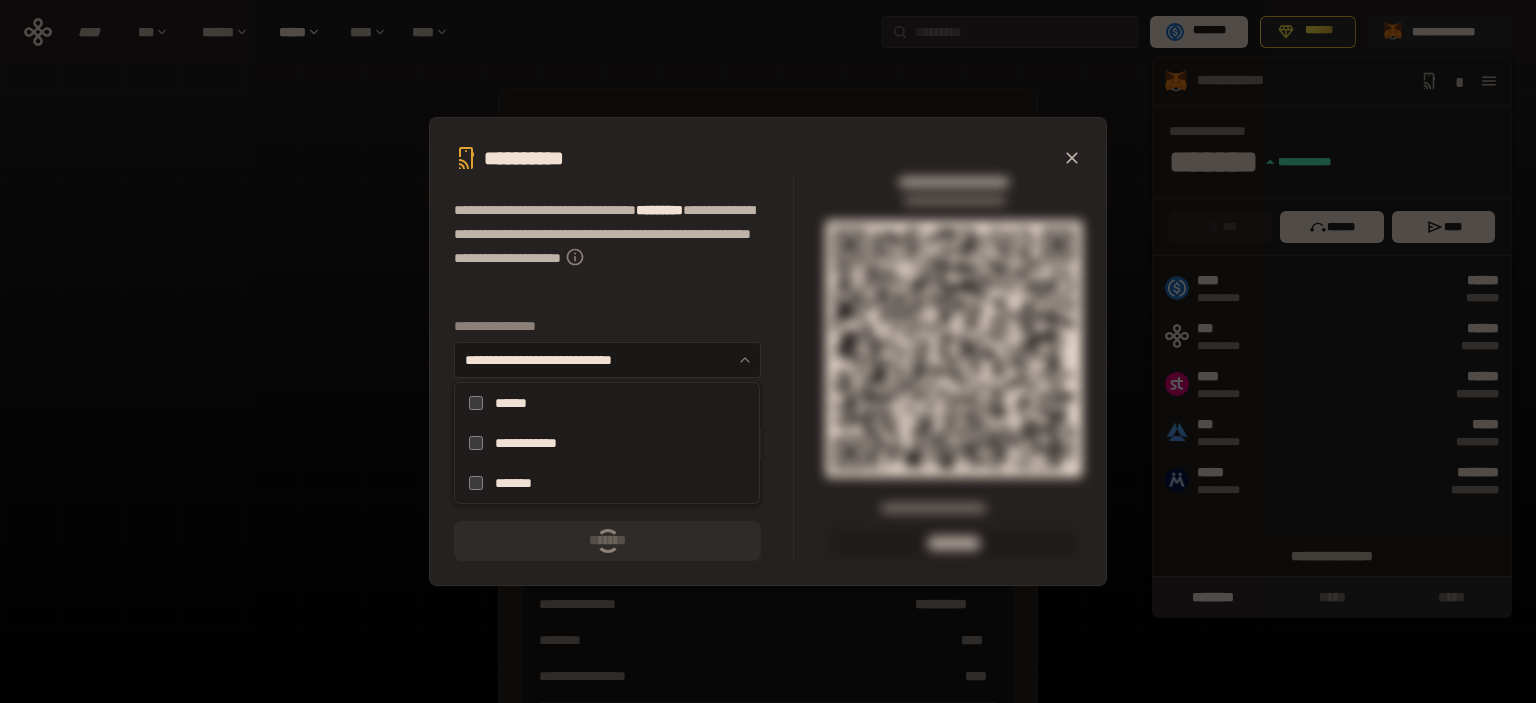click on "**********" at bounding box center [607, 246] 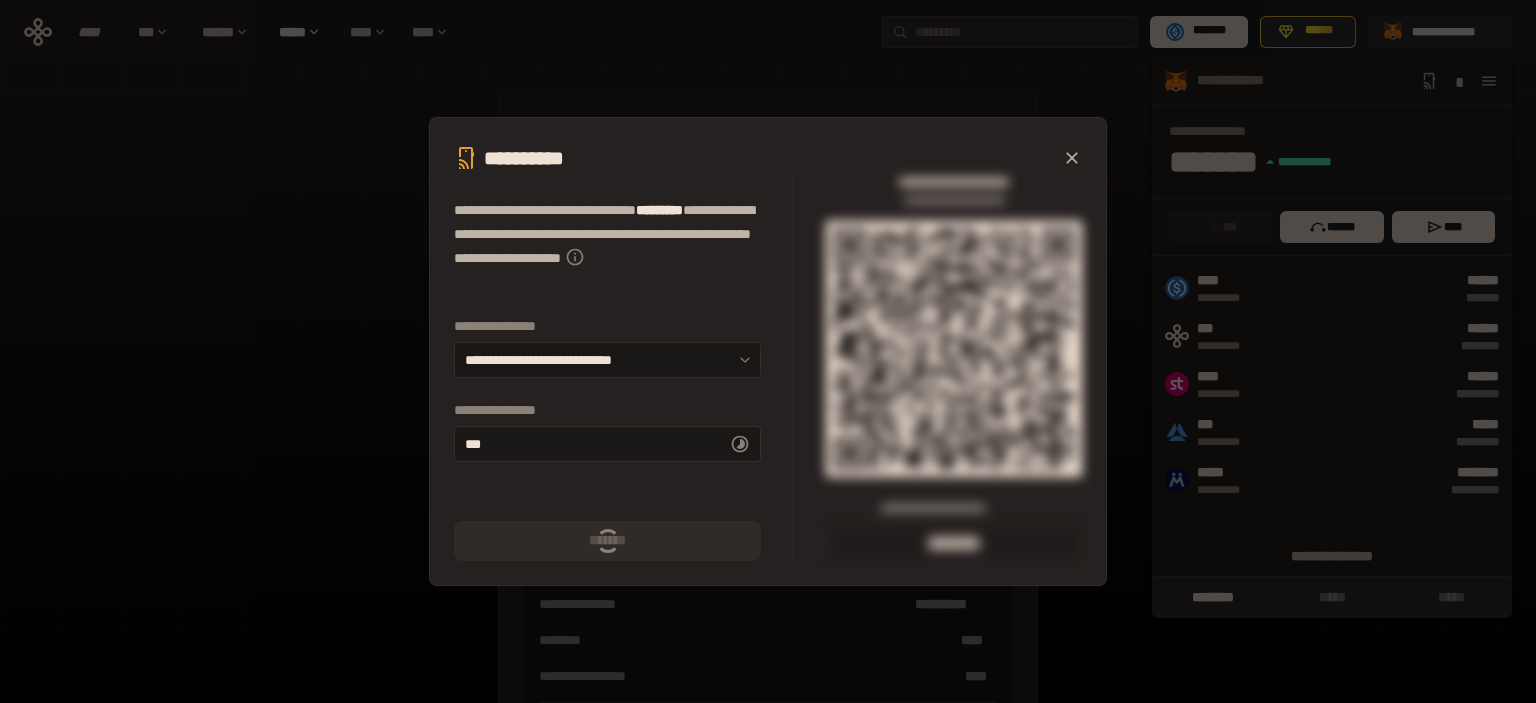 click on "[LAST]" at bounding box center (659, 210) 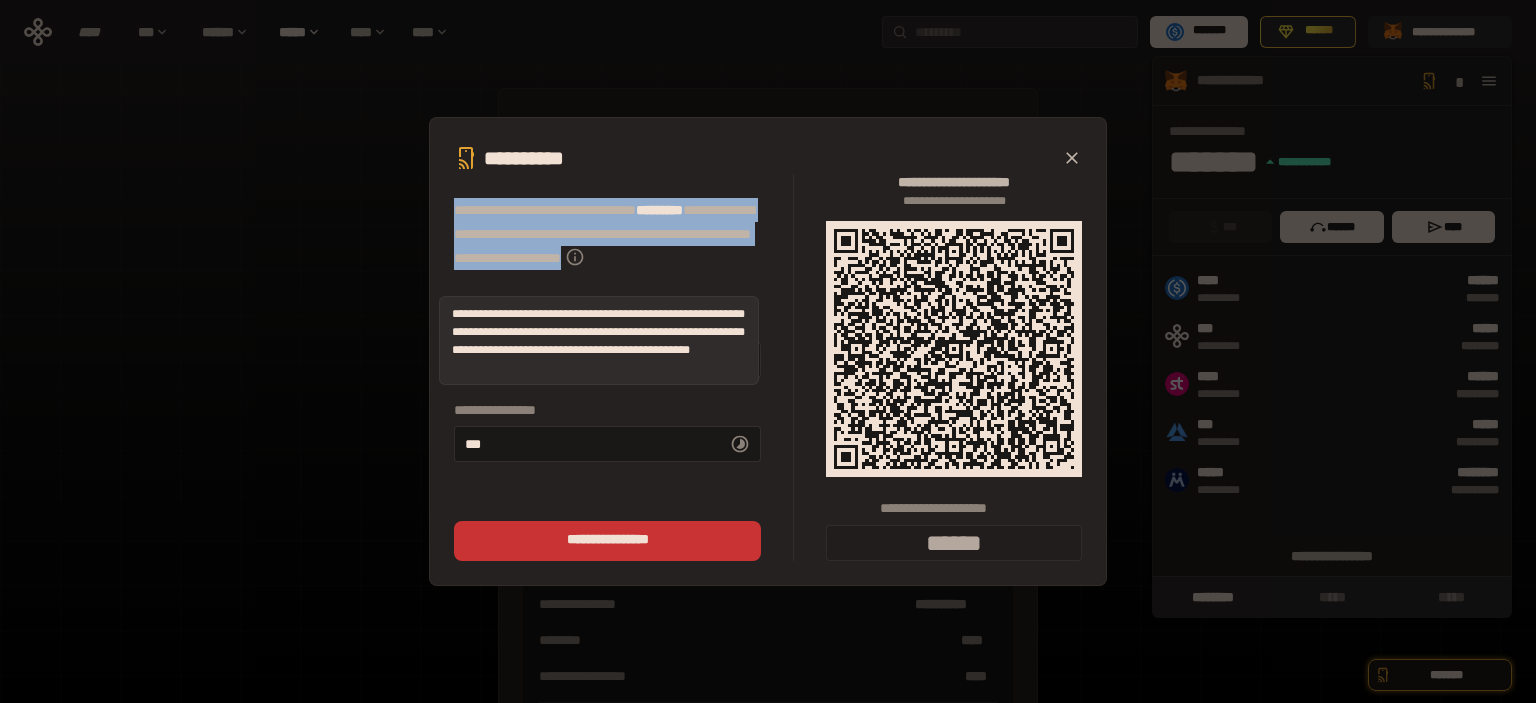 drag, startPoint x: 450, startPoint y: 207, endPoint x: 597, endPoint y: 288, distance: 167.8392 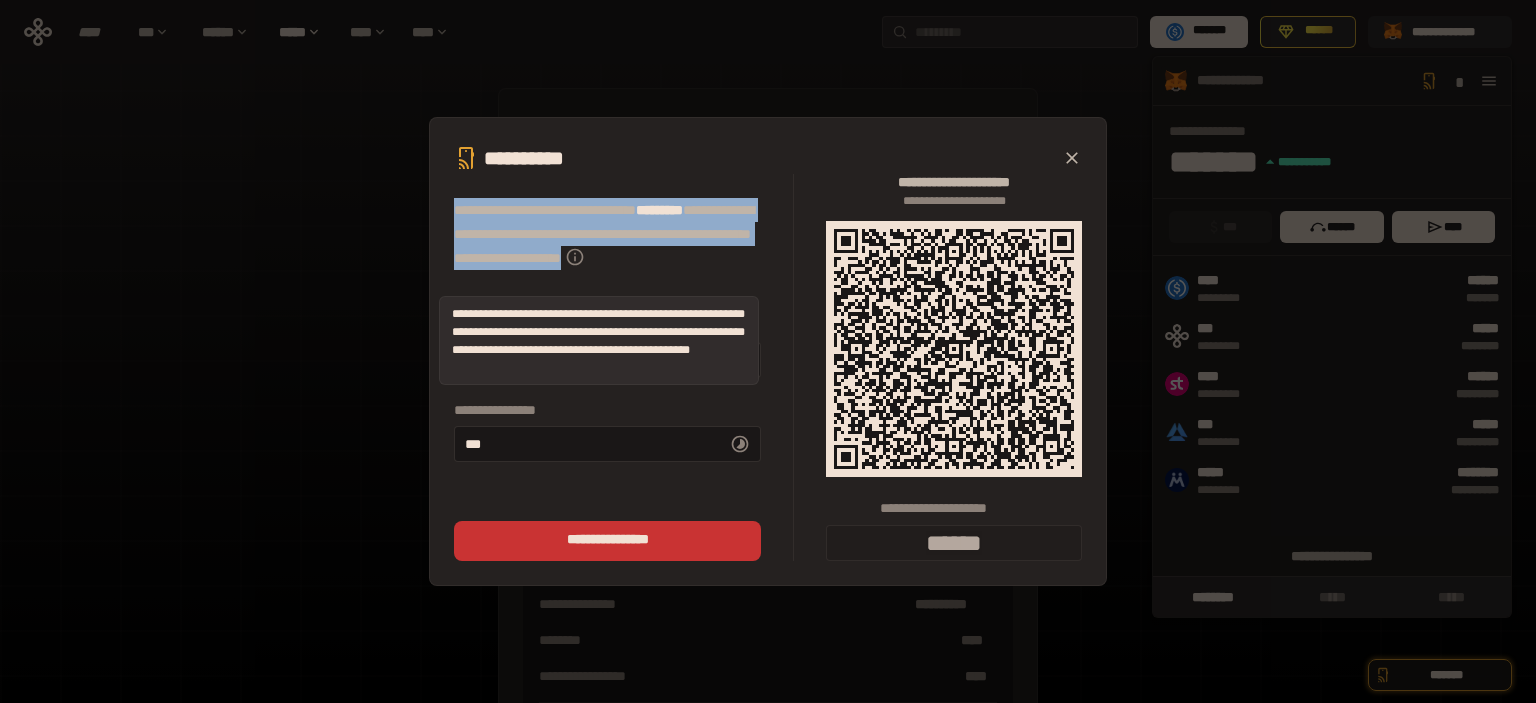 click on "**********" at bounding box center [768, 351] 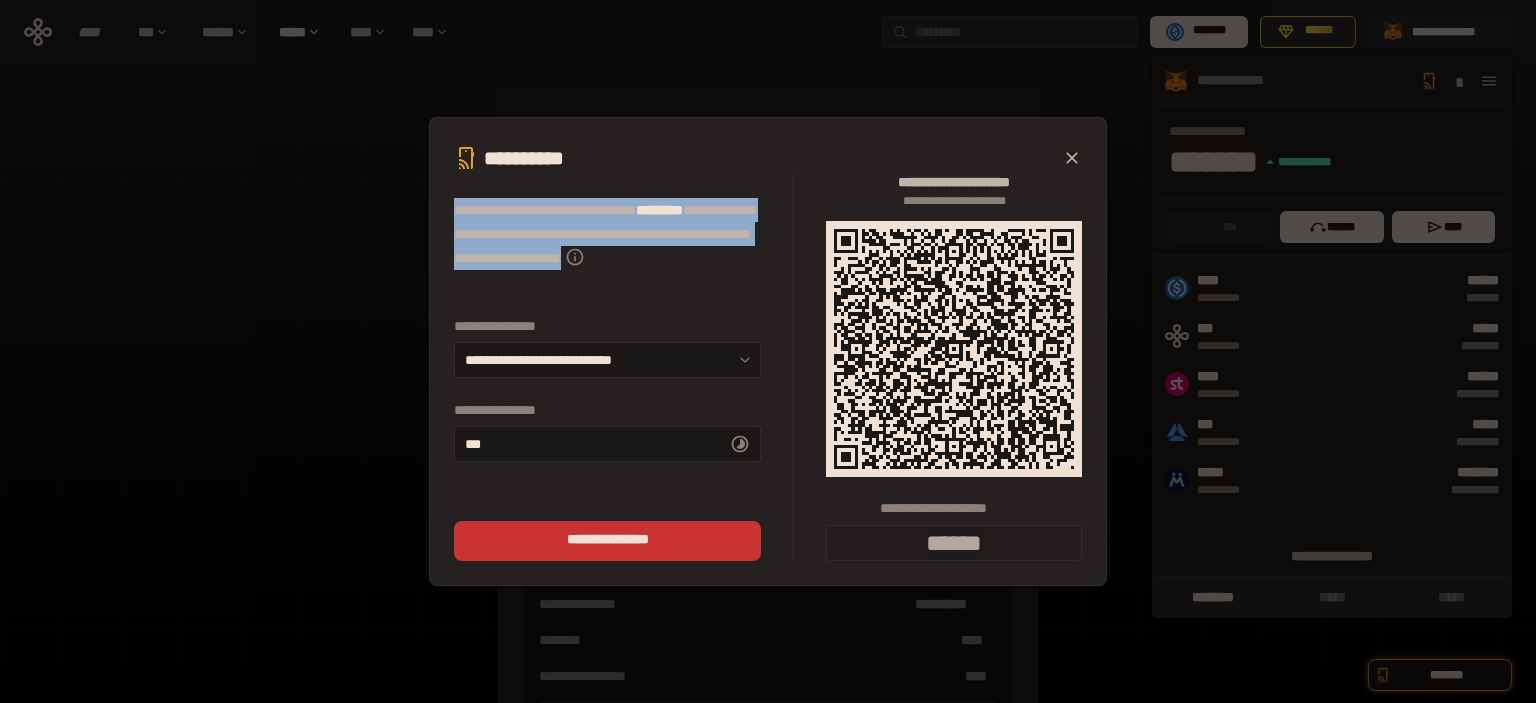 copy on "**********" 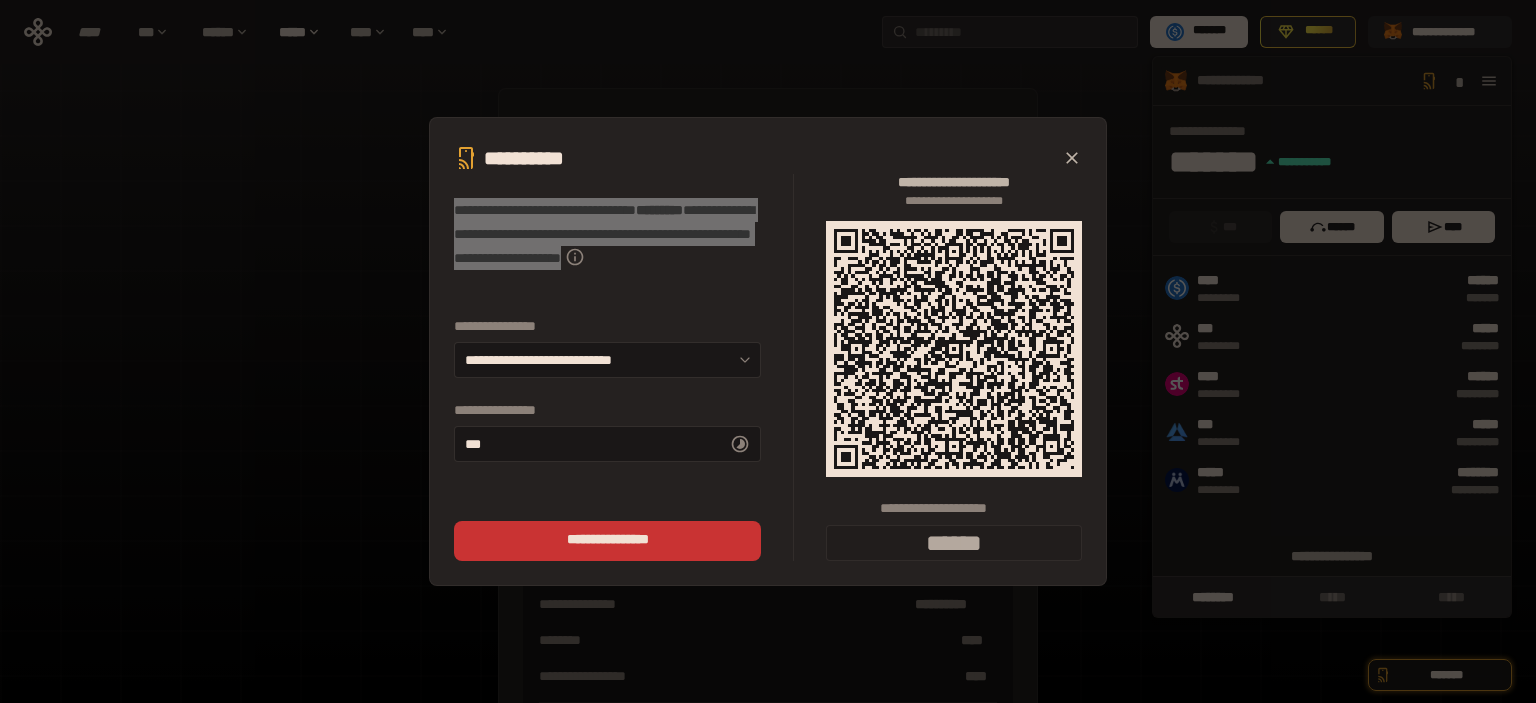 type on "******" 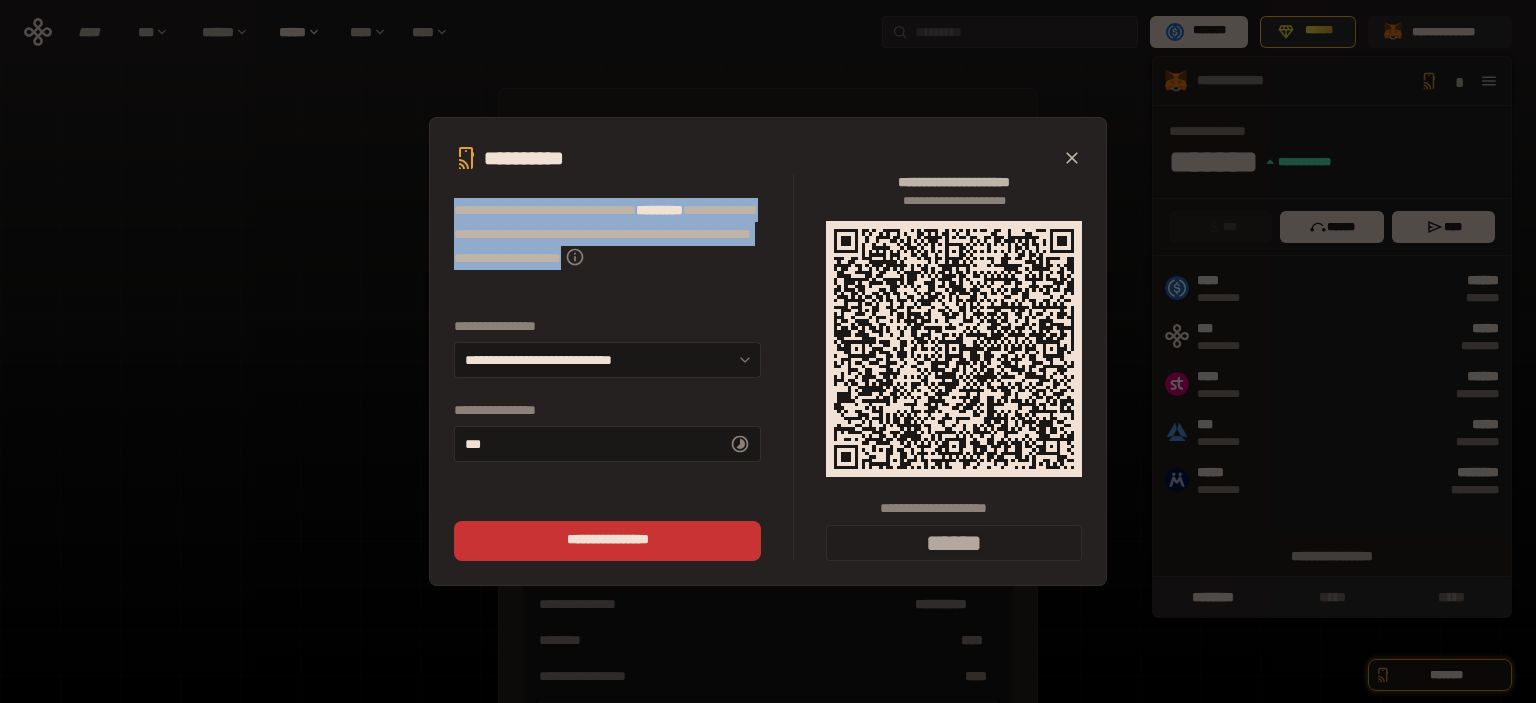 click 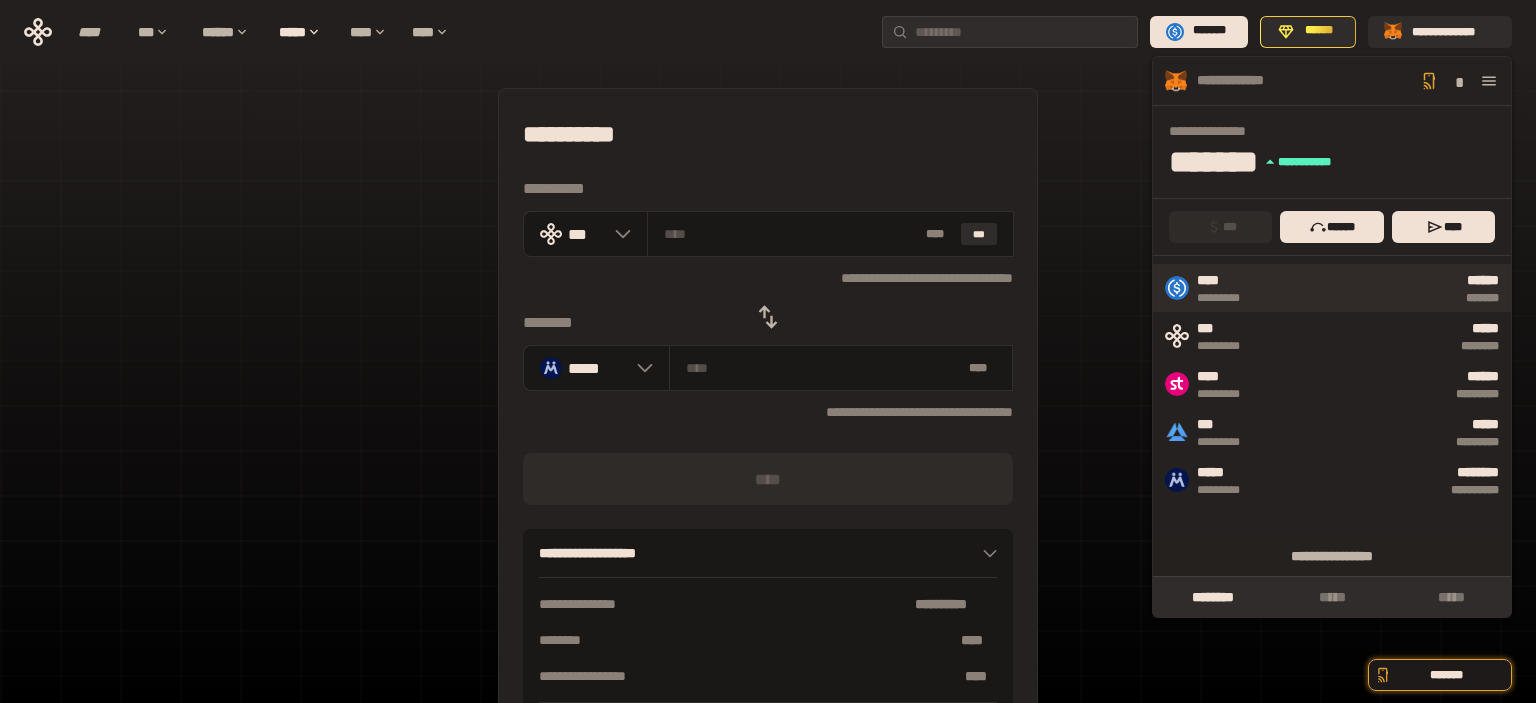 click on "**** ********* ****** *******" at bounding box center [1332, 288] 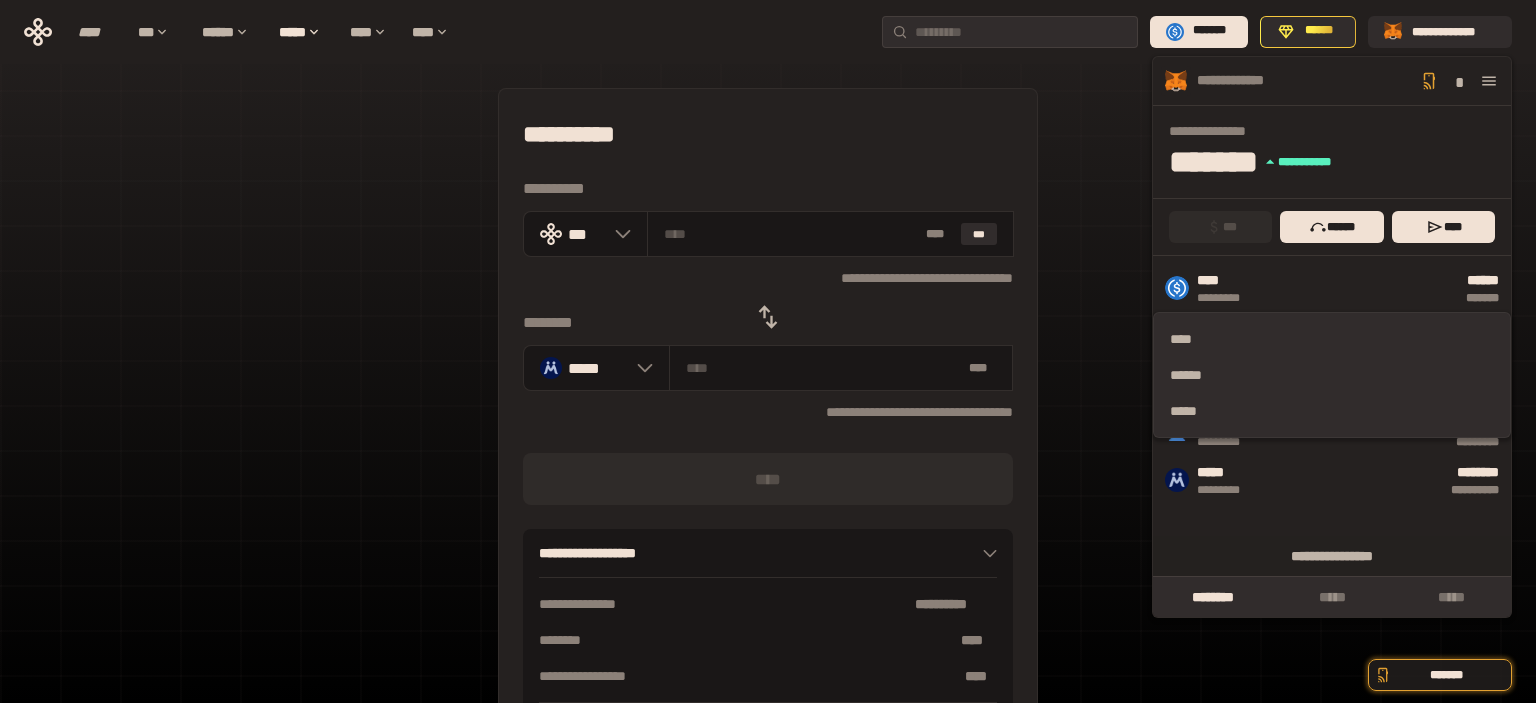 click 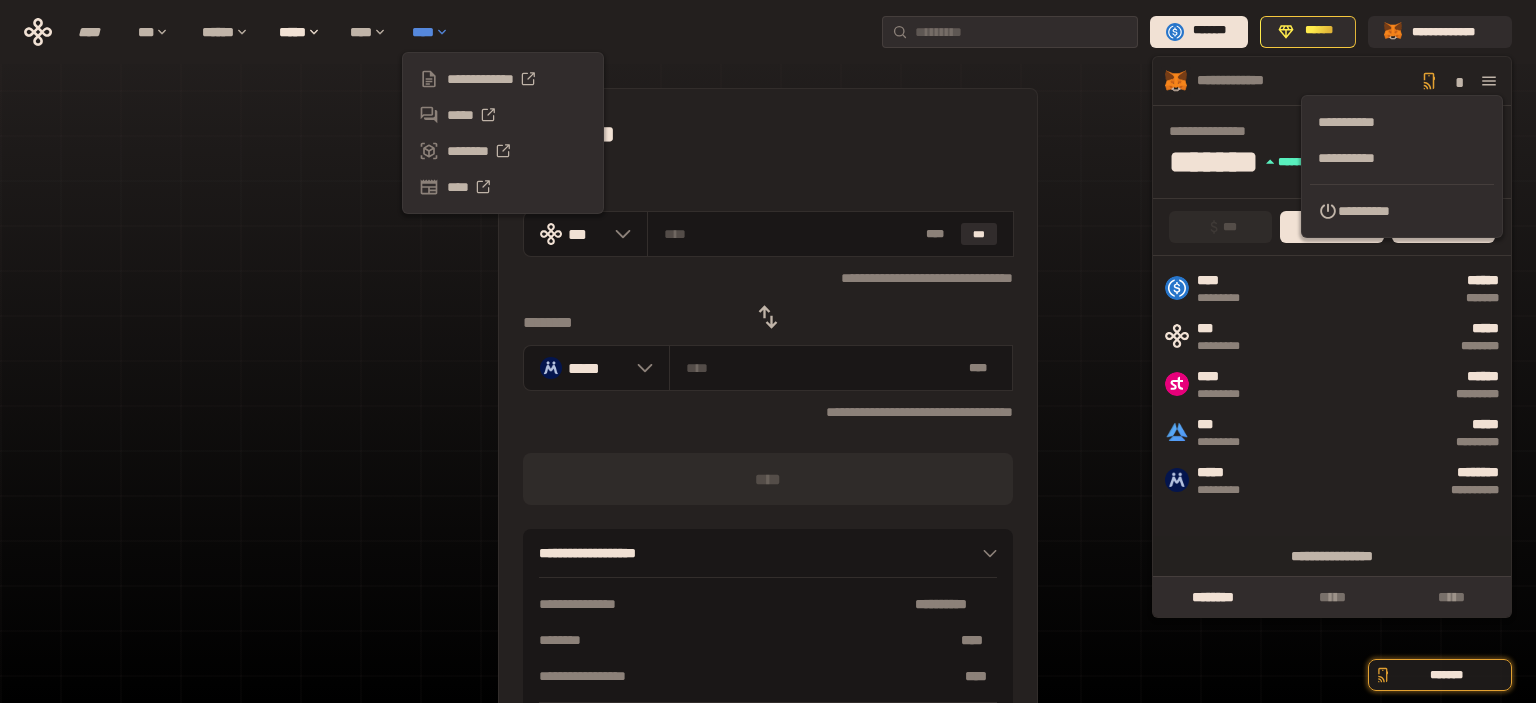 click on "[LAST]" at bounding box center (435, 32) 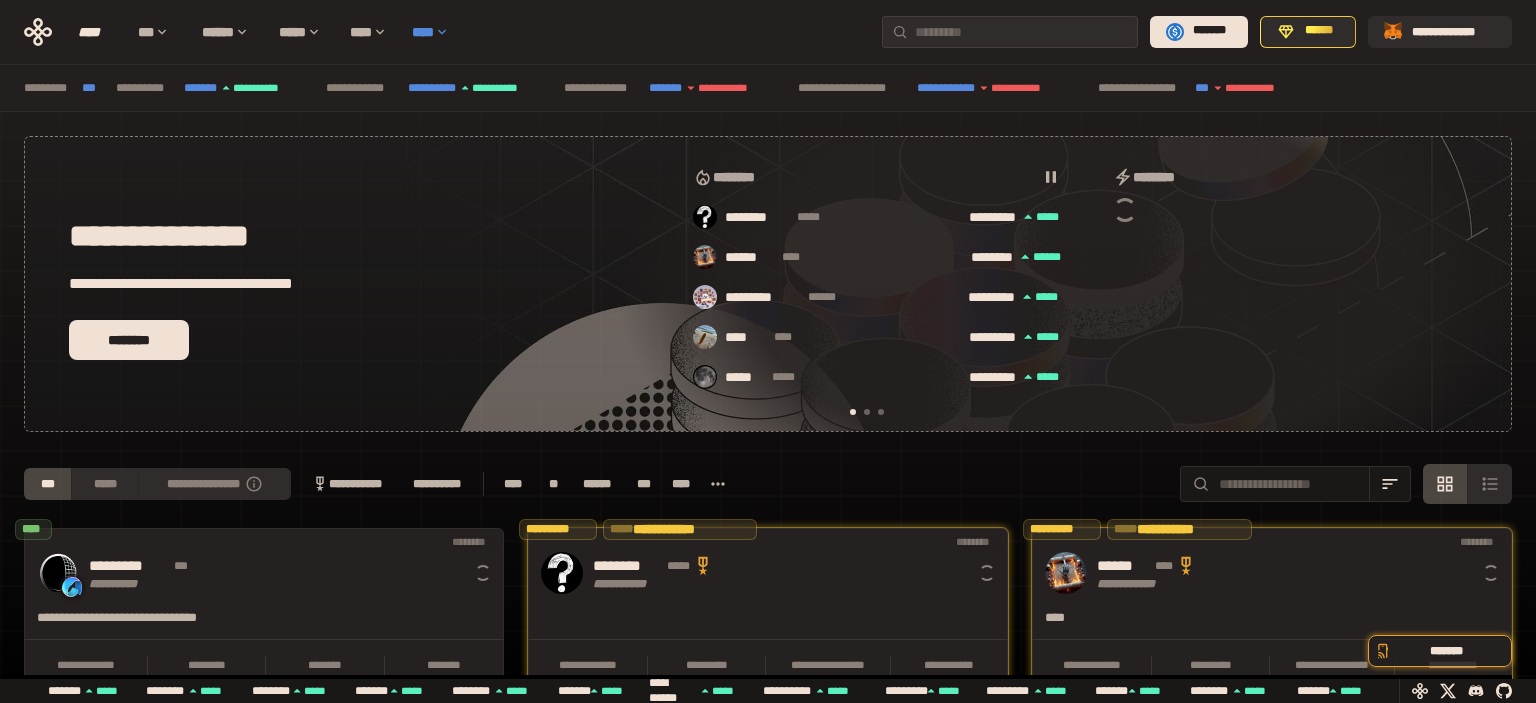 scroll, scrollTop: 0, scrollLeft: 16, axis: horizontal 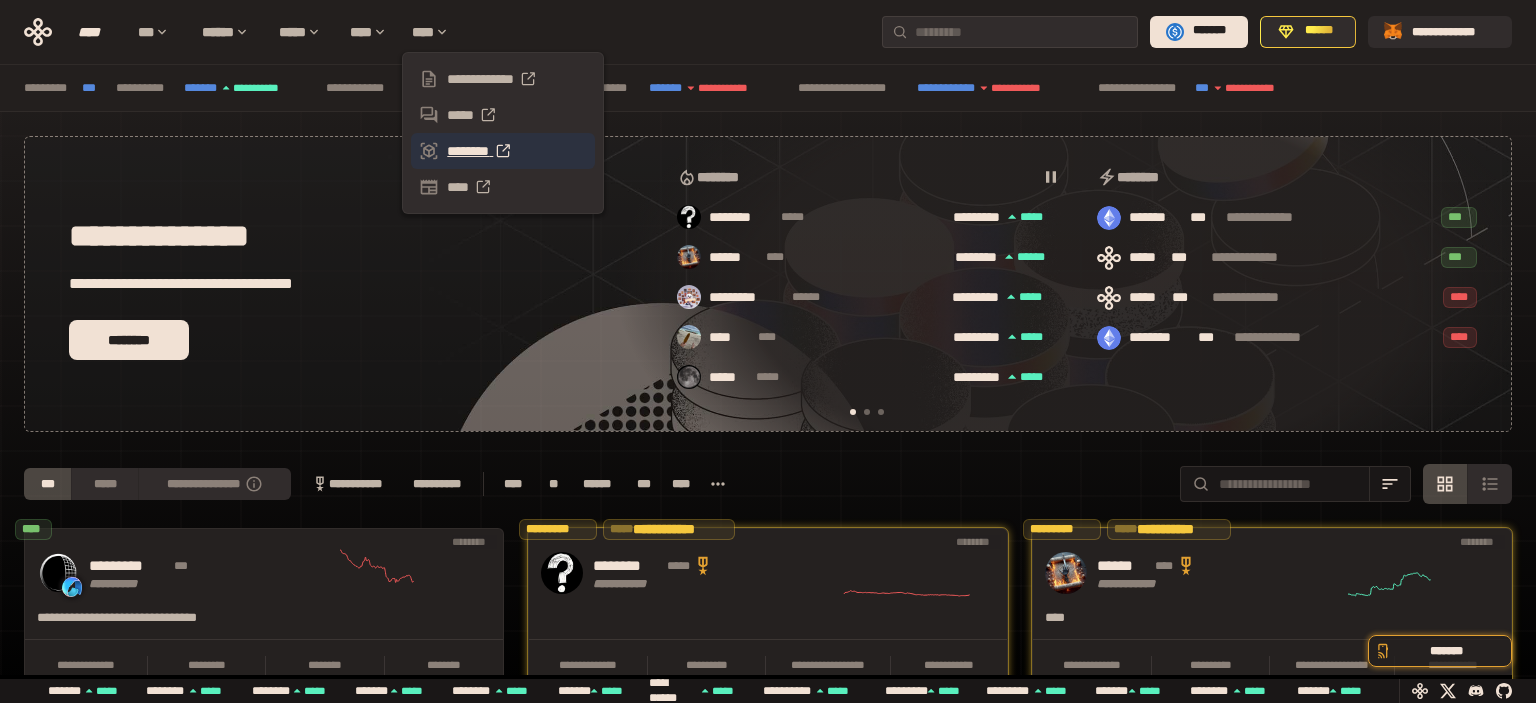 click on "[LAST]" at bounding box center [503, 151] 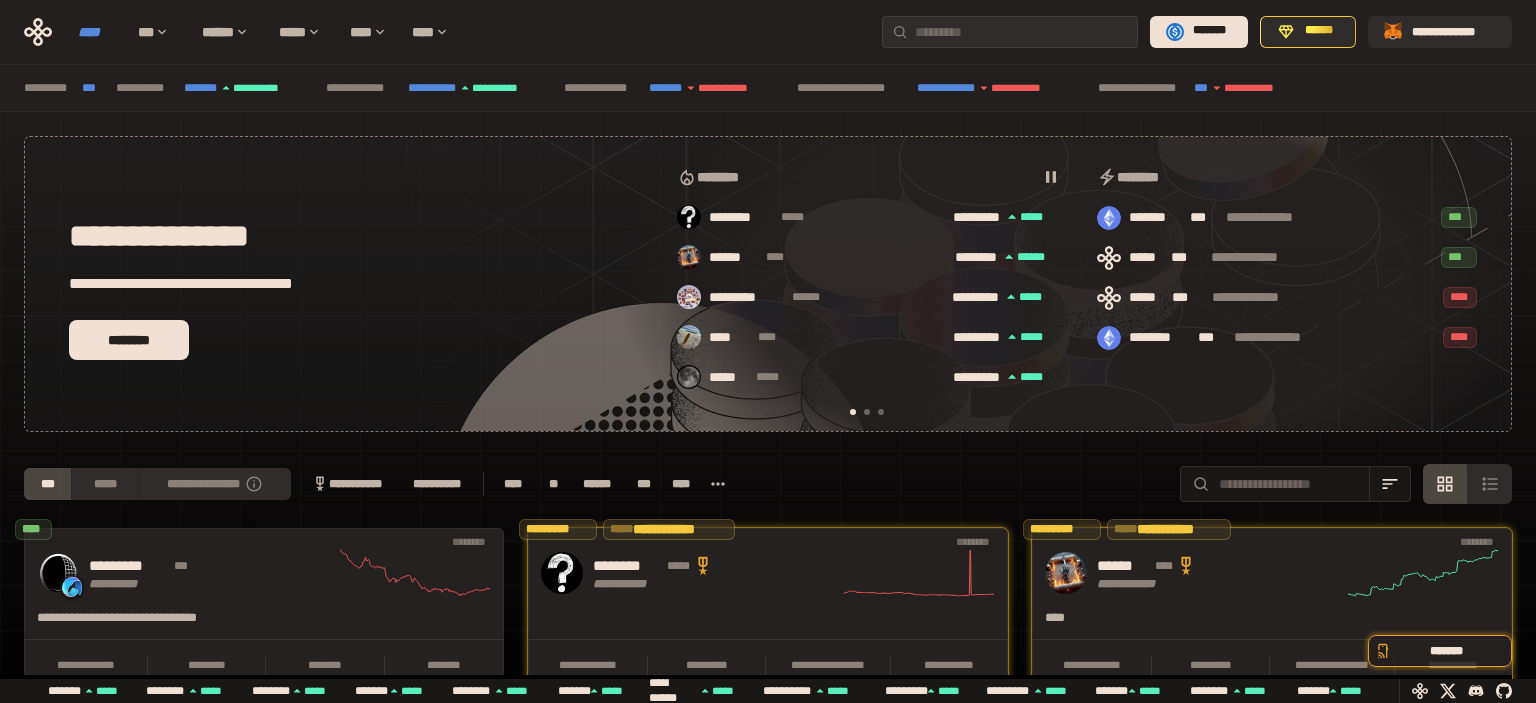 click on "[LAST]" at bounding box center [98, 32] 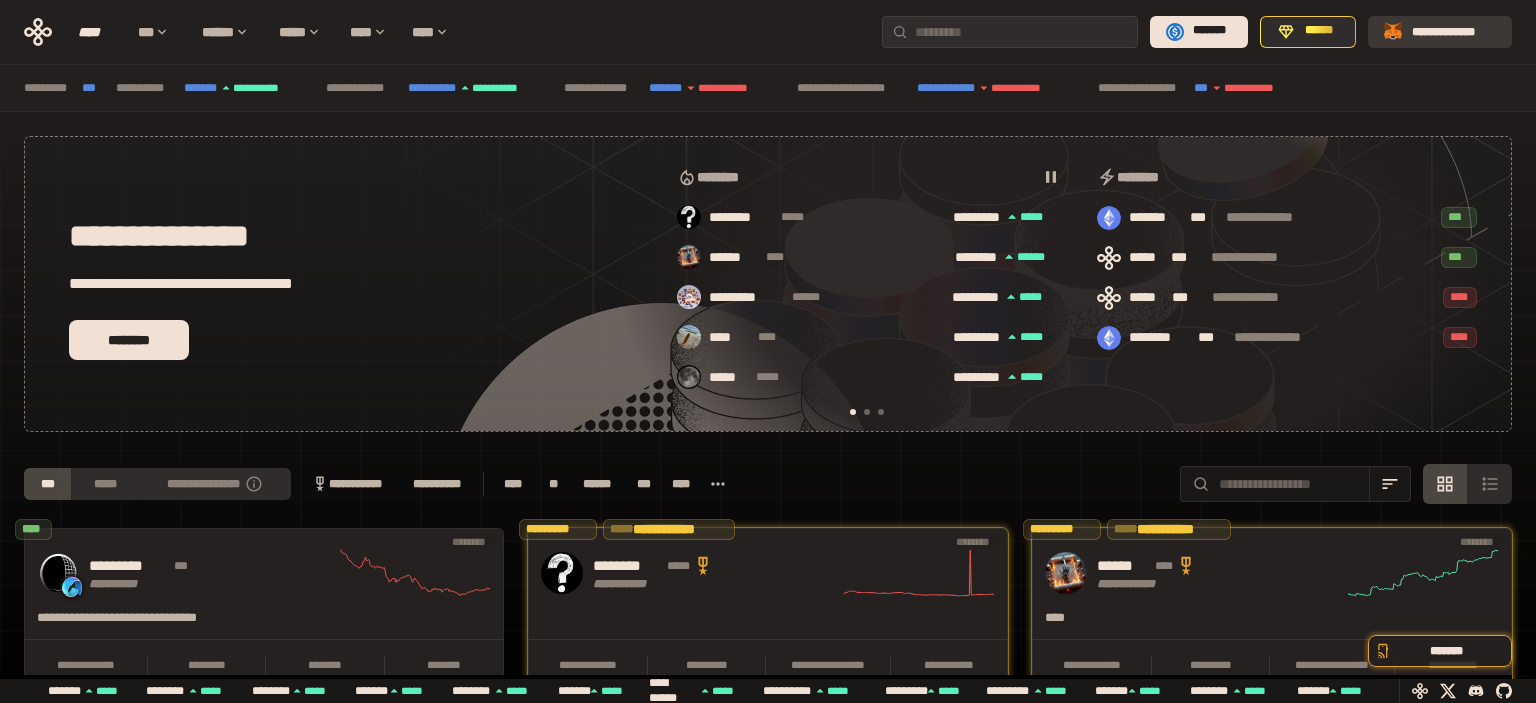 click on "[LAST]" at bounding box center [1454, 31] 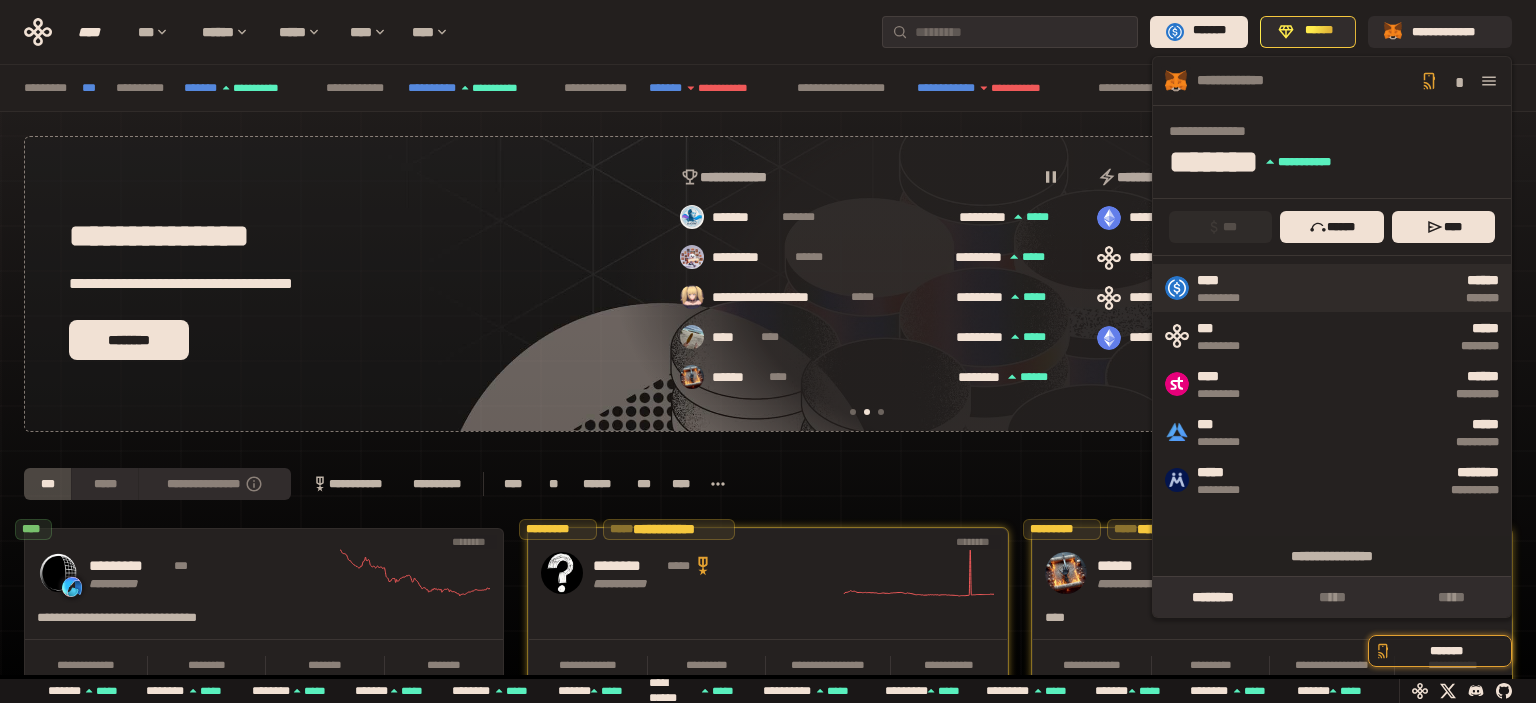 scroll, scrollTop: 0, scrollLeft: 436, axis: horizontal 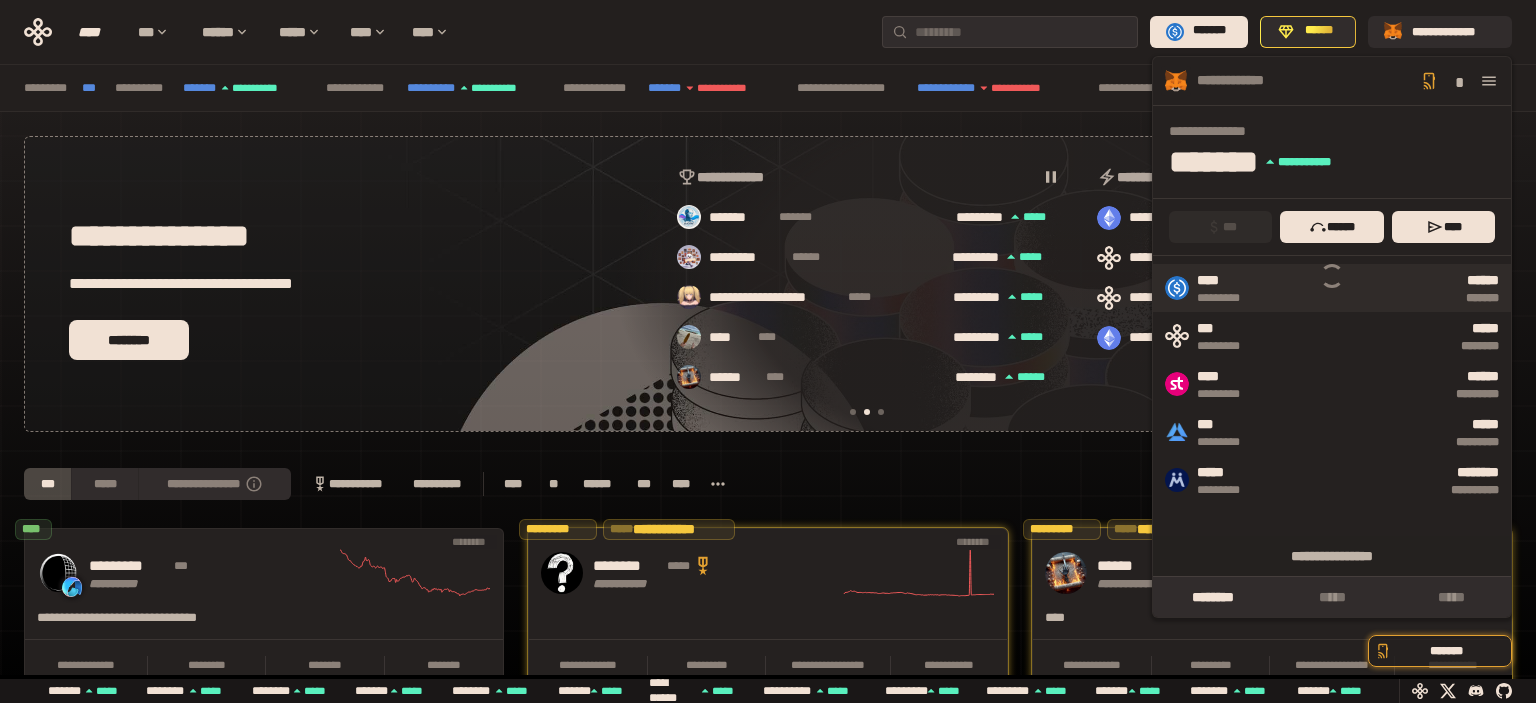 click on "**** ********* ****** *******" at bounding box center (1332, 288) 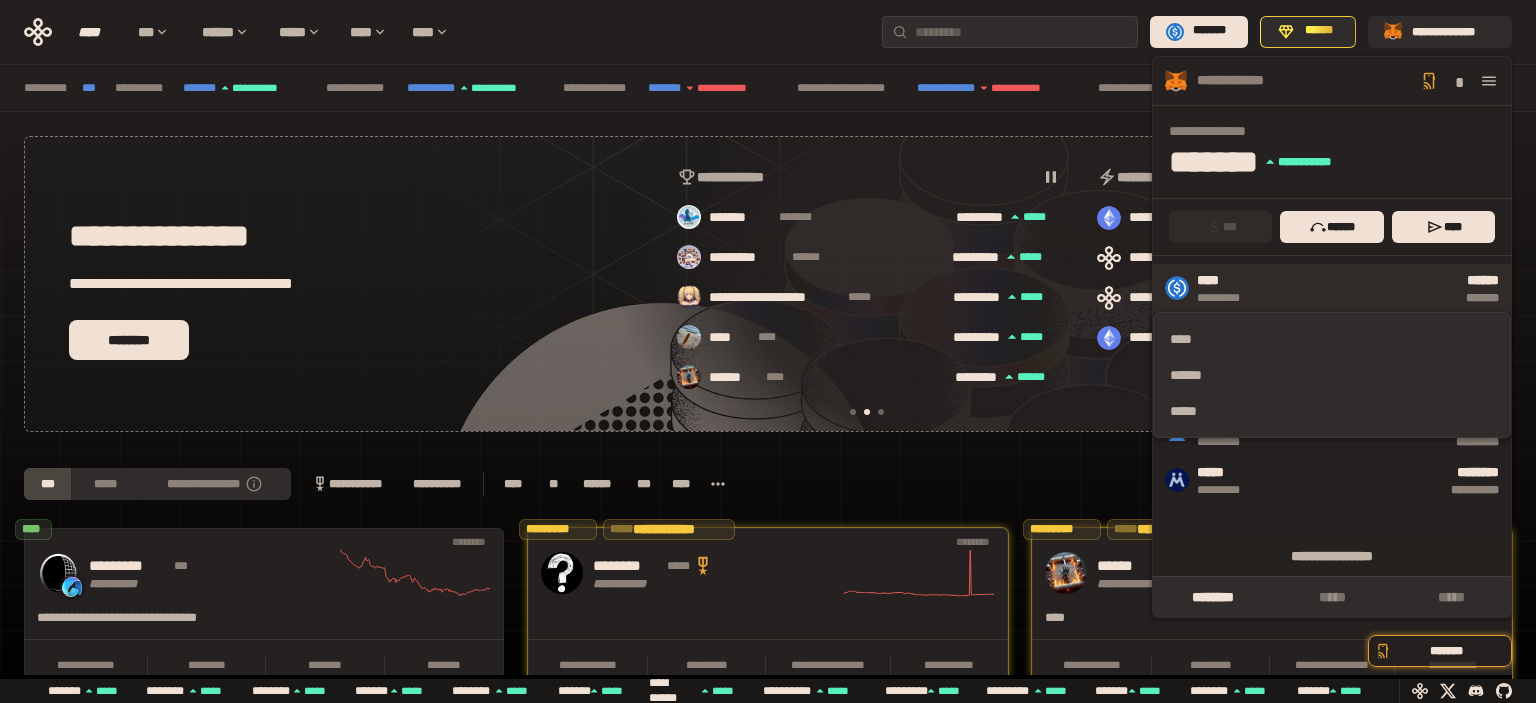 click on "****** *******" at bounding box center [1384, 288] 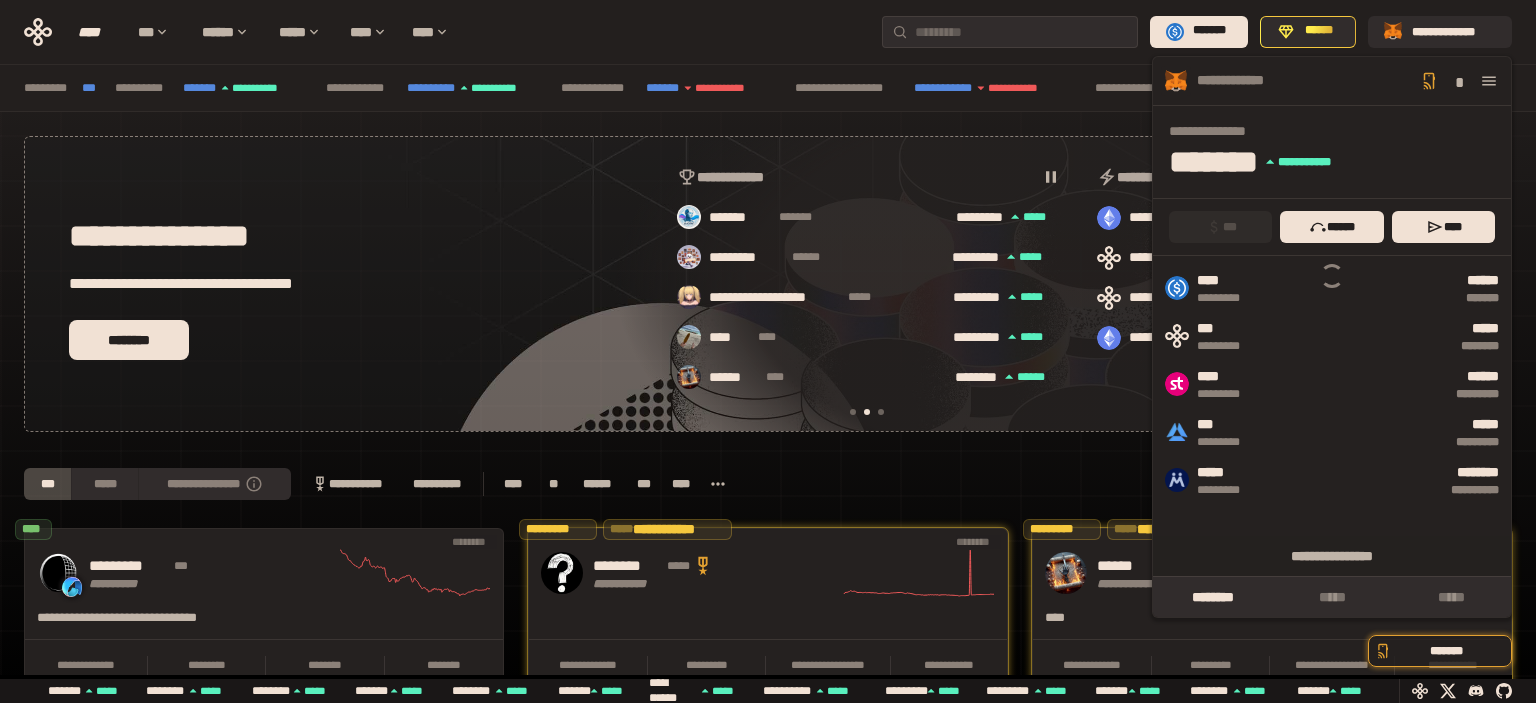 click on "**********" at bounding box center (768, 484) 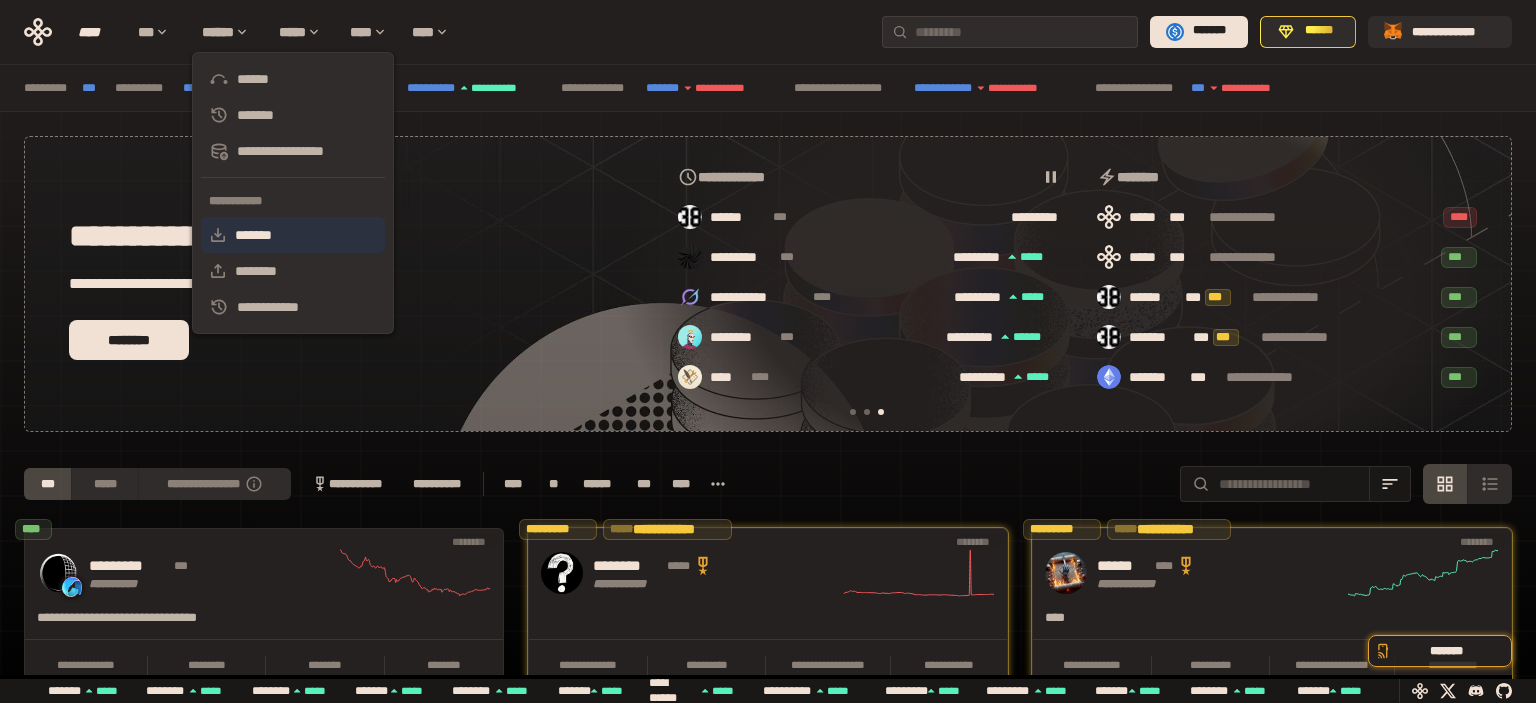 scroll, scrollTop: 0, scrollLeft: 856, axis: horizontal 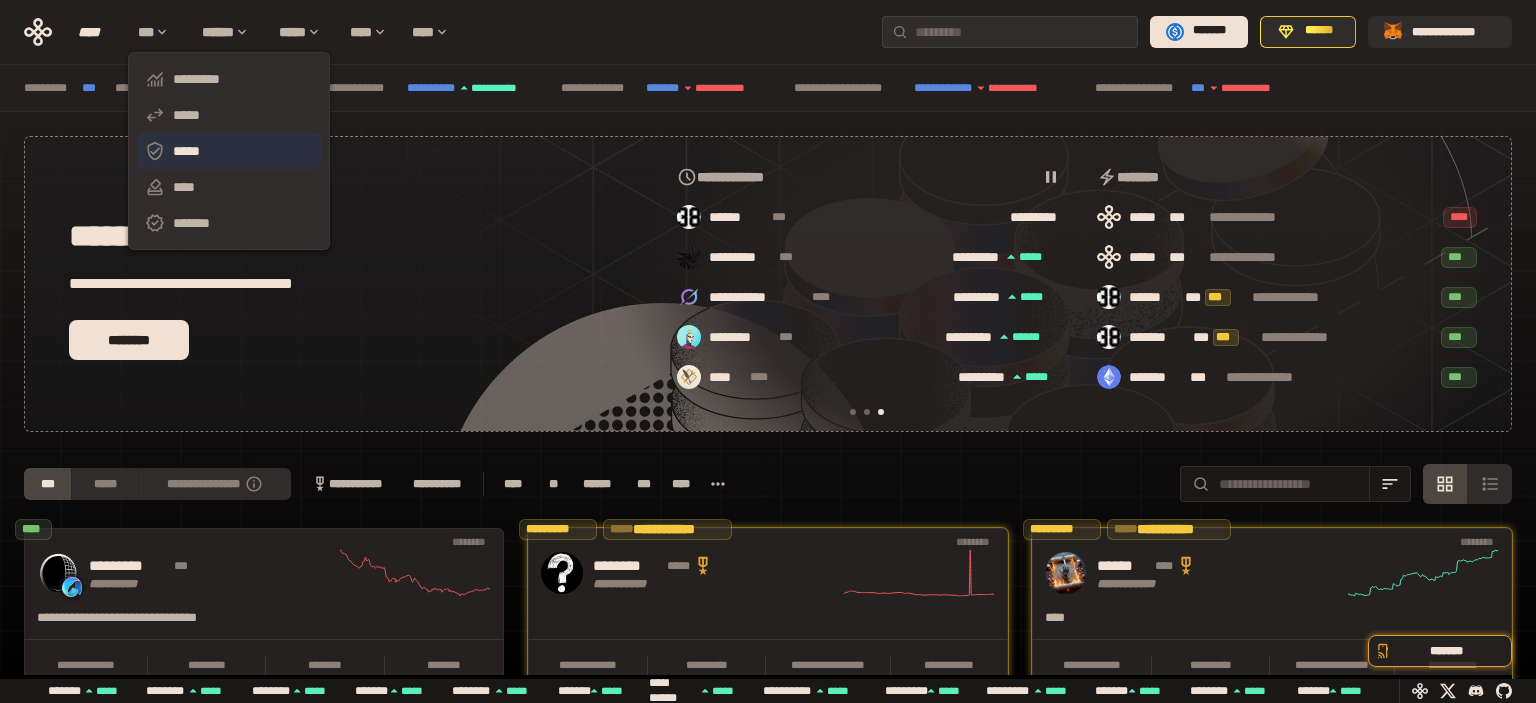 click on "[LAST]" at bounding box center (229, 151) 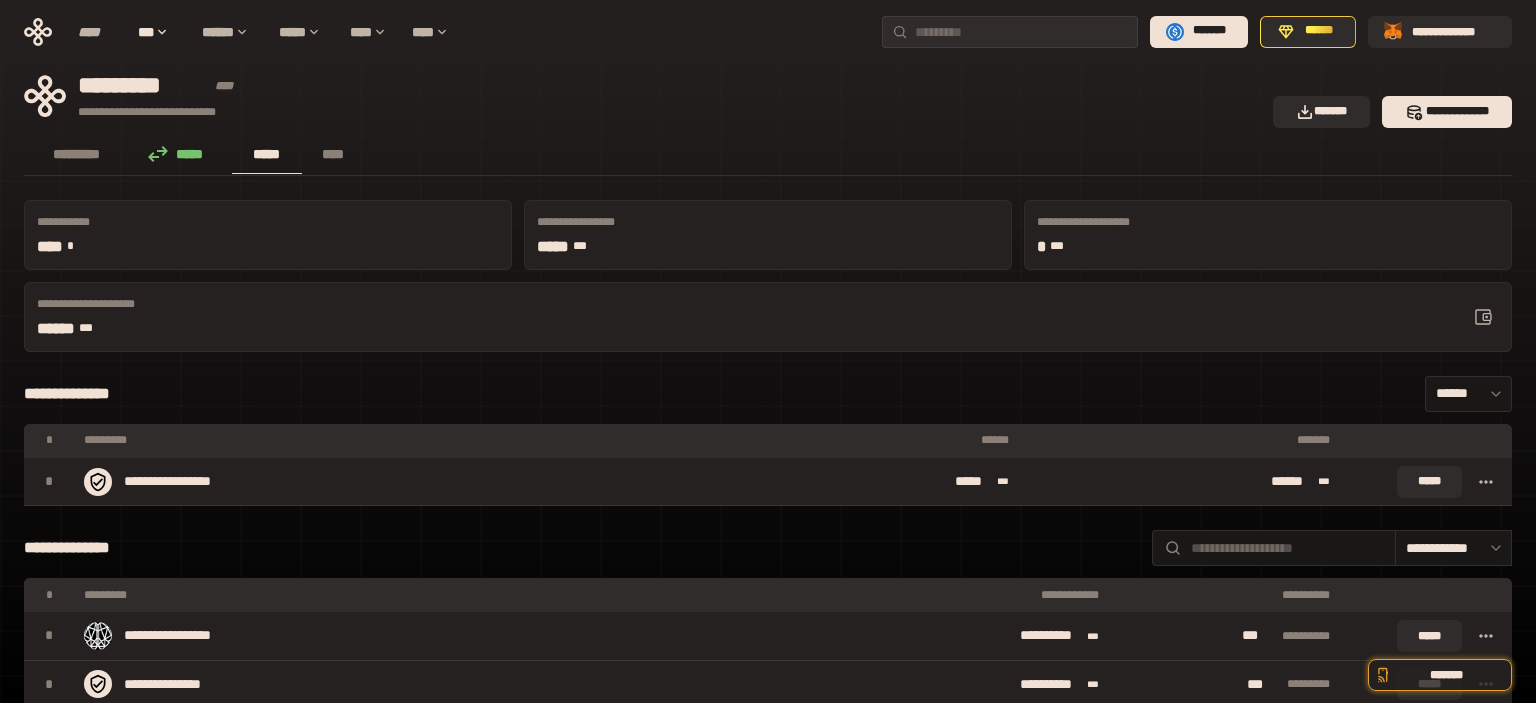 click on "******   ***" at bounding box center (205, 329) 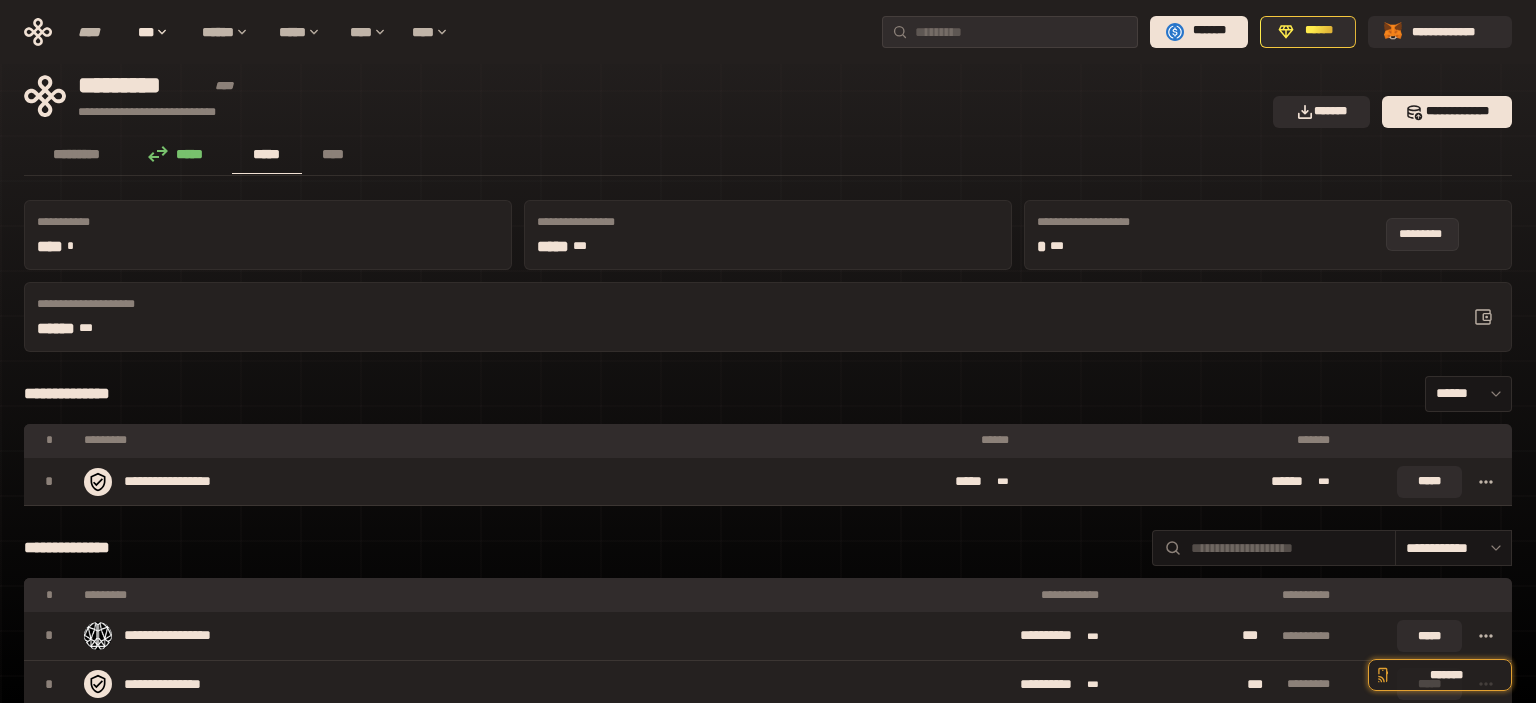click 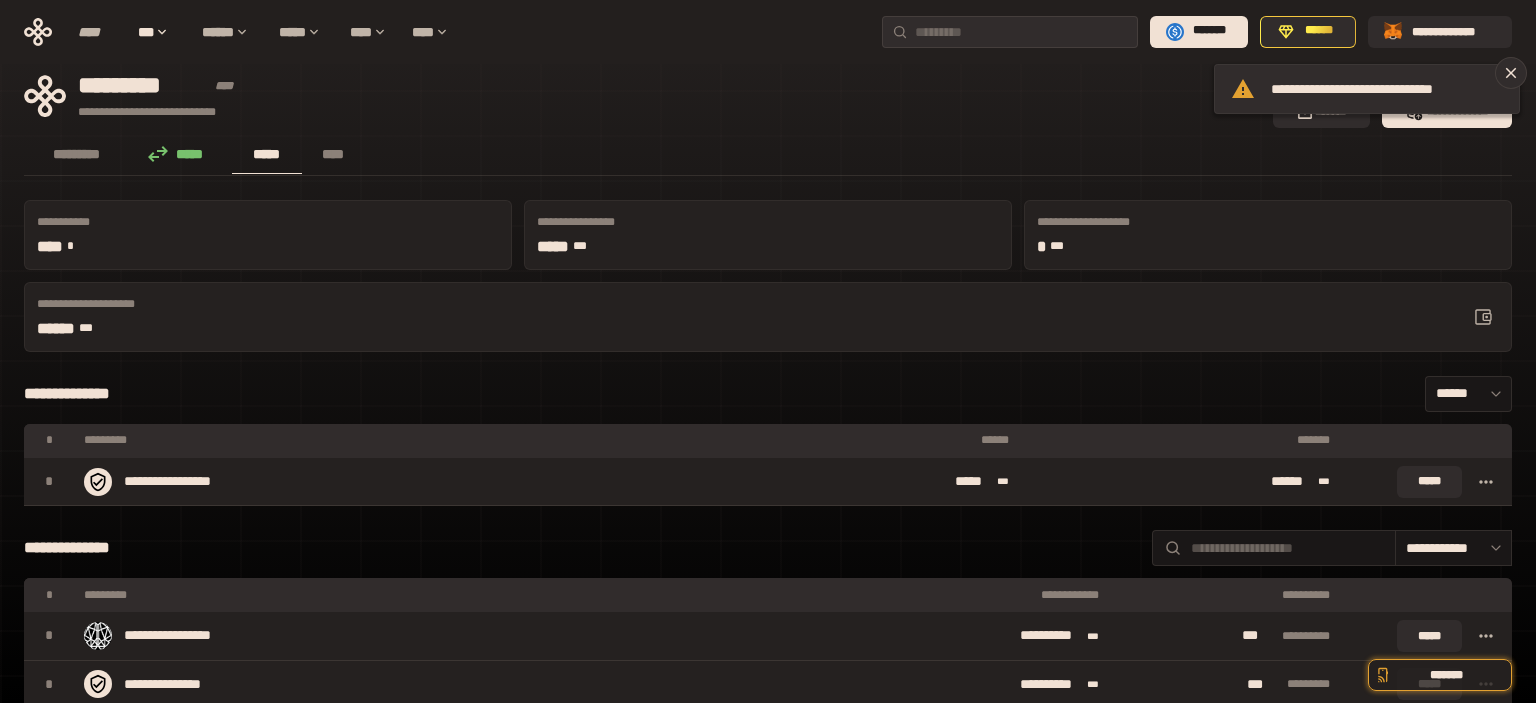 click on "**********" at bounding box center (768, 317) 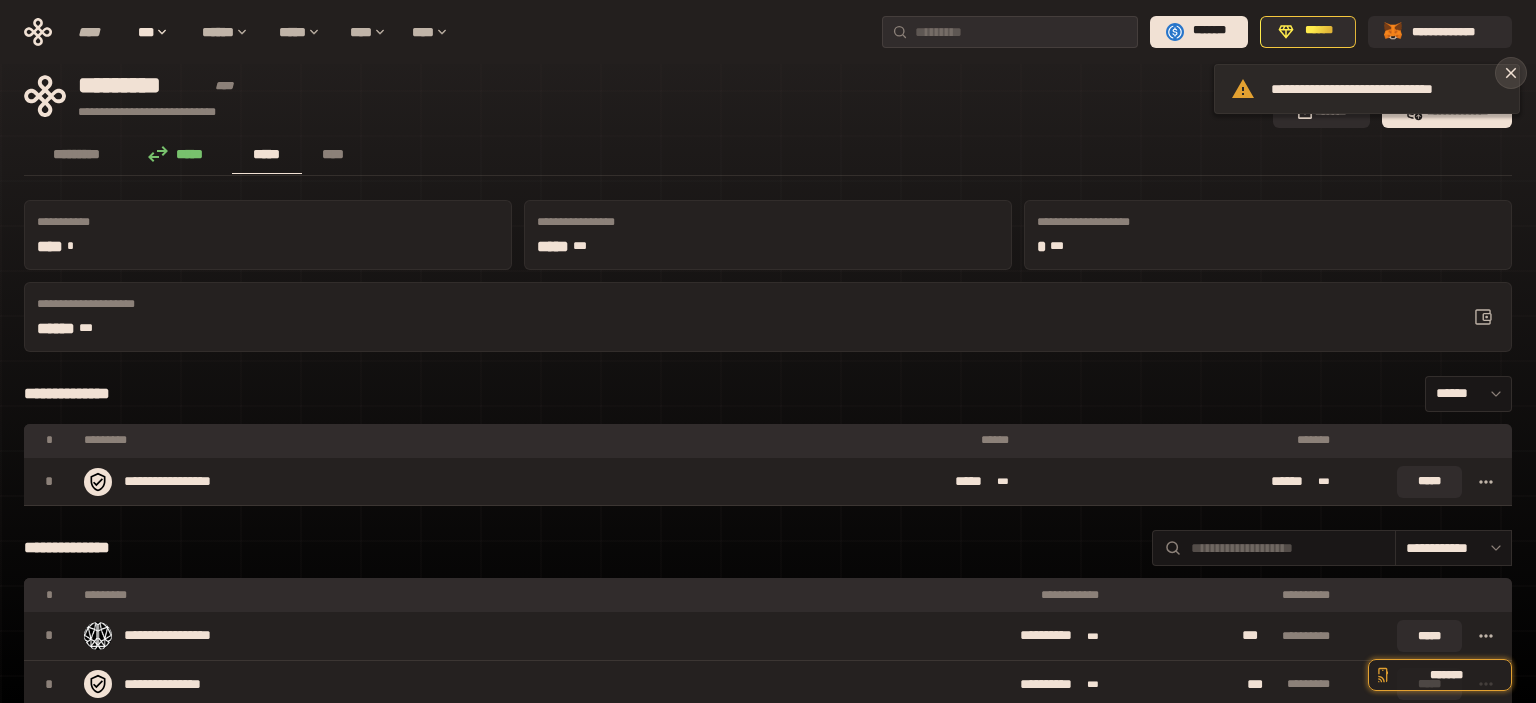 click 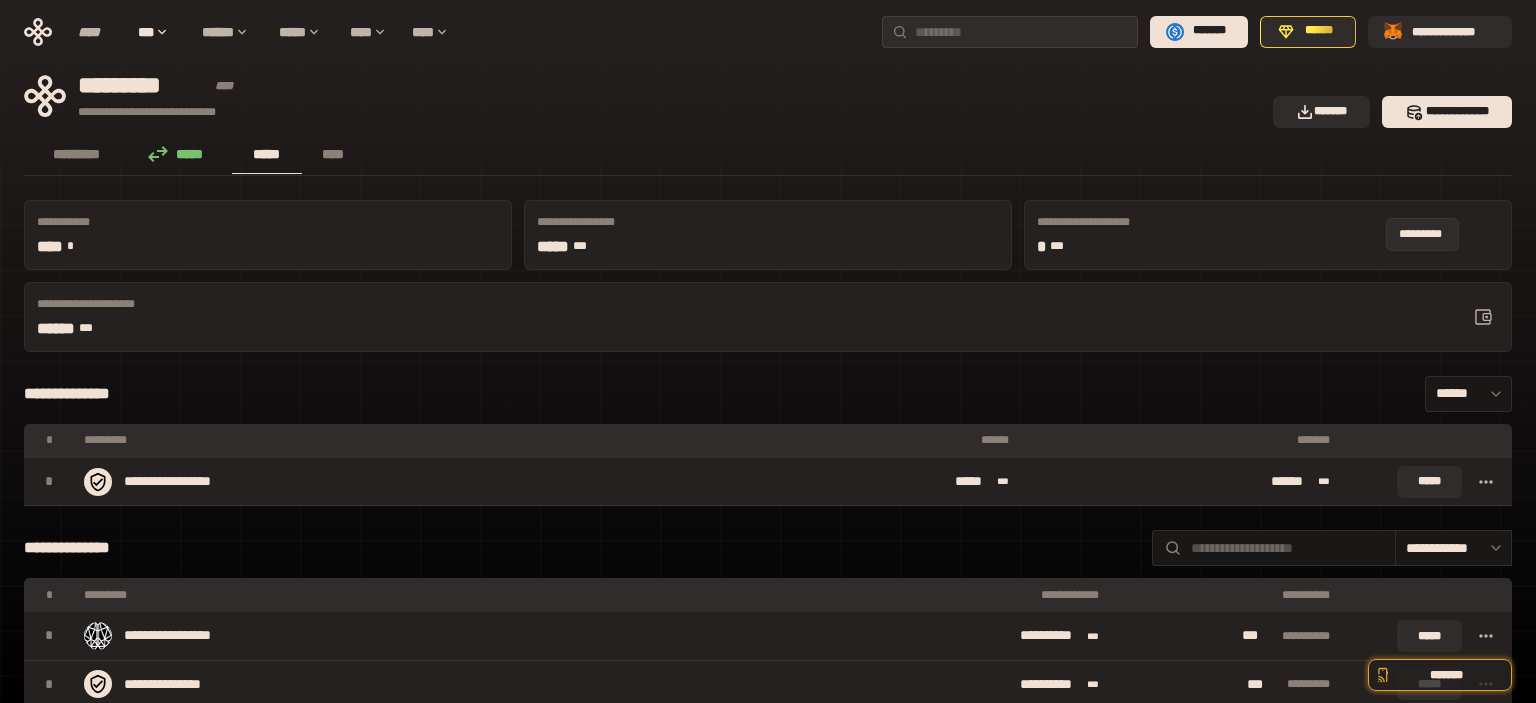 click 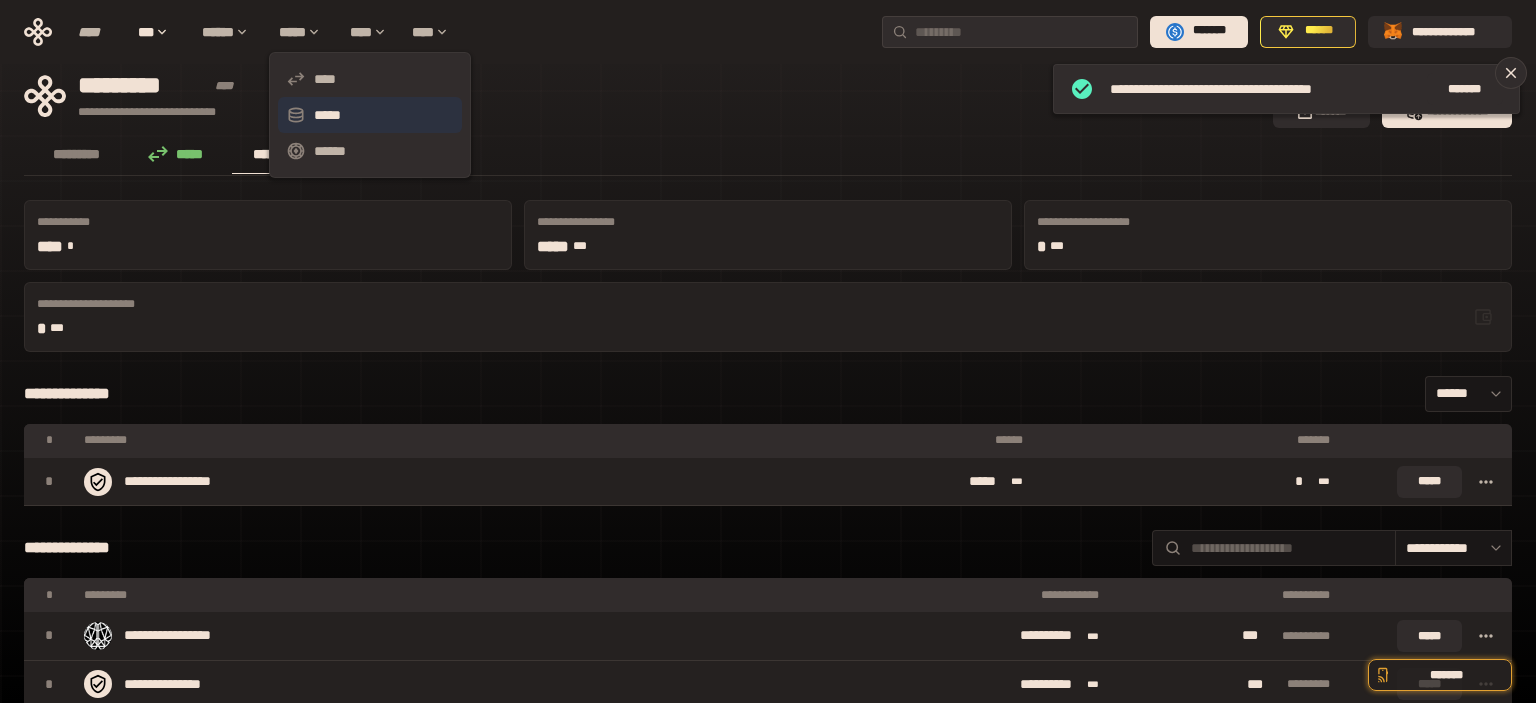 click on "[LAST]" at bounding box center [370, 115] 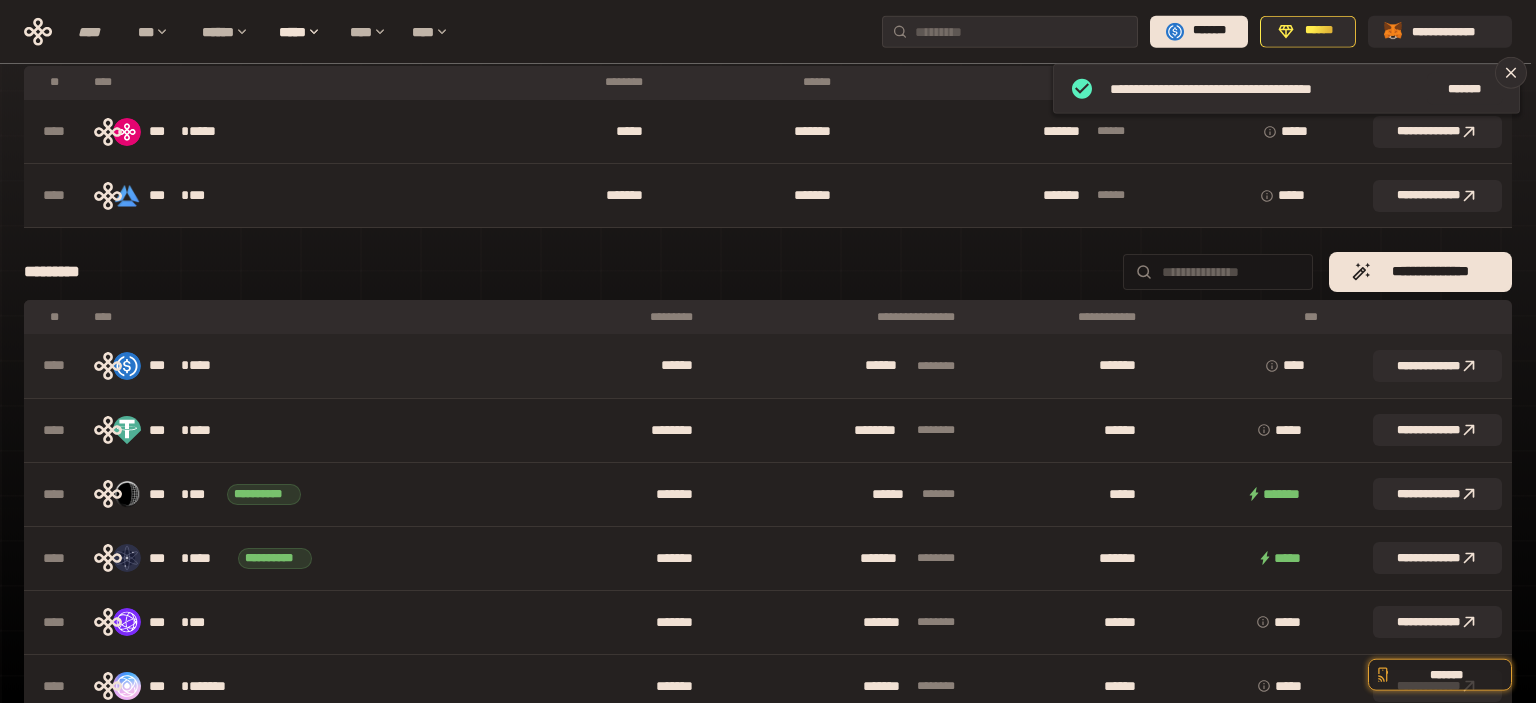 scroll, scrollTop: 85, scrollLeft: 0, axis: vertical 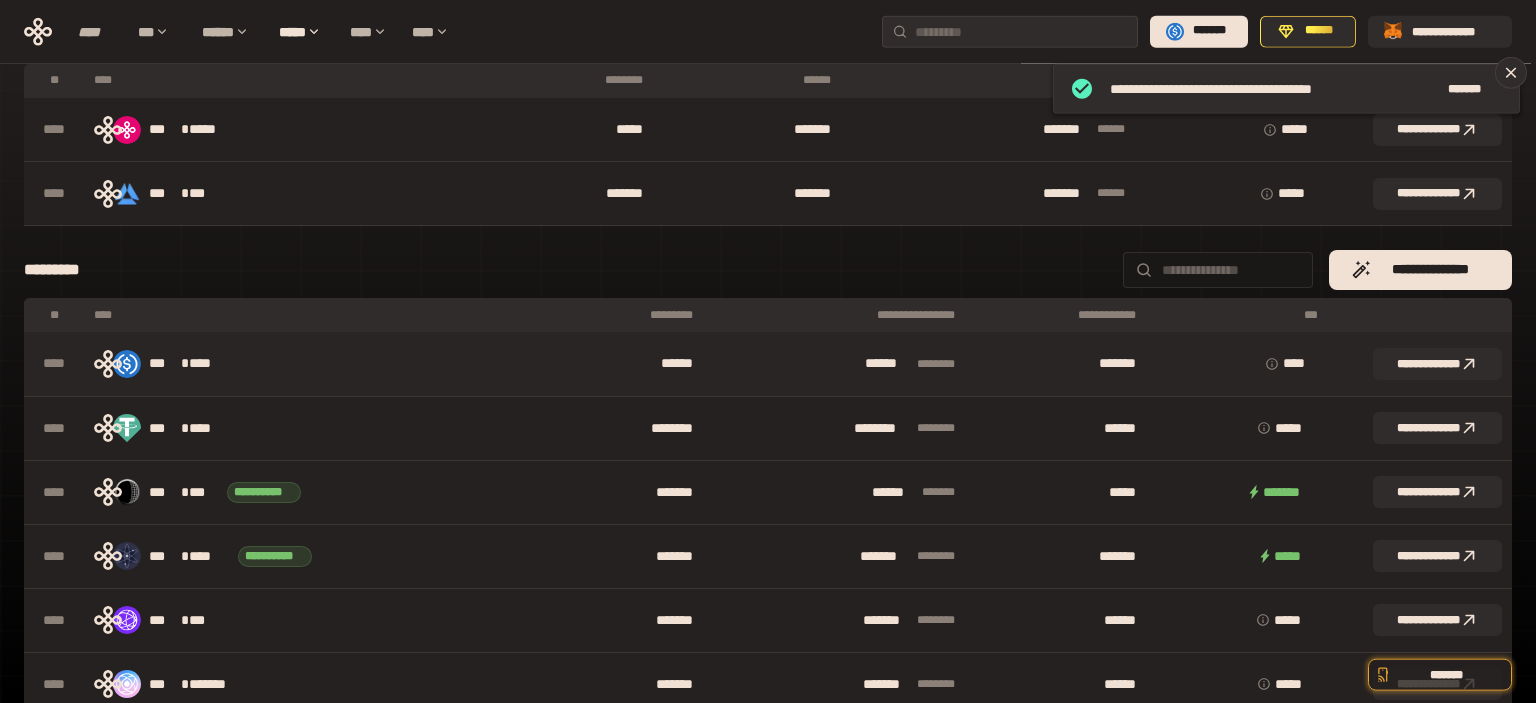 click on "*** * ****" at bounding box center [318, 364] 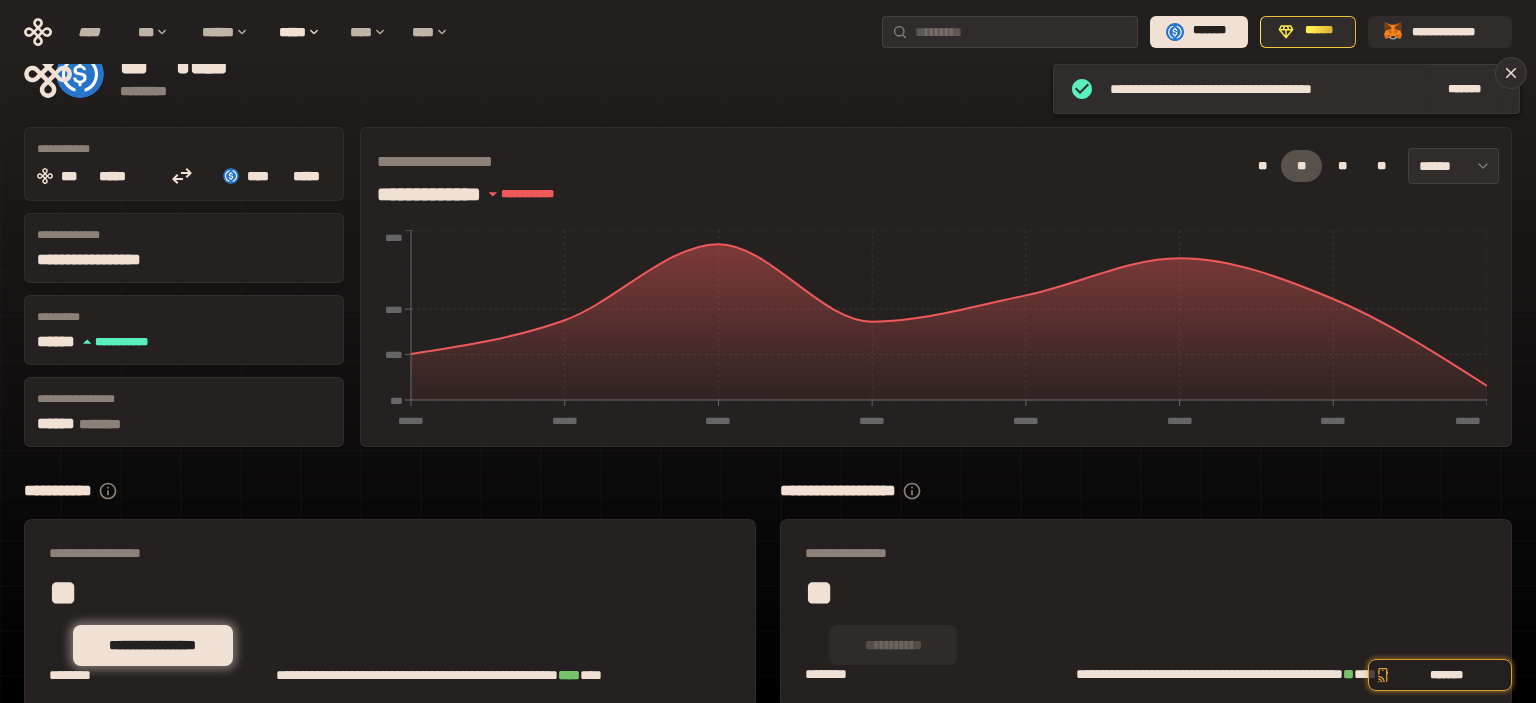 scroll, scrollTop: 60, scrollLeft: 0, axis: vertical 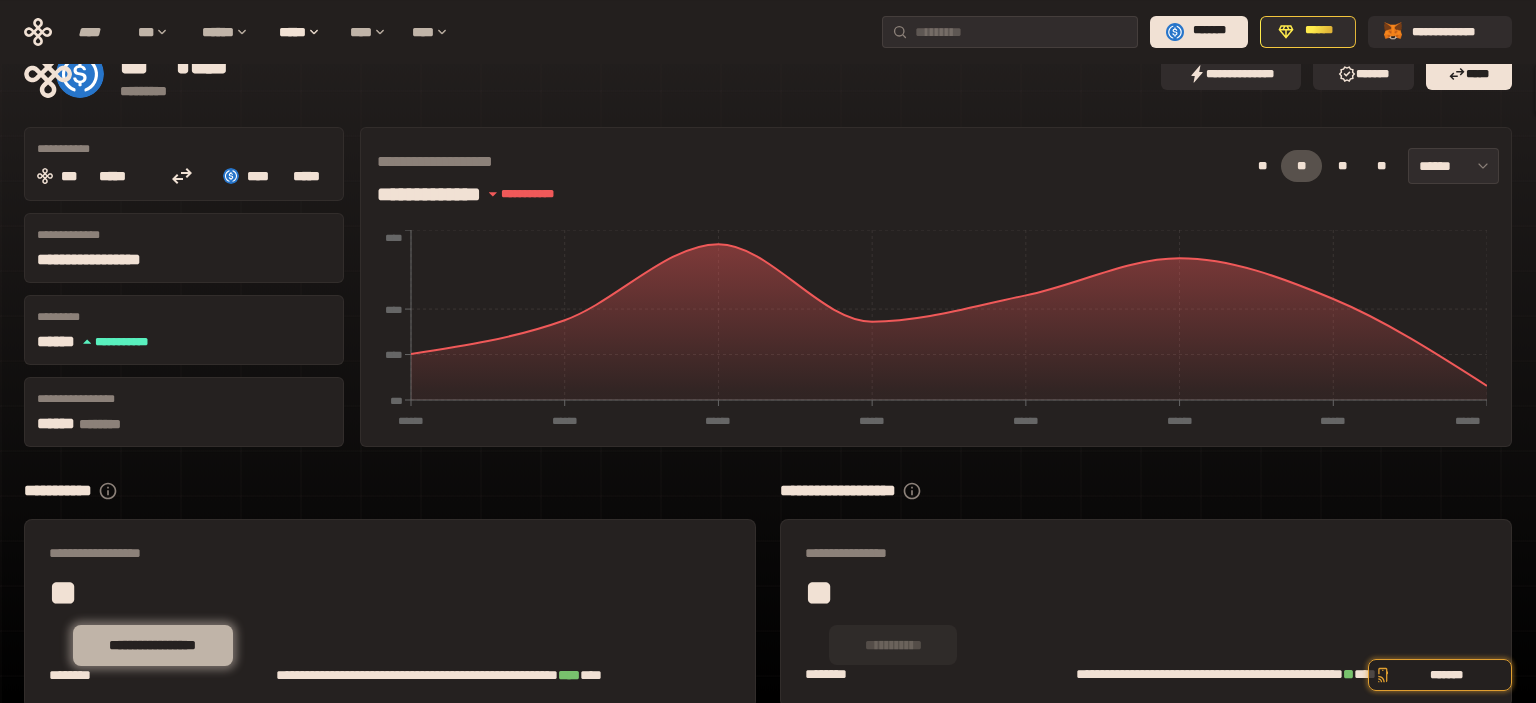 click on "**********" at bounding box center [153, 645] 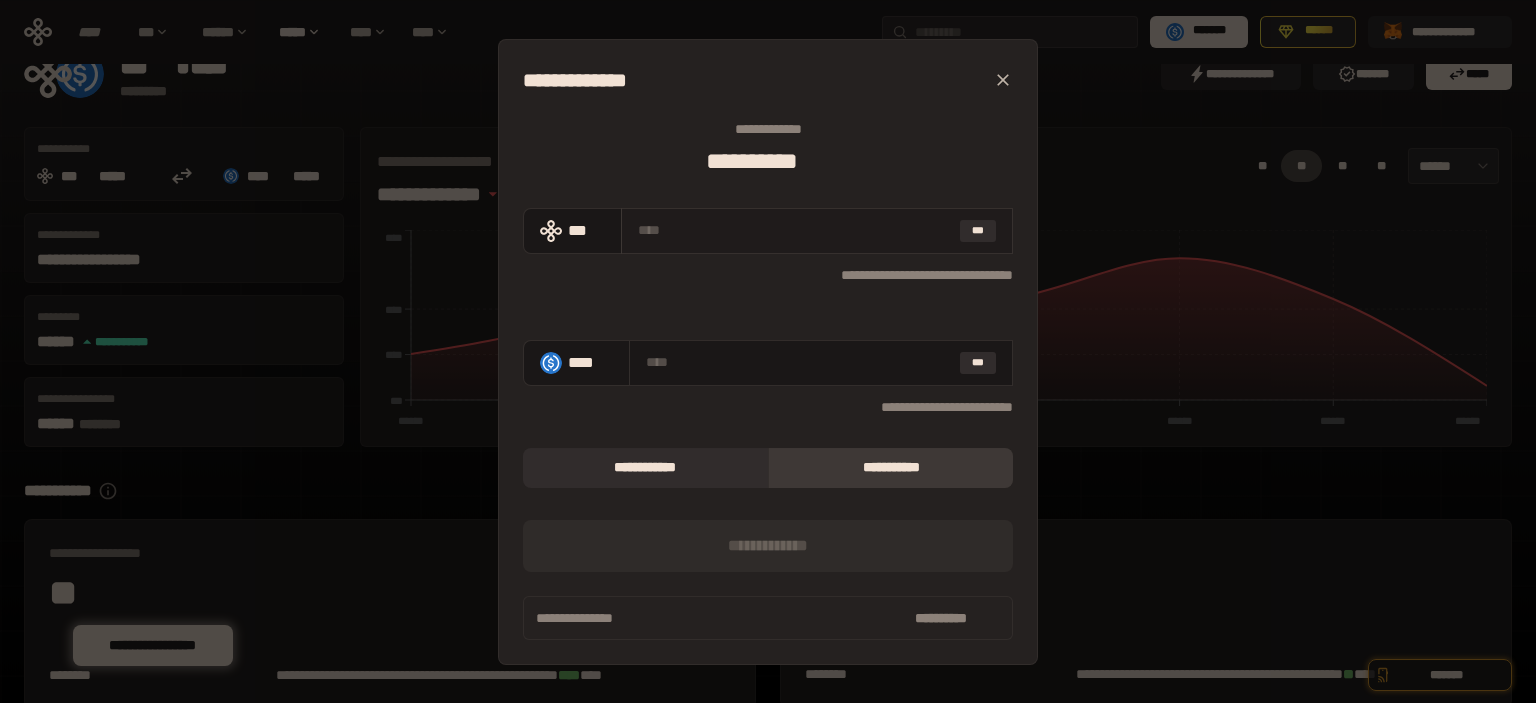 click at bounding box center [795, 230] 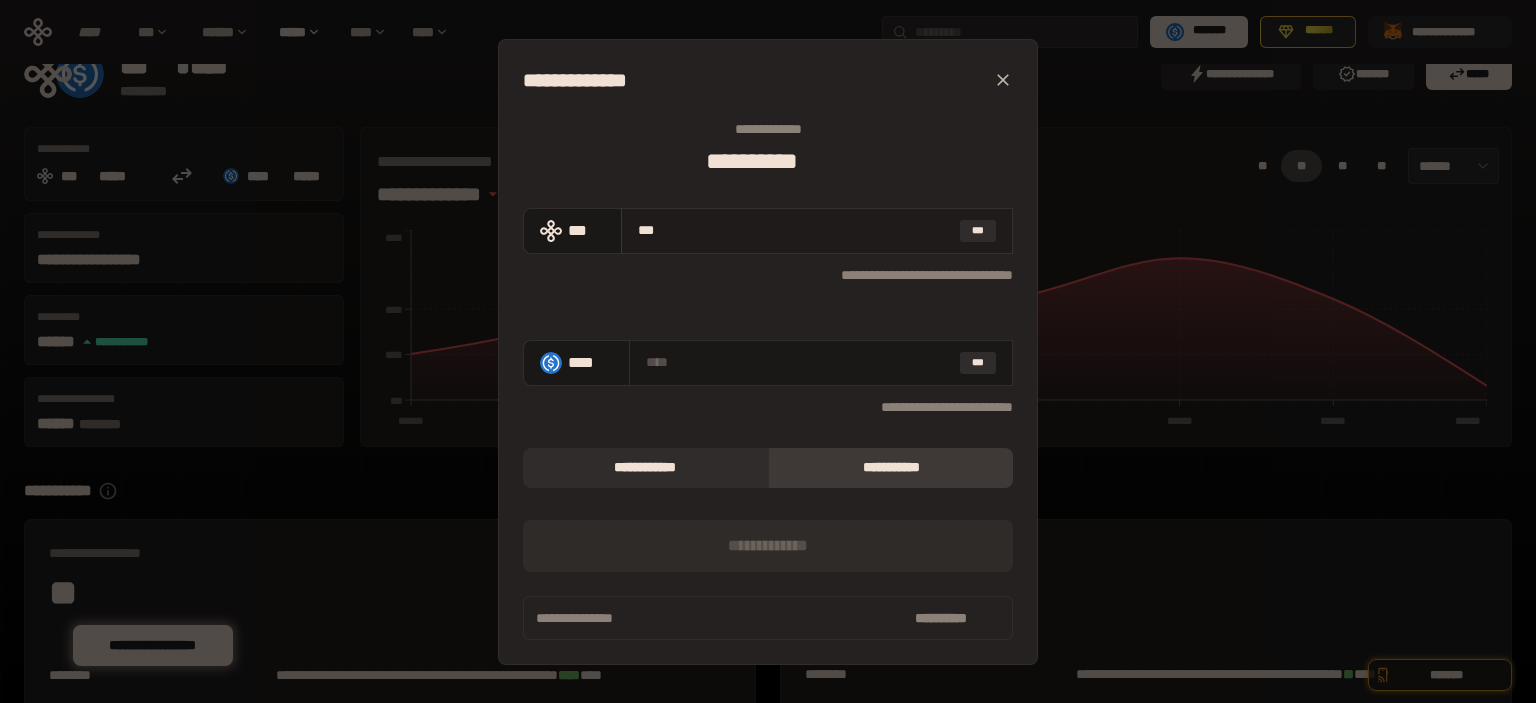 type on "[LAST]" 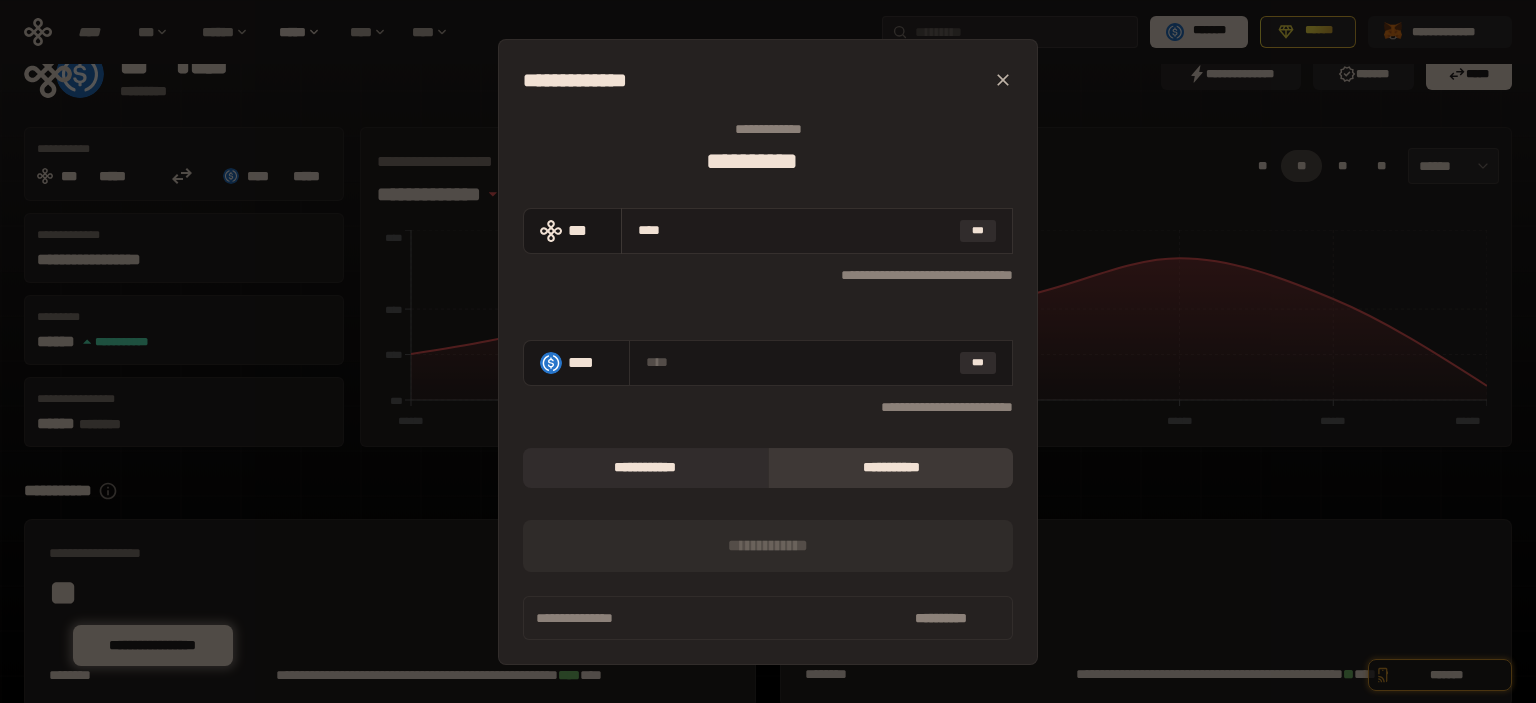 type on "**********" 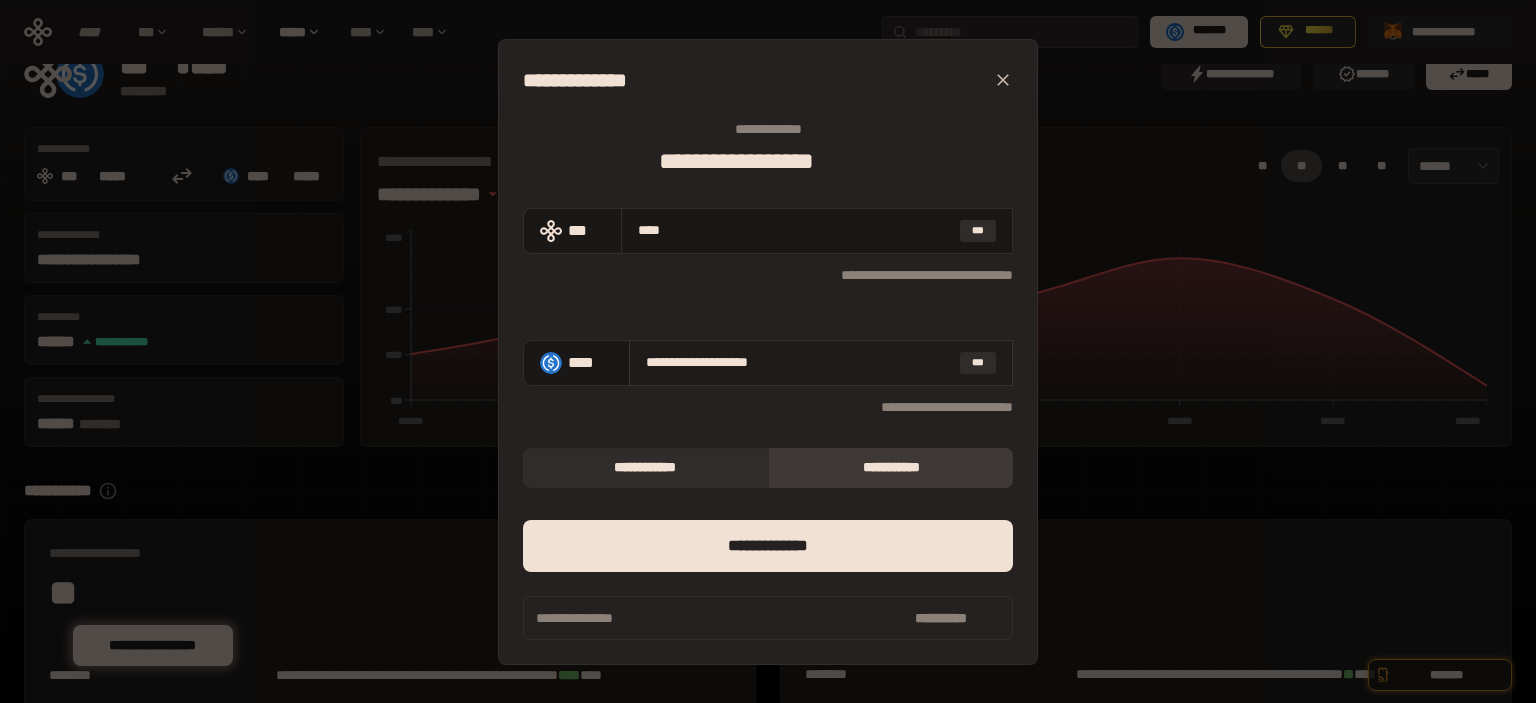 type on "[LAST]" 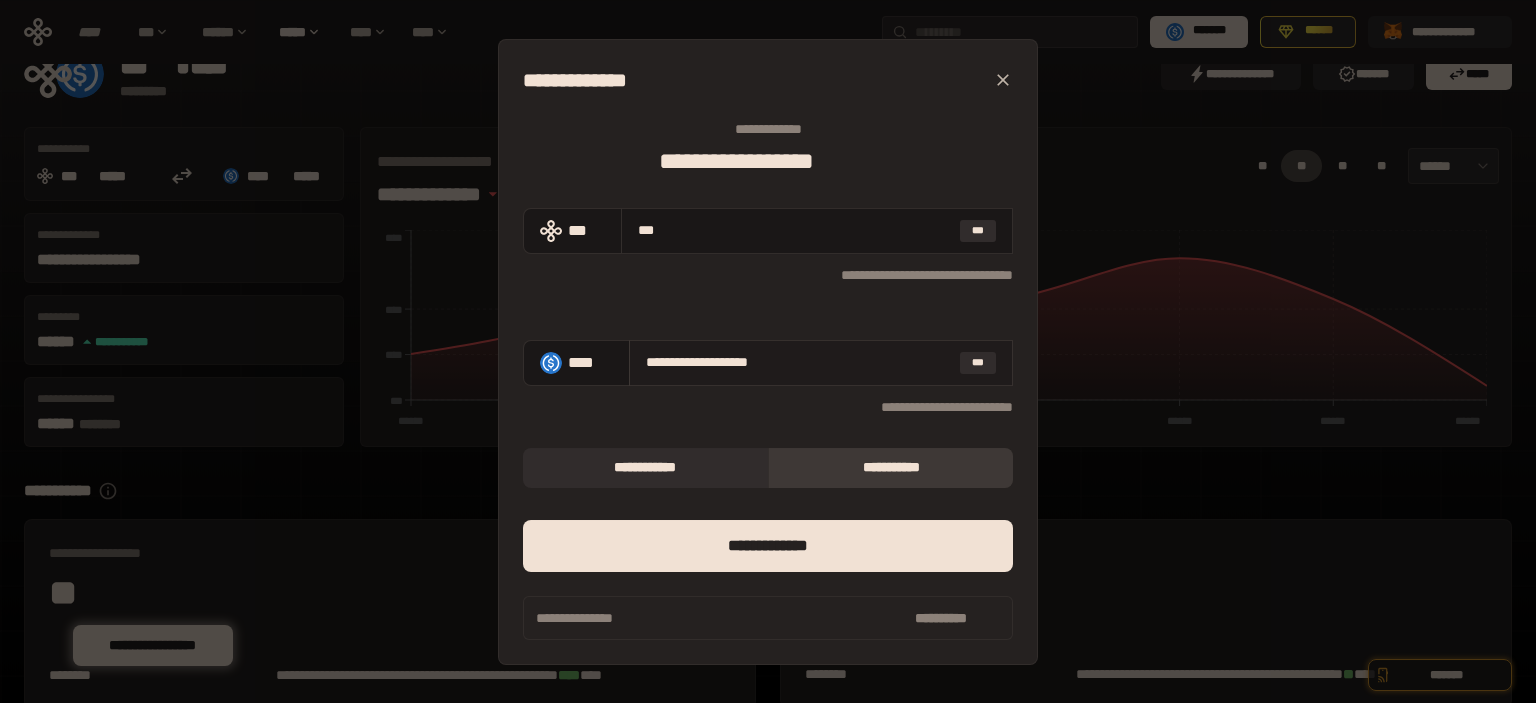 type 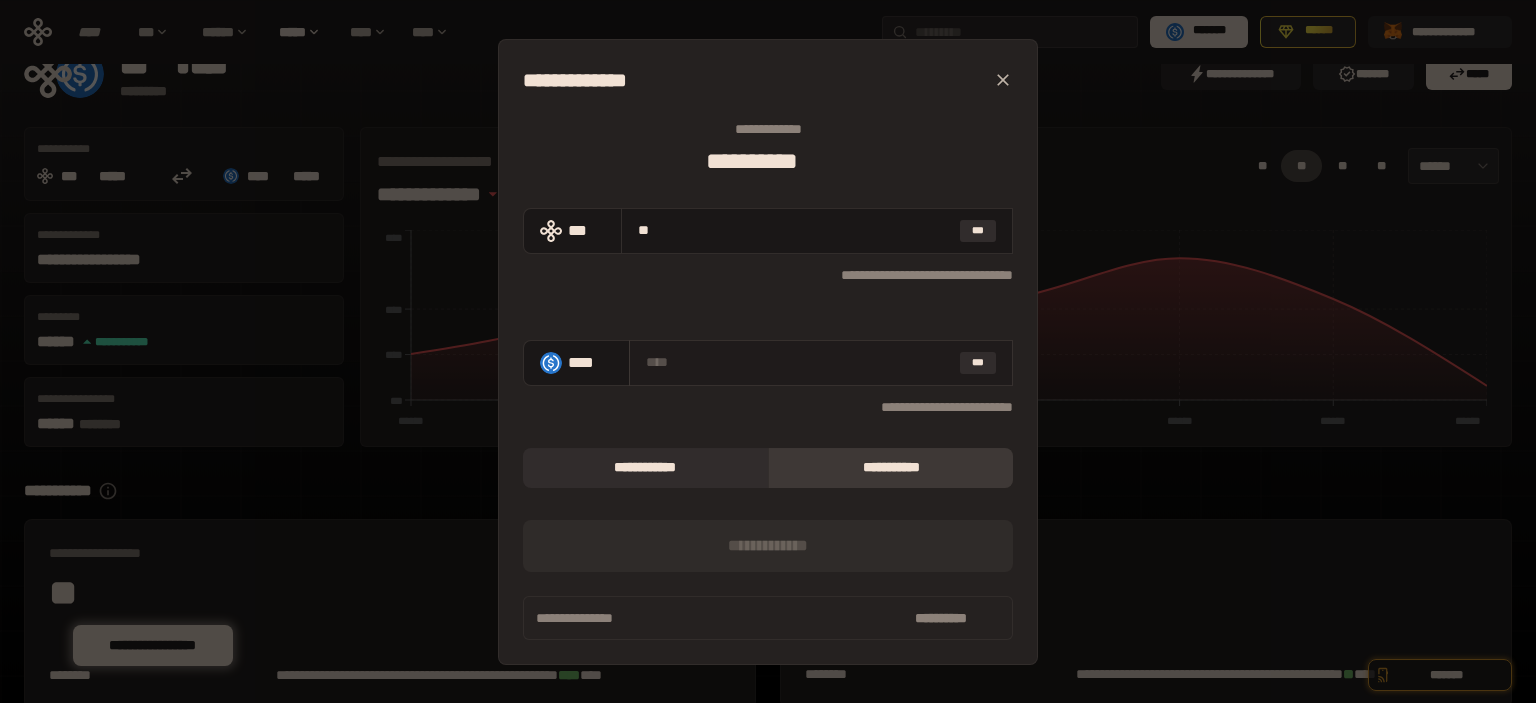 type on "[LAST]" 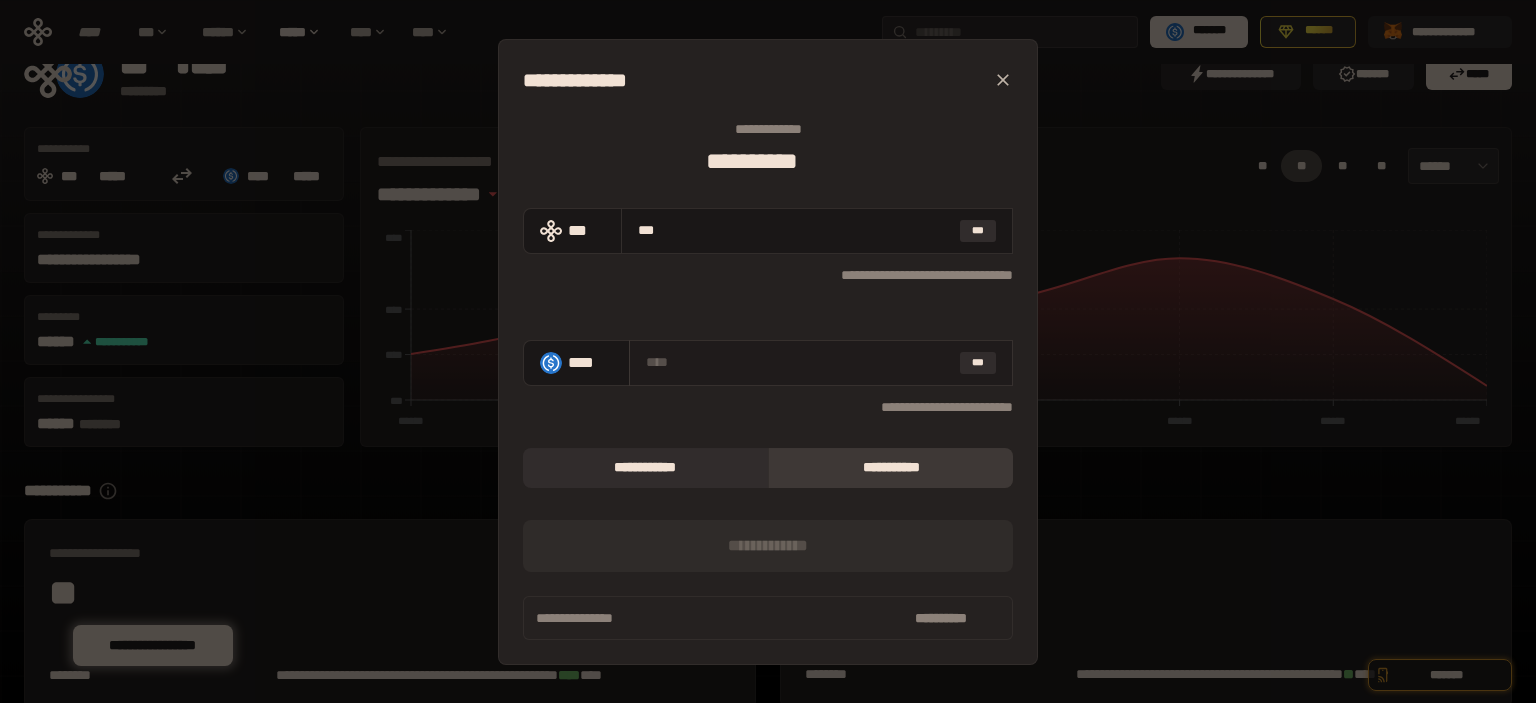 type on "**********" 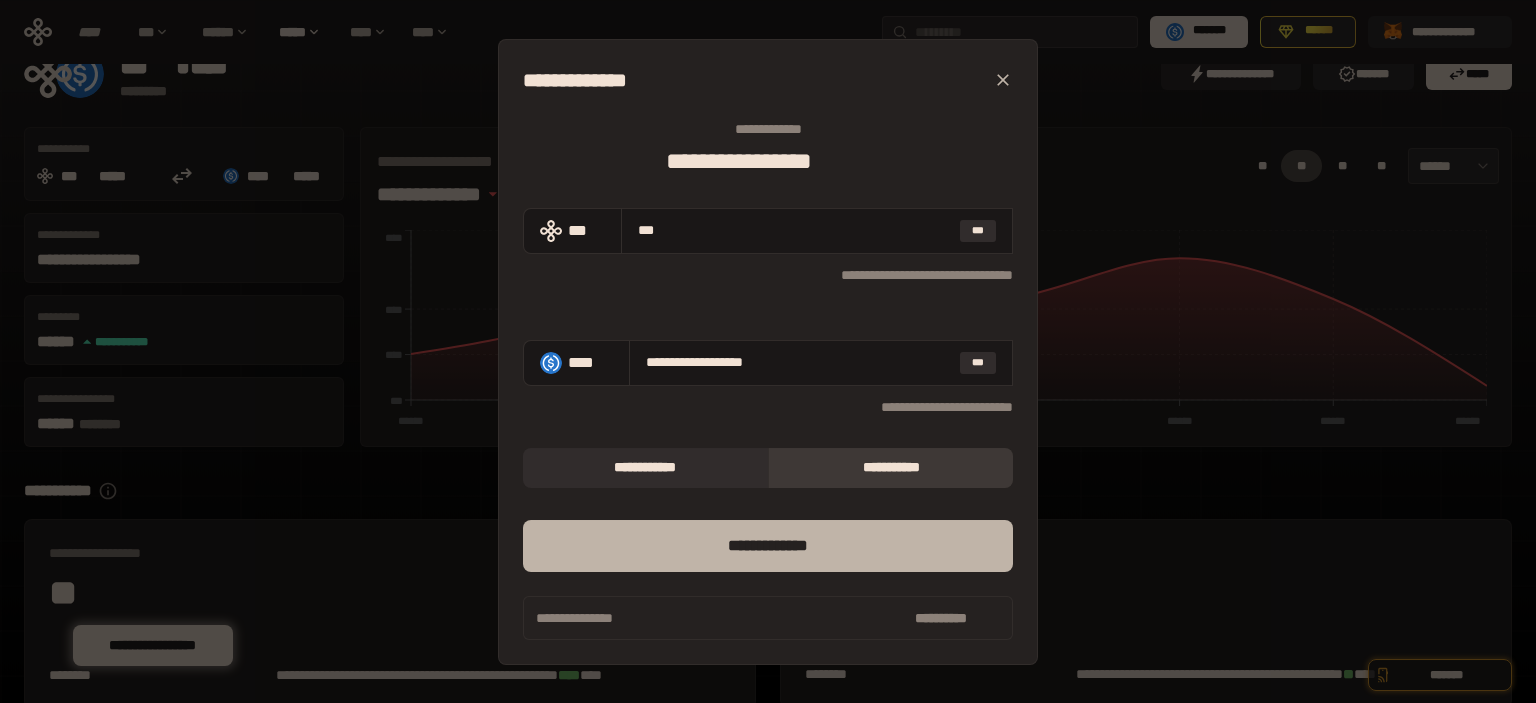type on "[LAST]" 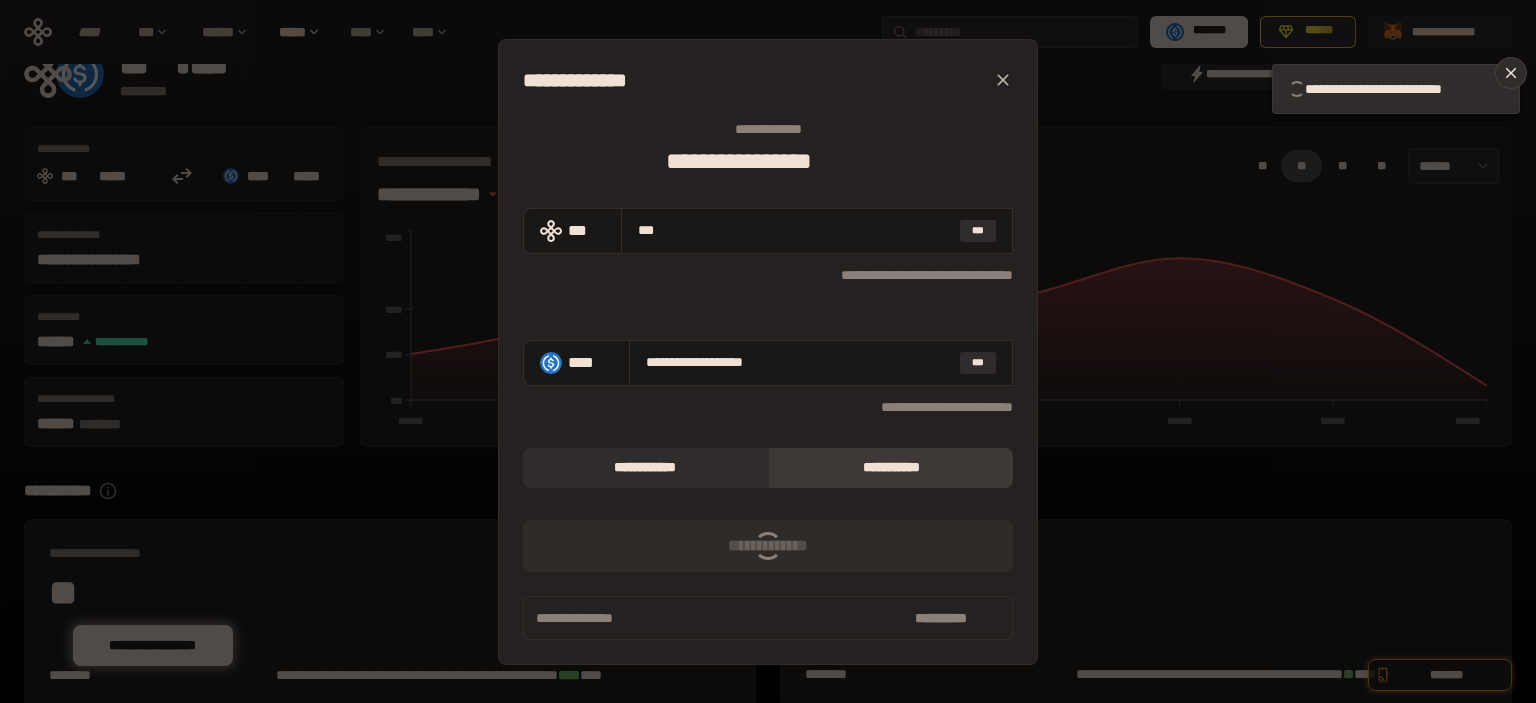 type 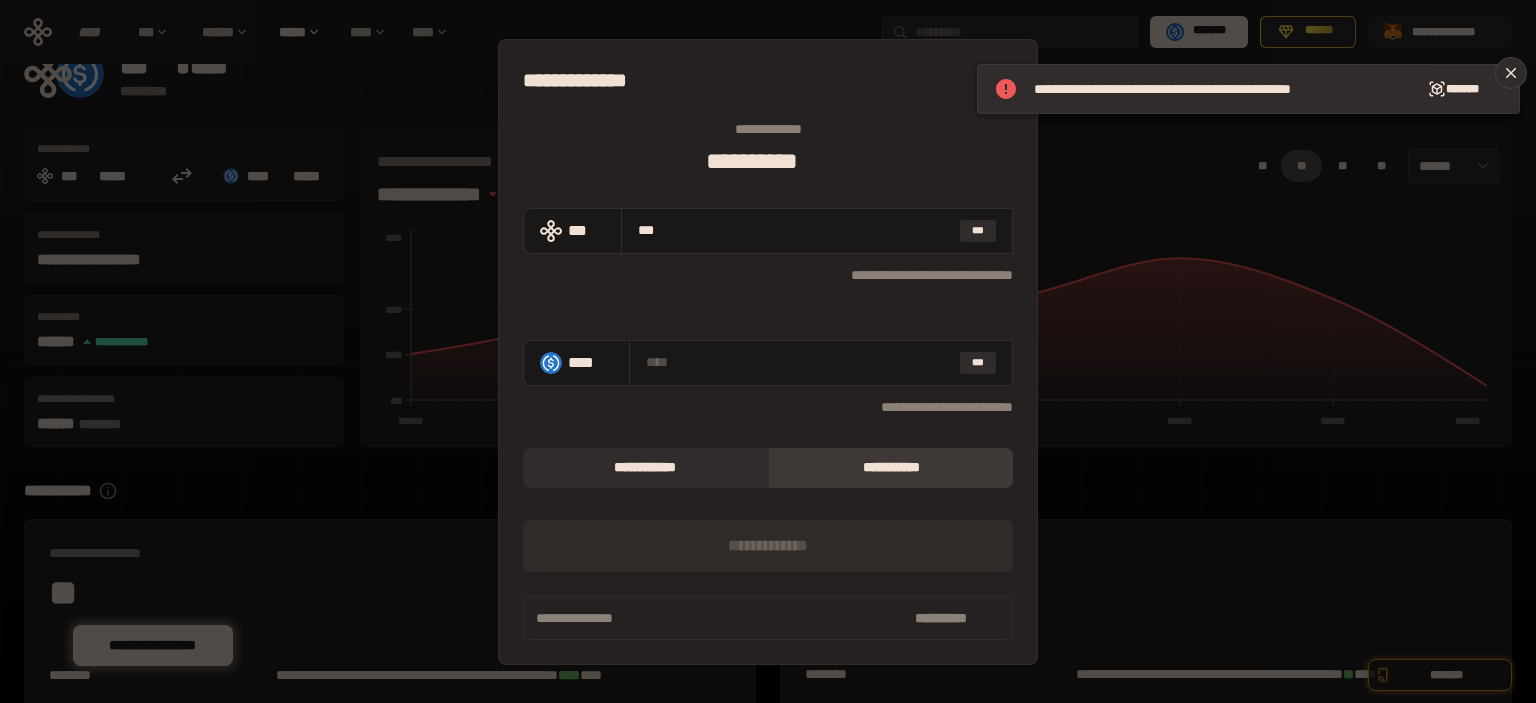 click on "*** *********" at bounding box center (768, 546) 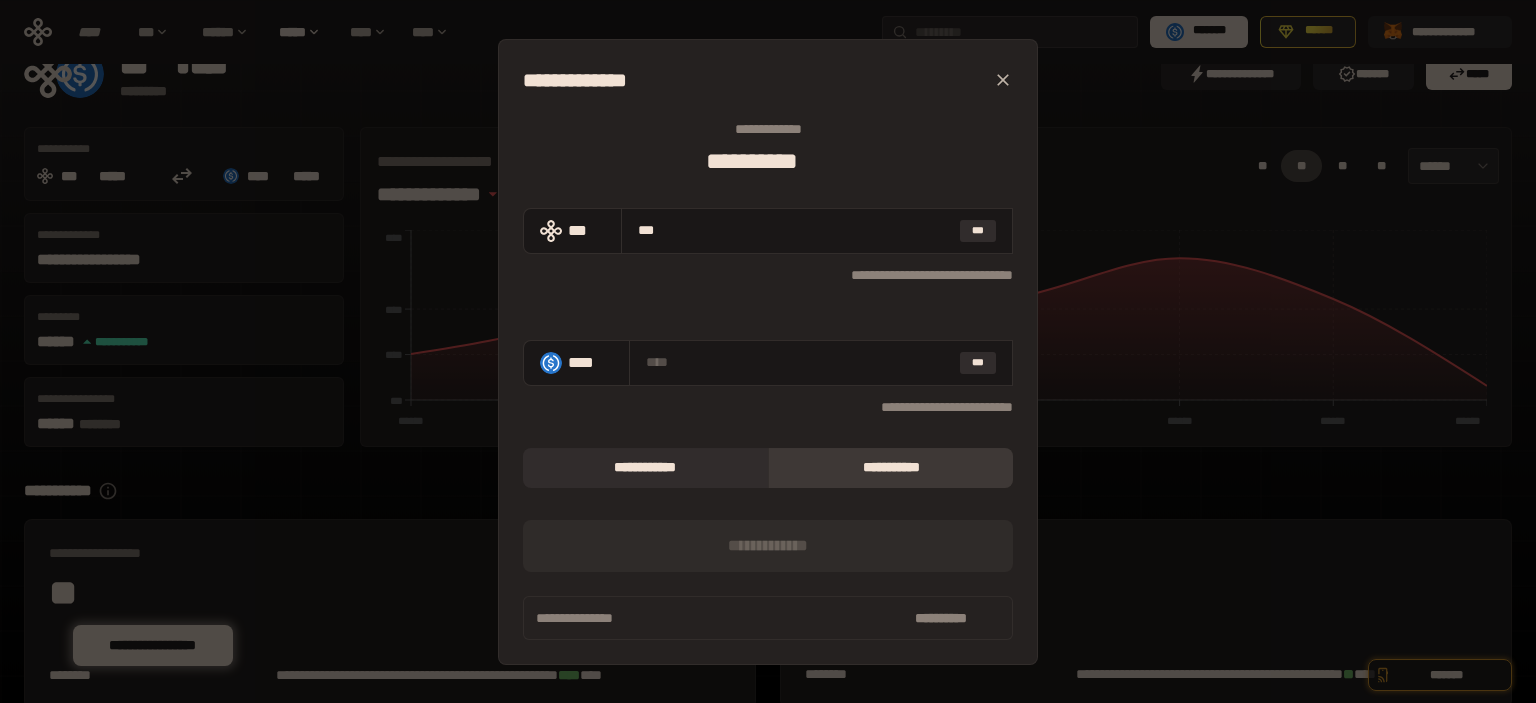 click on "**********" at bounding box center (768, 351) 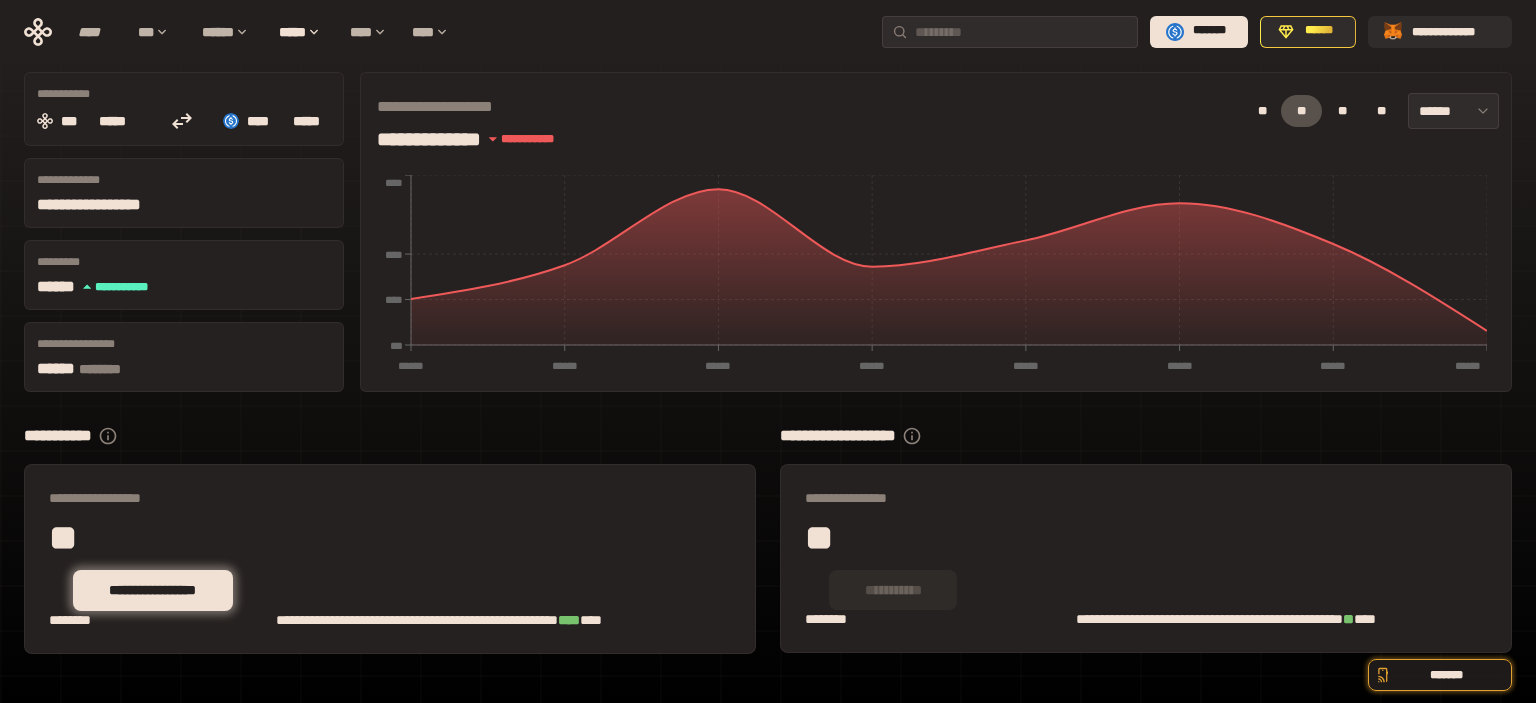 scroll, scrollTop: 0, scrollLeft: 0, axis: both 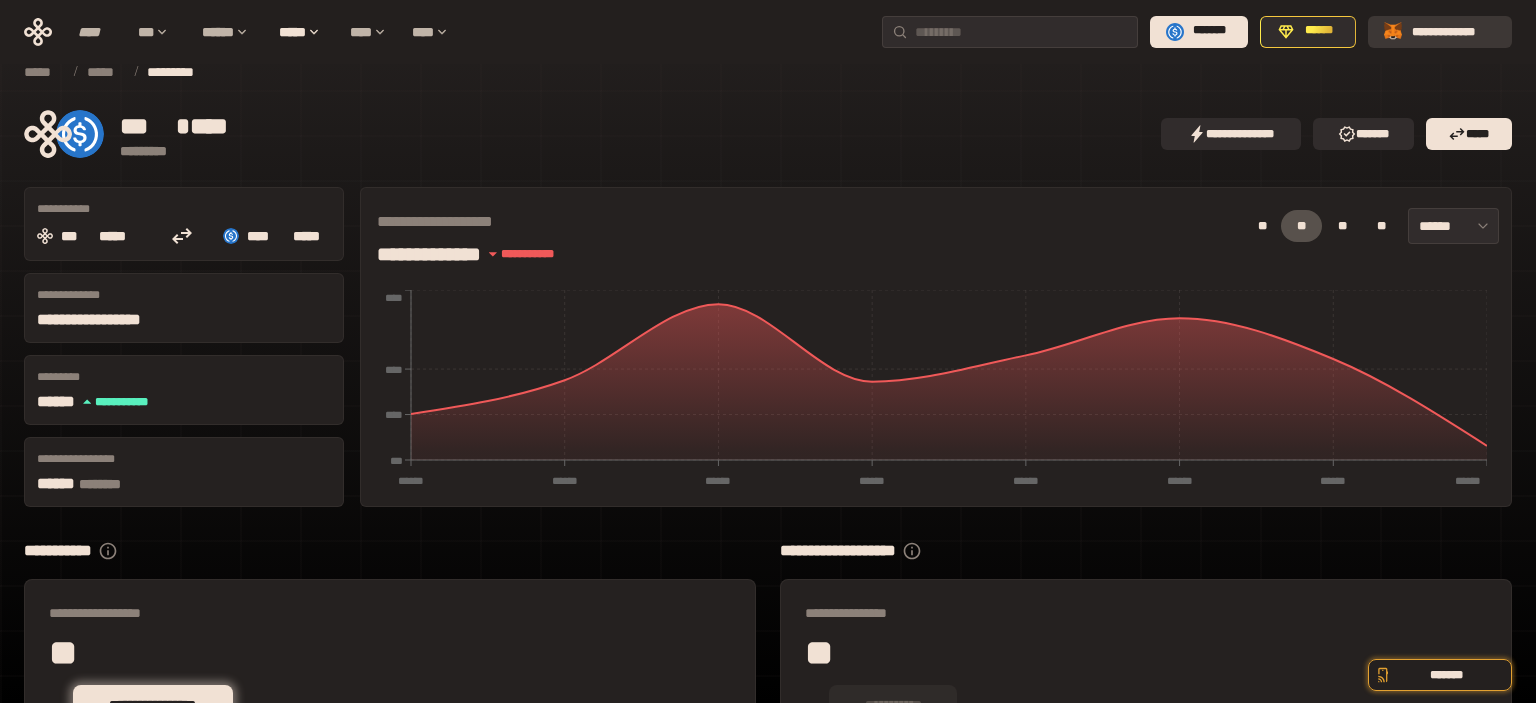 click on "[LAST]" at bounding box center (1454, 31) 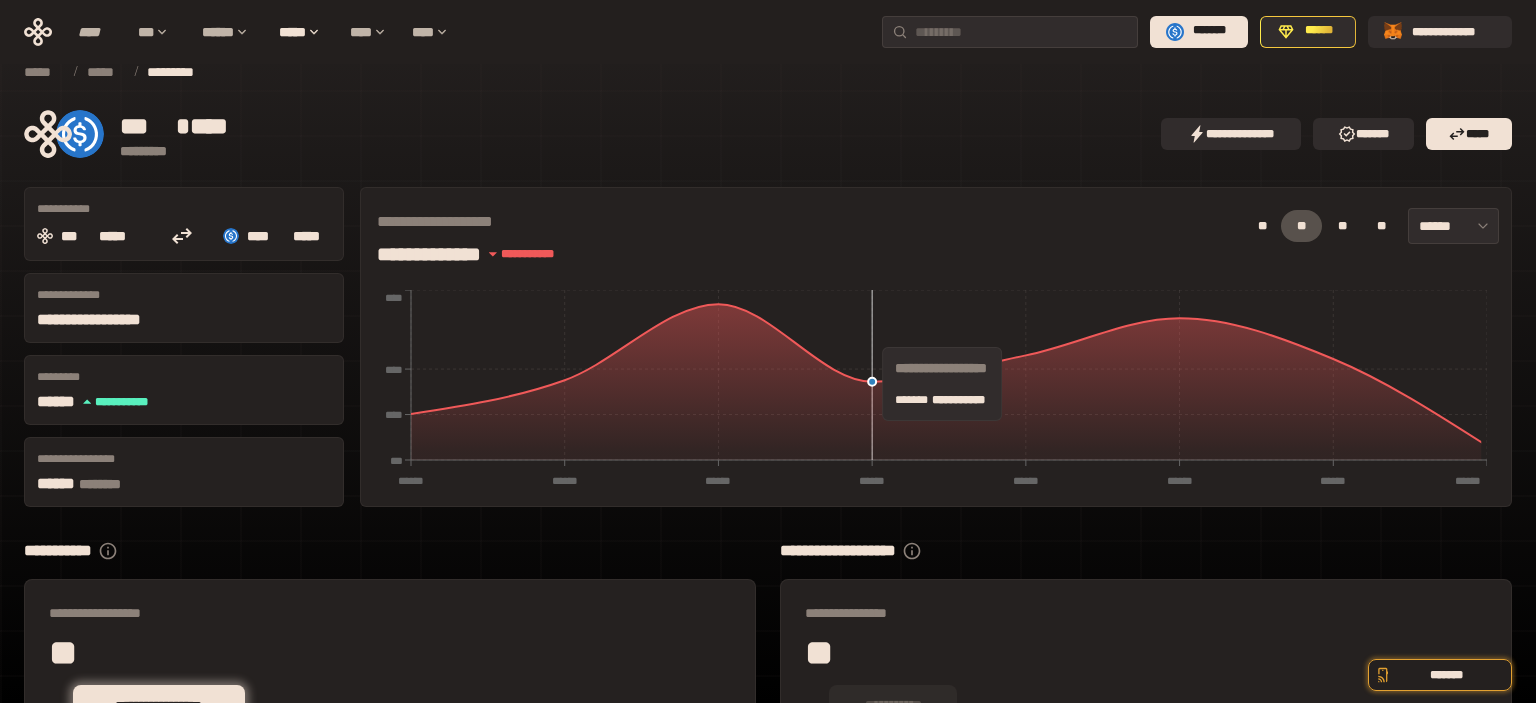 scroll, scrollTop: 115, scrollLeft: 0, axis: vertical 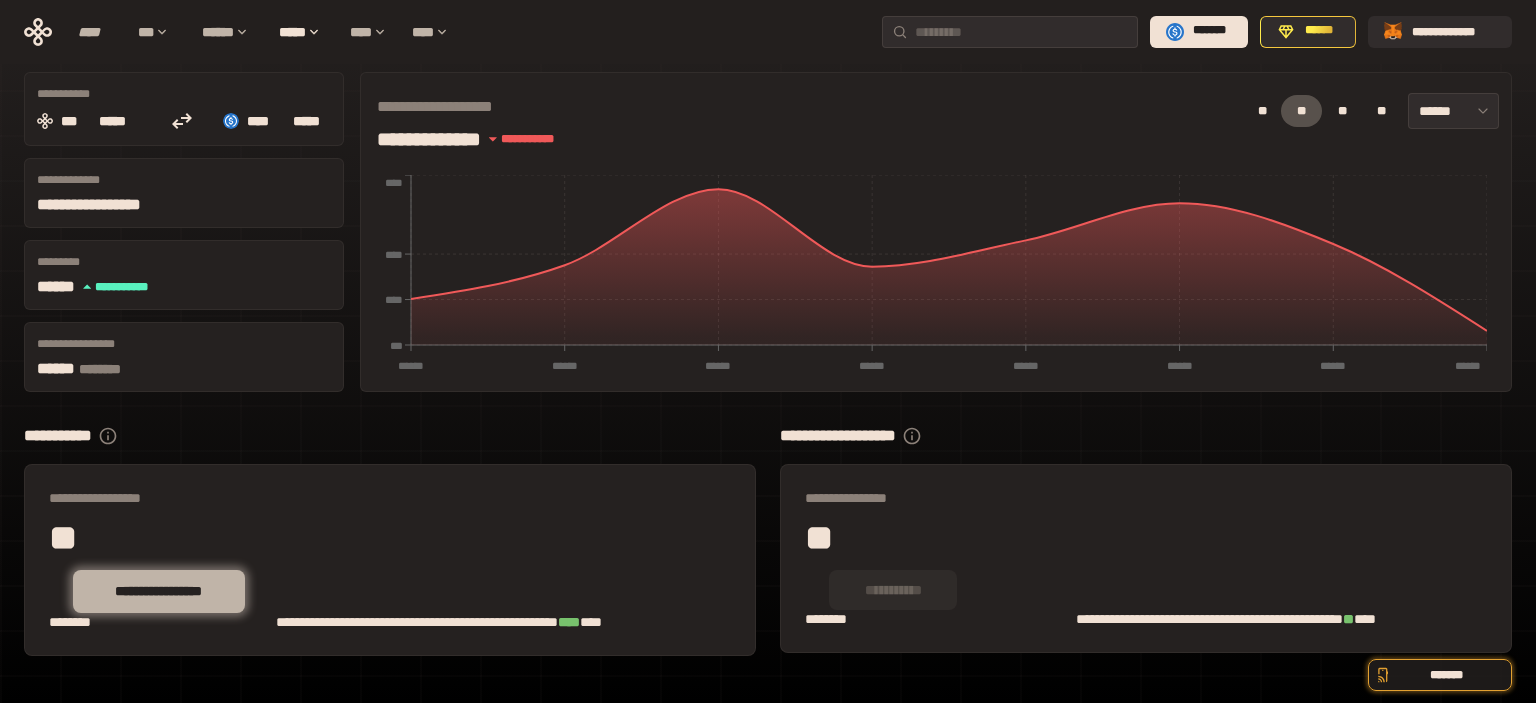 click on "**********" at bounding box center (159, 591) 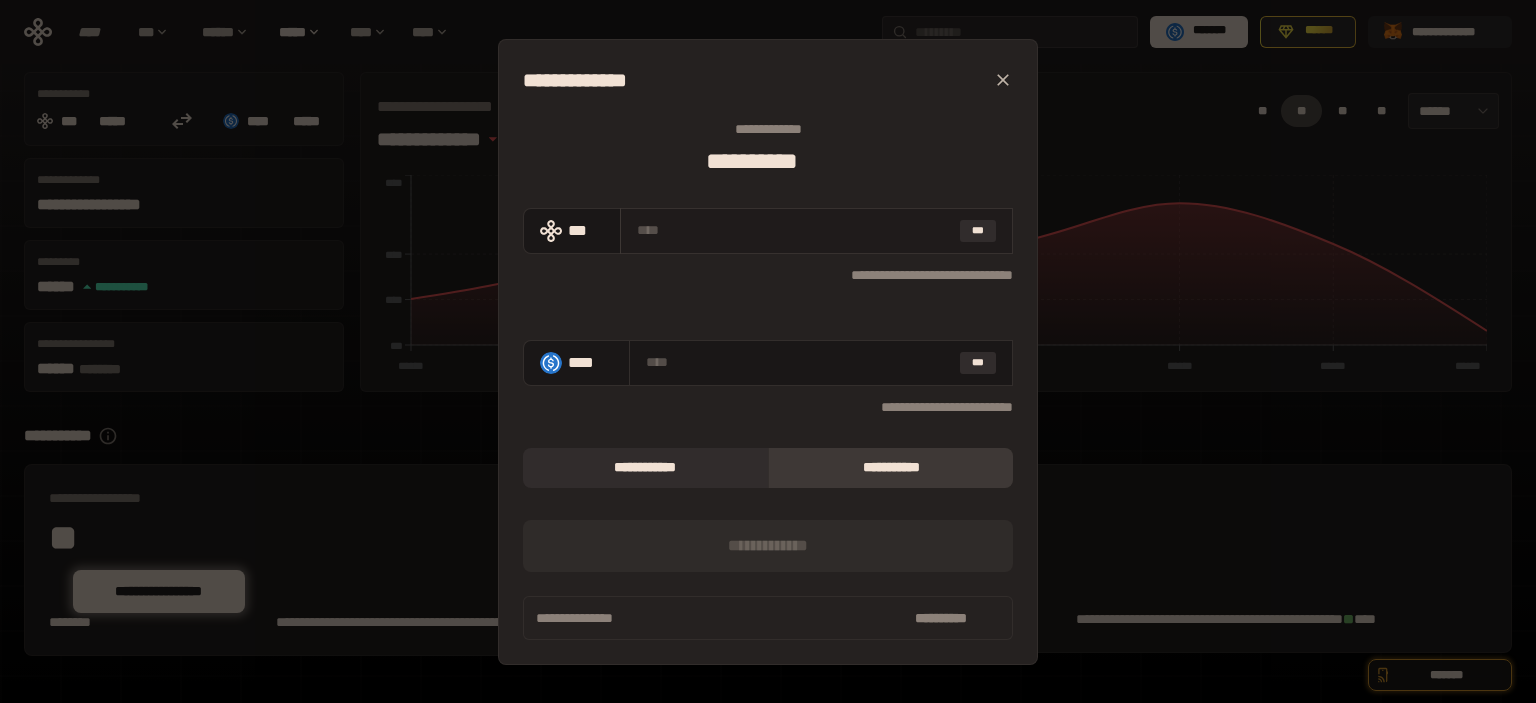 click at bounding box center (794, 230) 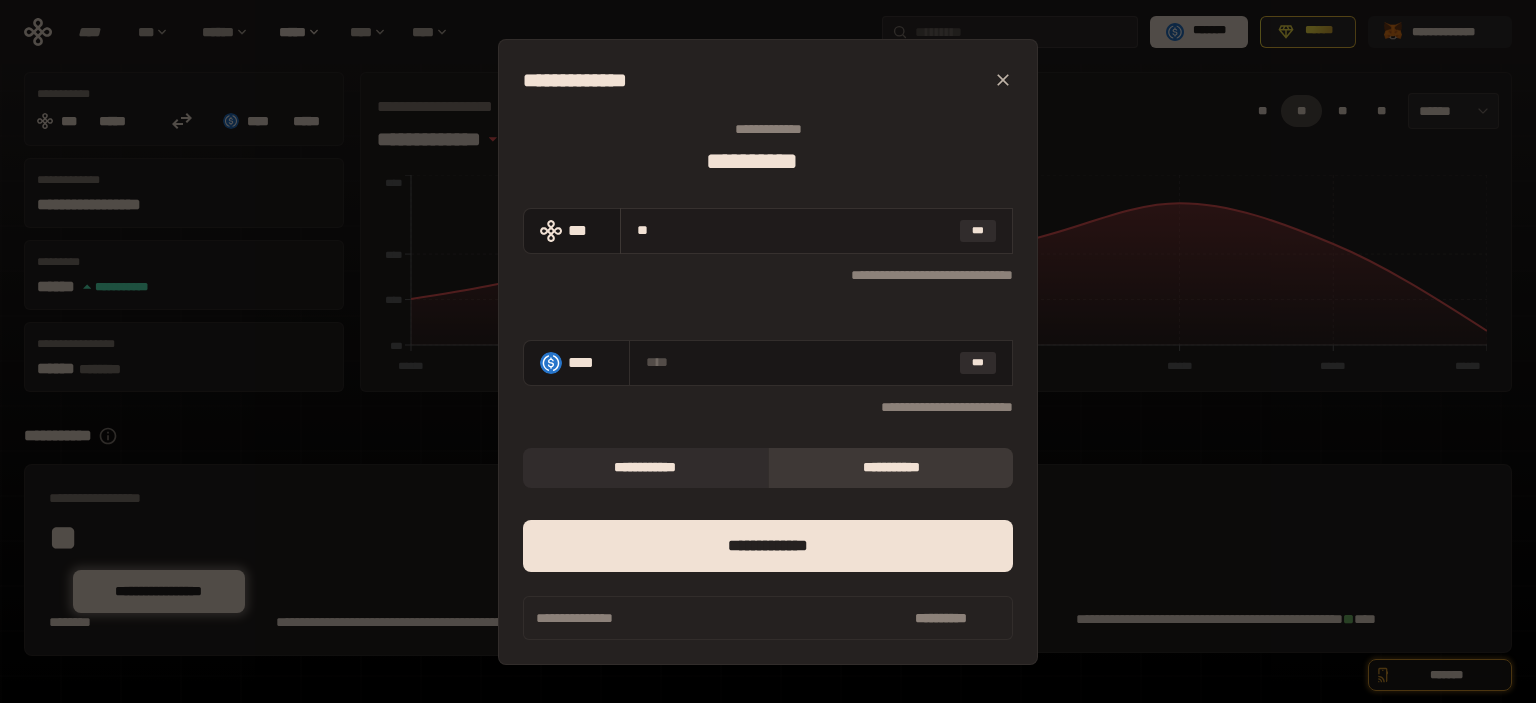 type on "***" 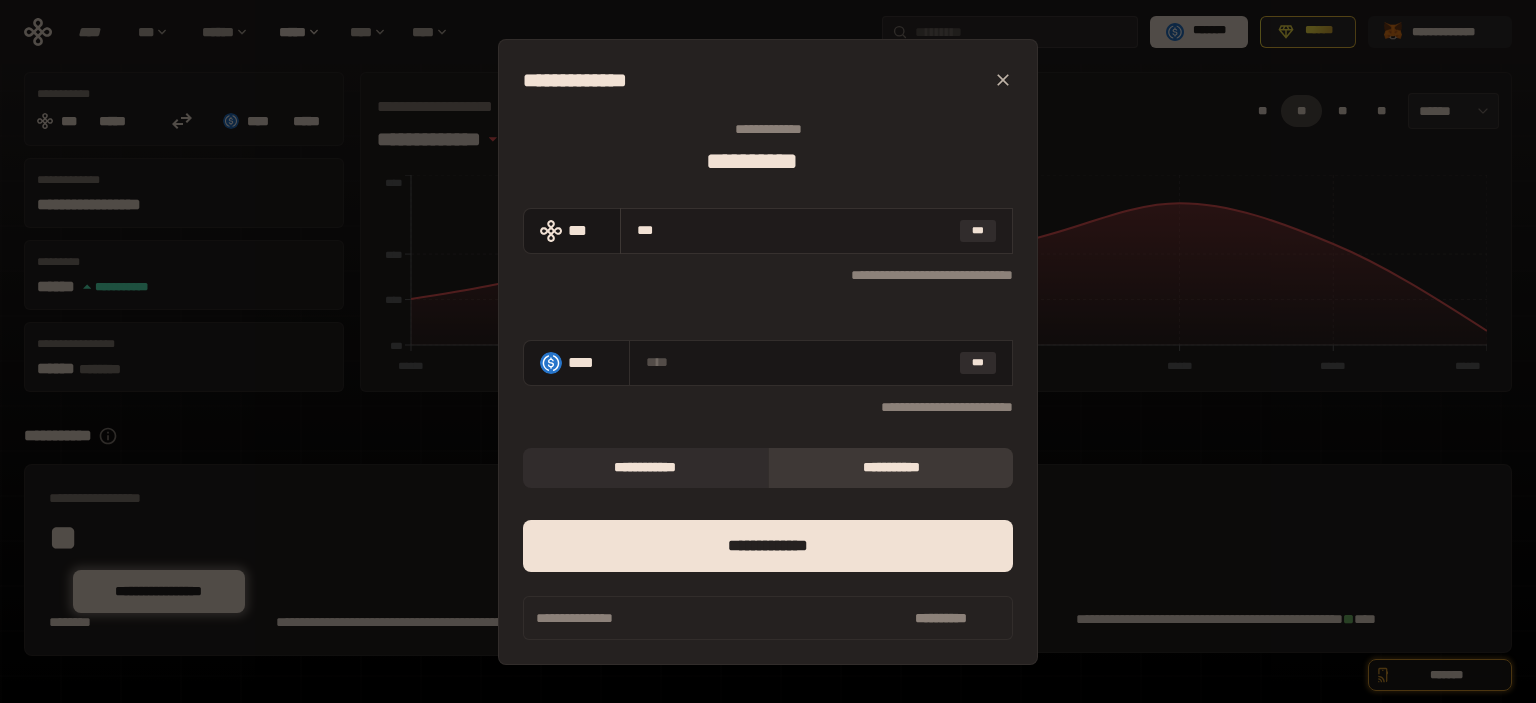 type on "**********" 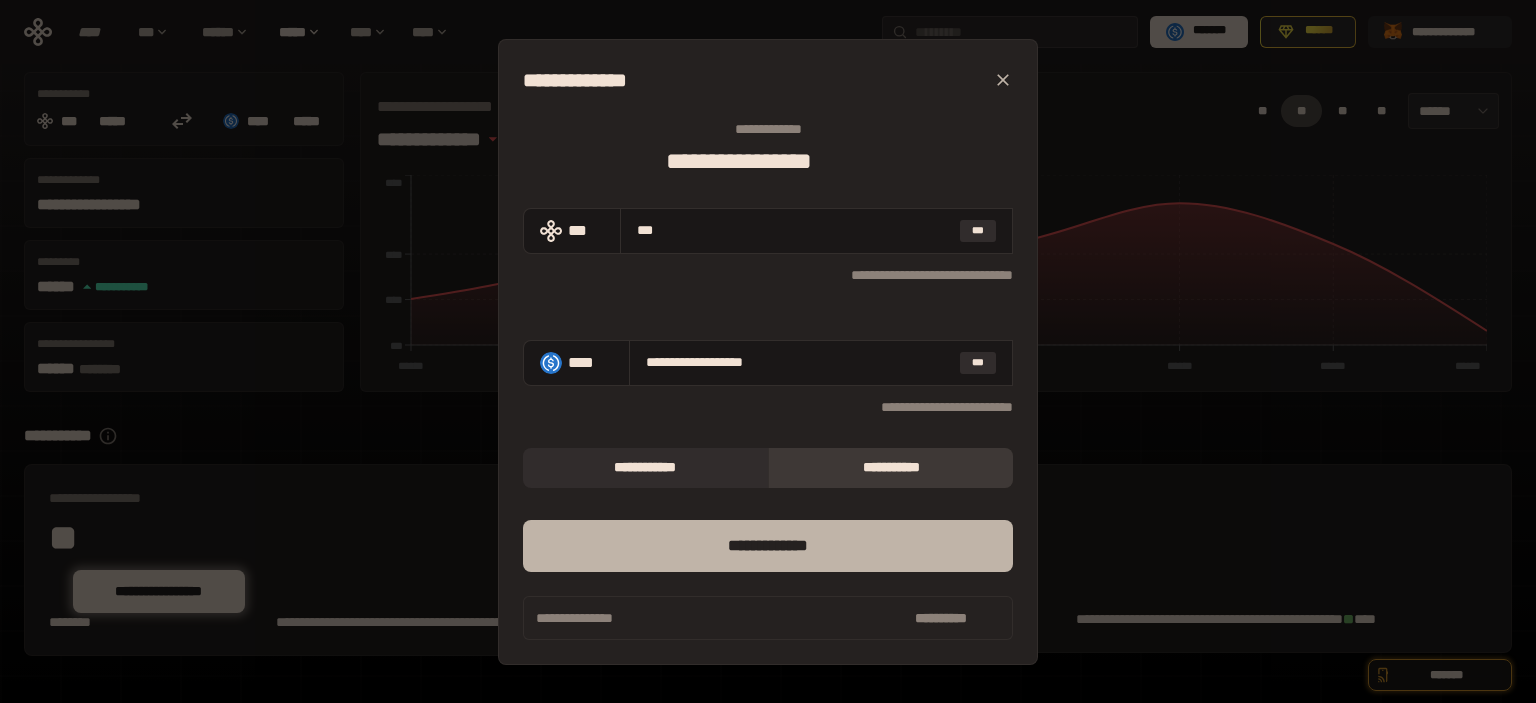 type on "***" 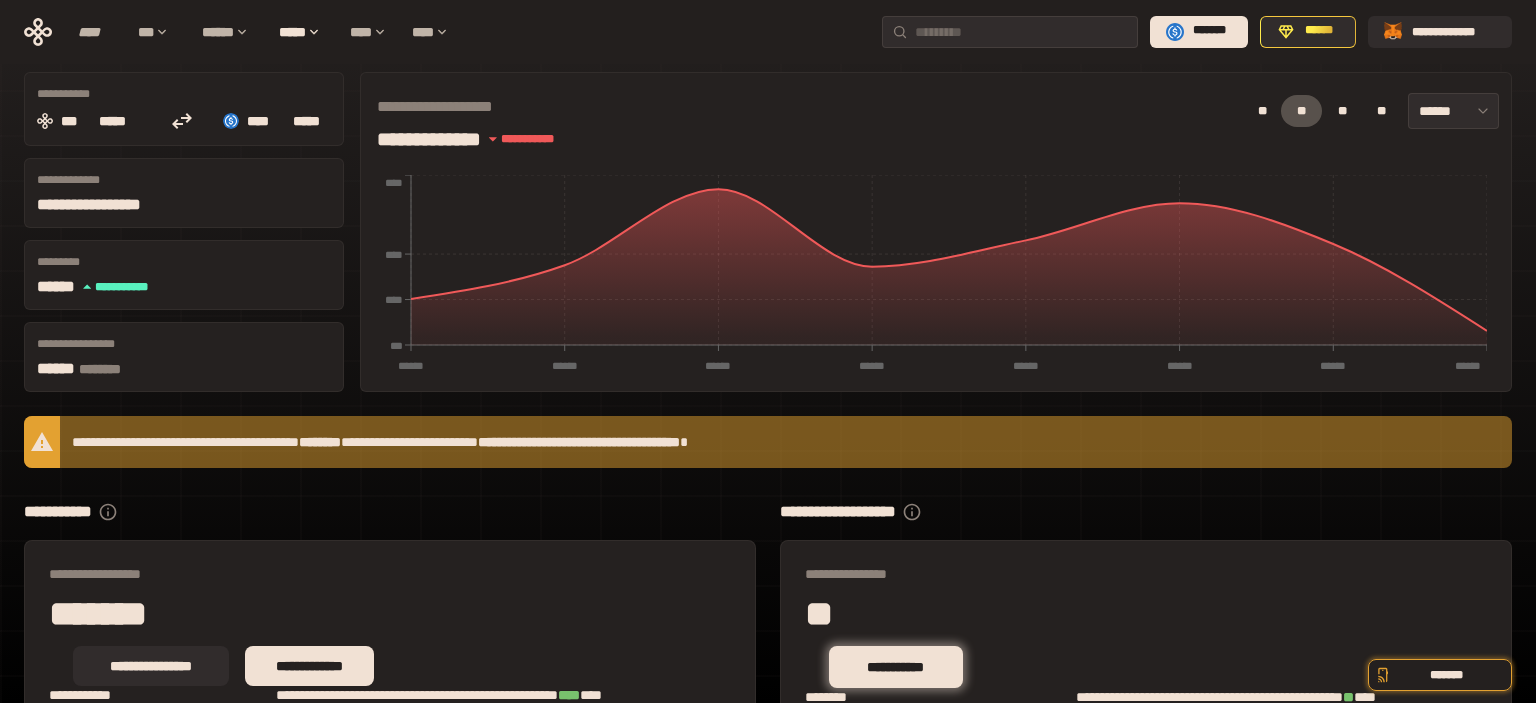 scroll, scrollTop: 191, scrollLeft: 0, axis: vertical 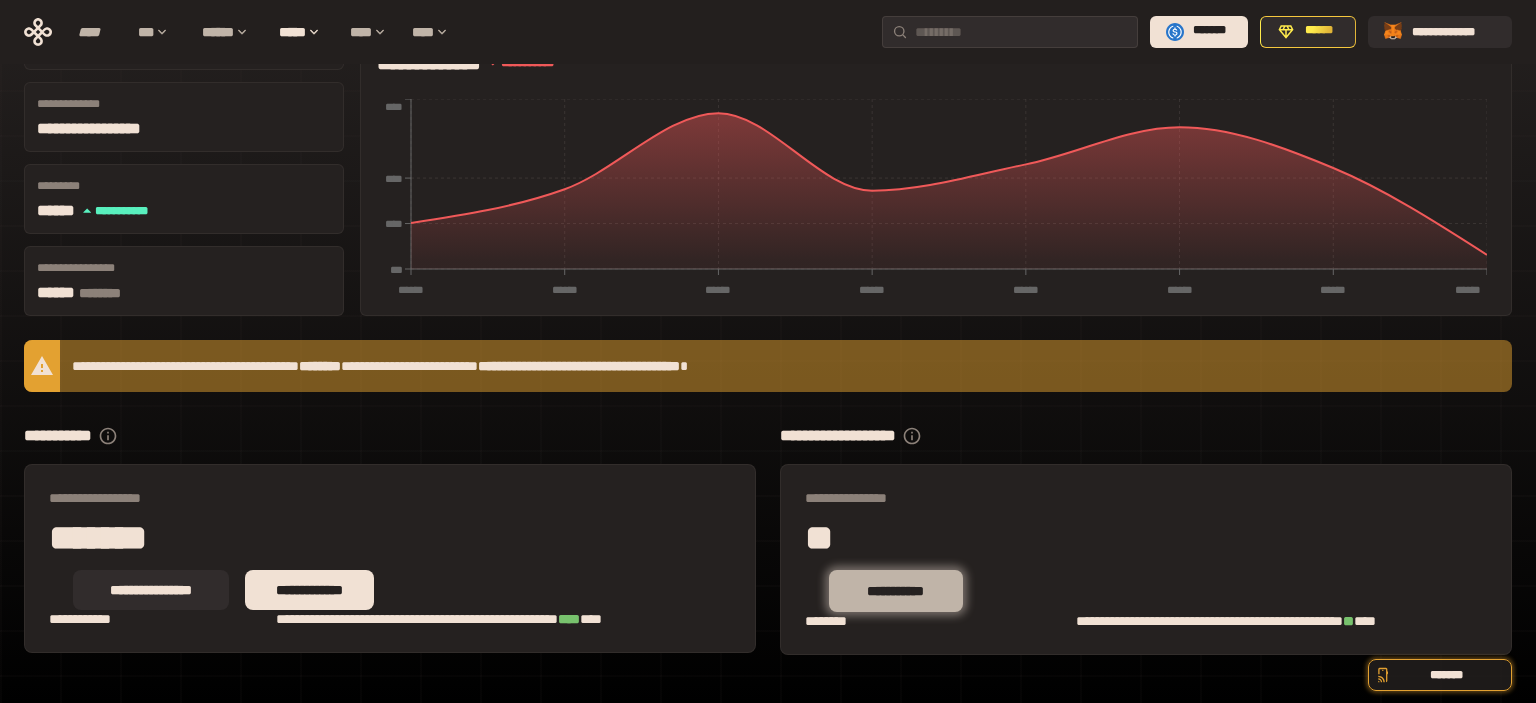 click on "**********" at bounding box center [896, 591] 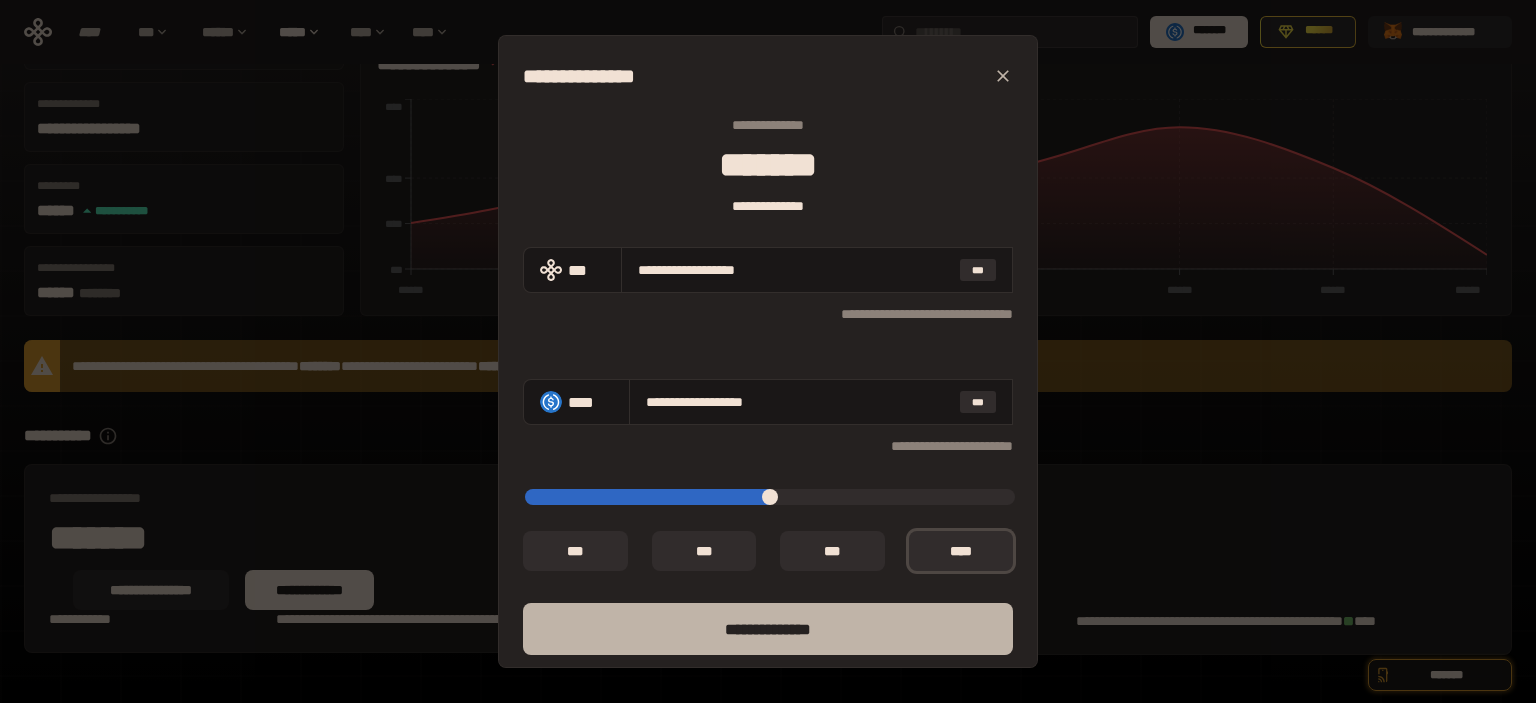 click on "**** *********" at bounding box center [768, 629] 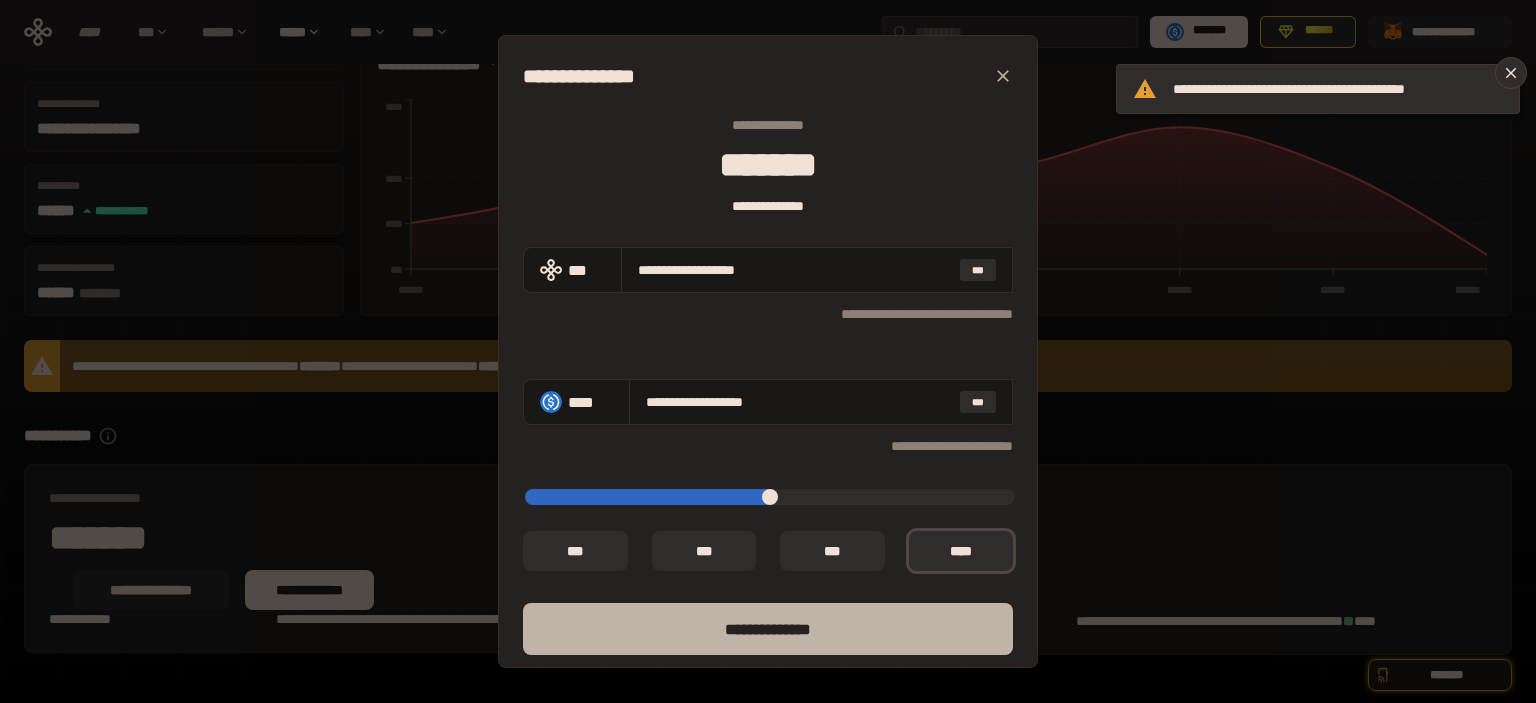 click on "**** *********" at bounding box center (768, 629) 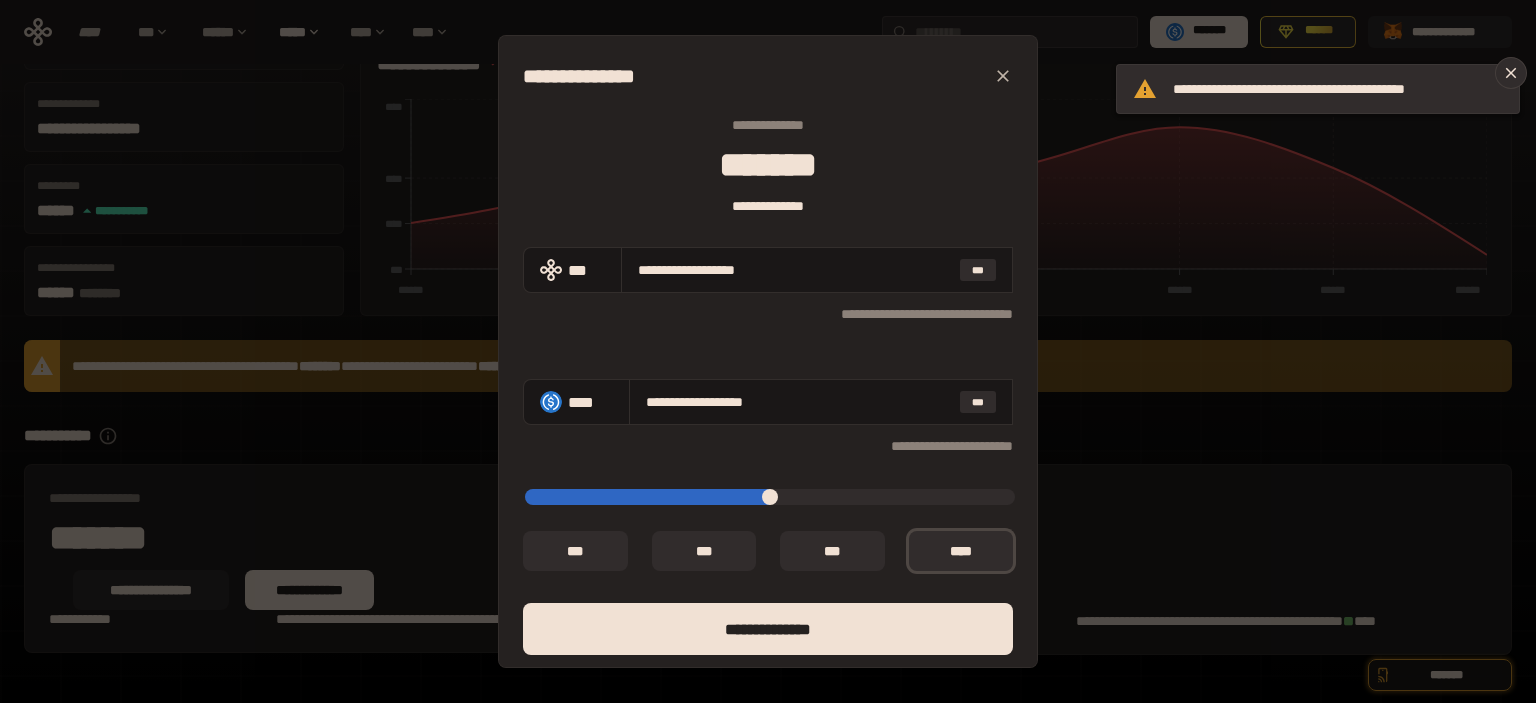 click on "**********" at bounding box center [768, 351] 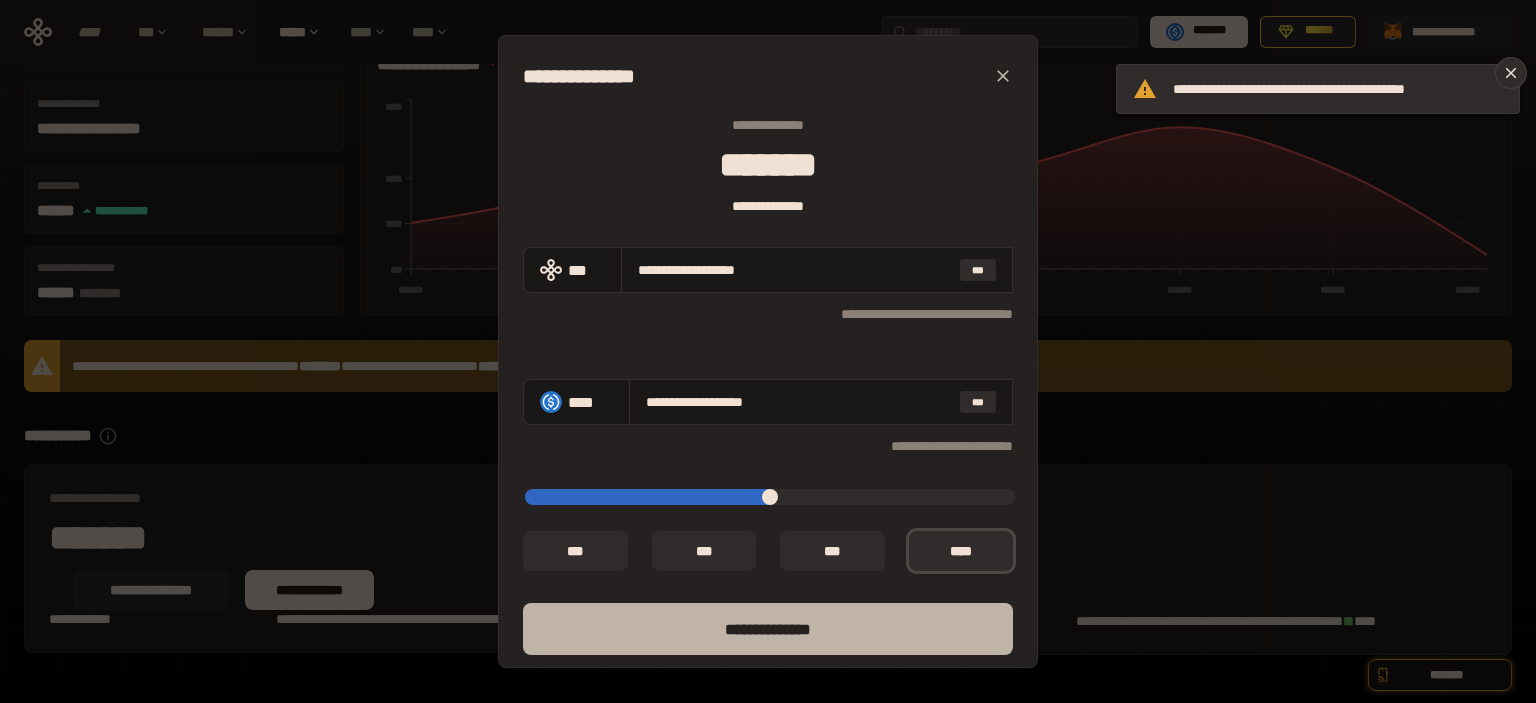 click on "**** *********" at bounding box center (768, 629) 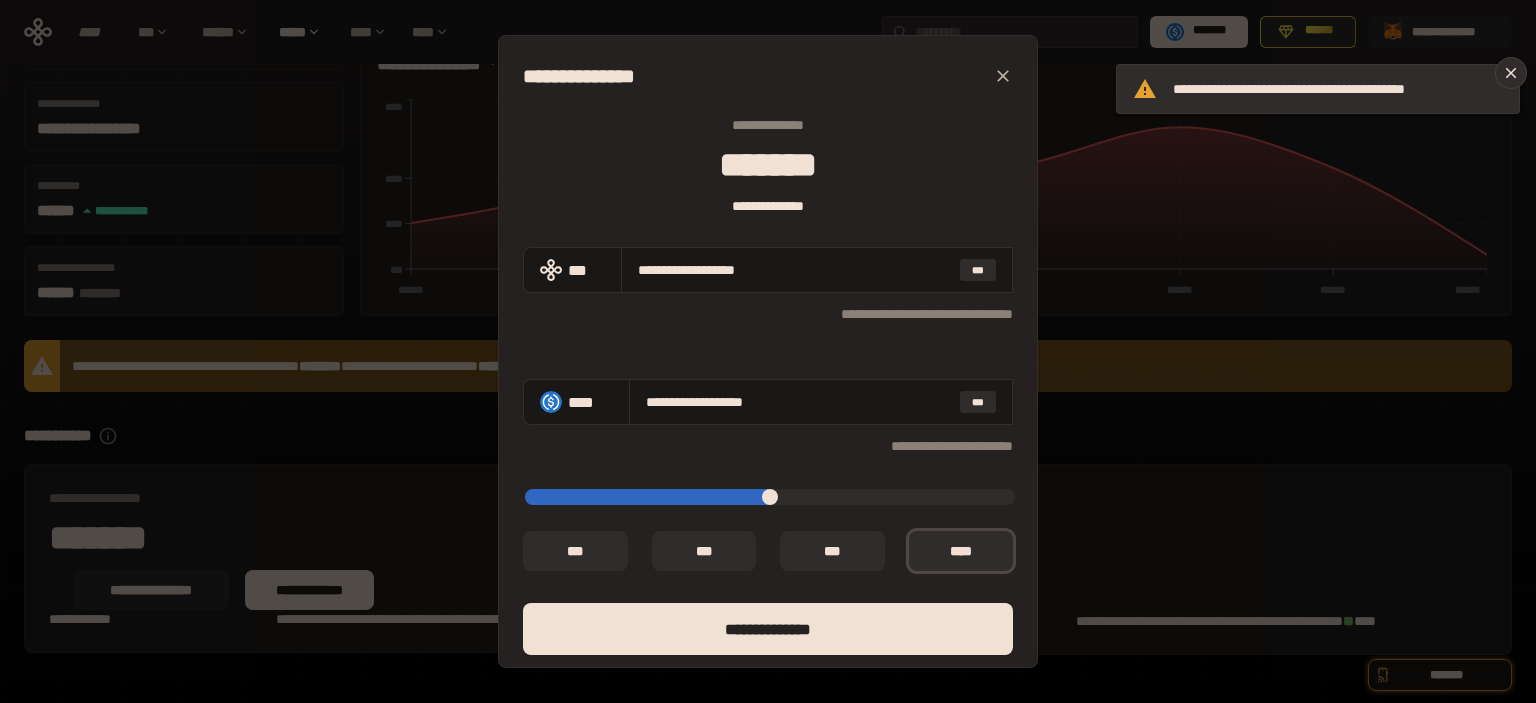 click on "**********" at bounding box center (768, 351) 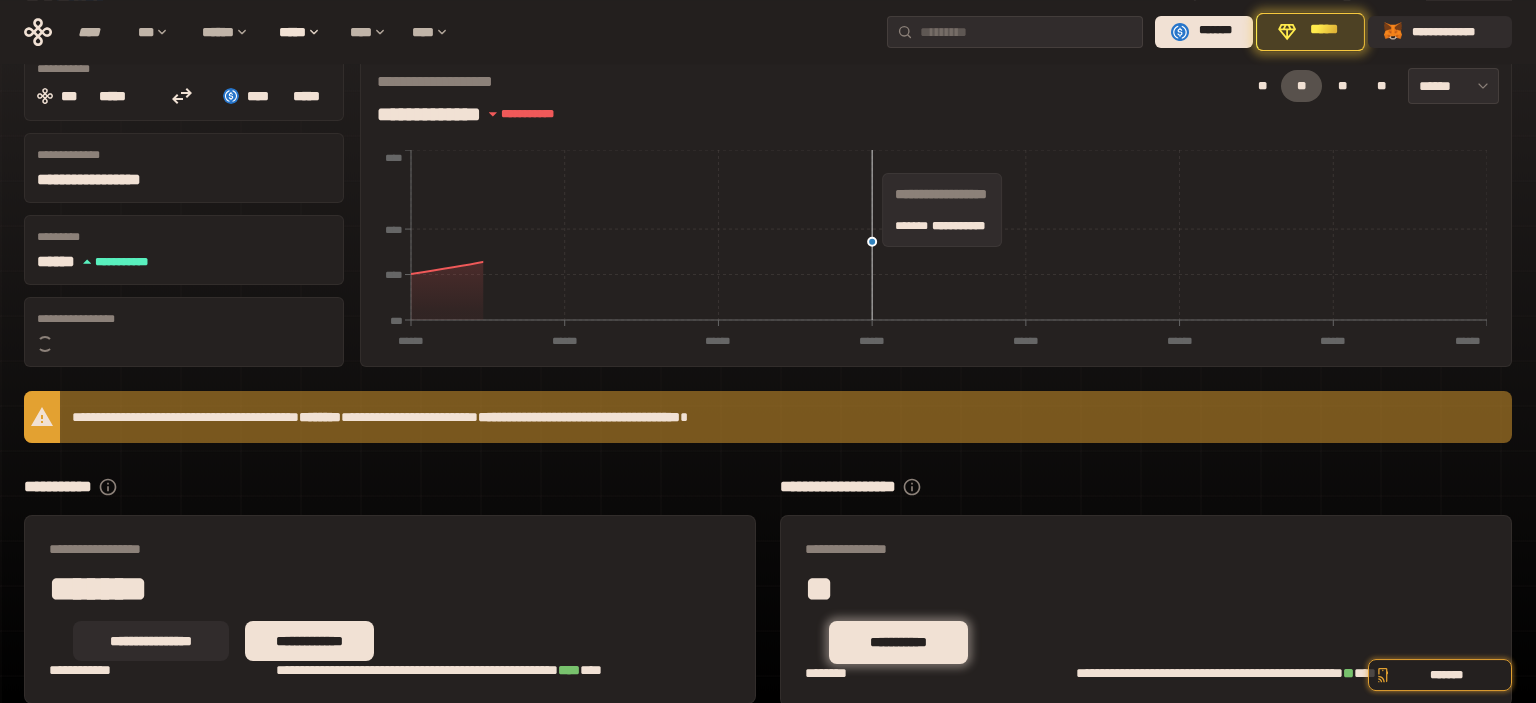scroll, scrollTop: 191, scrollLeft: 0, axis: vertical 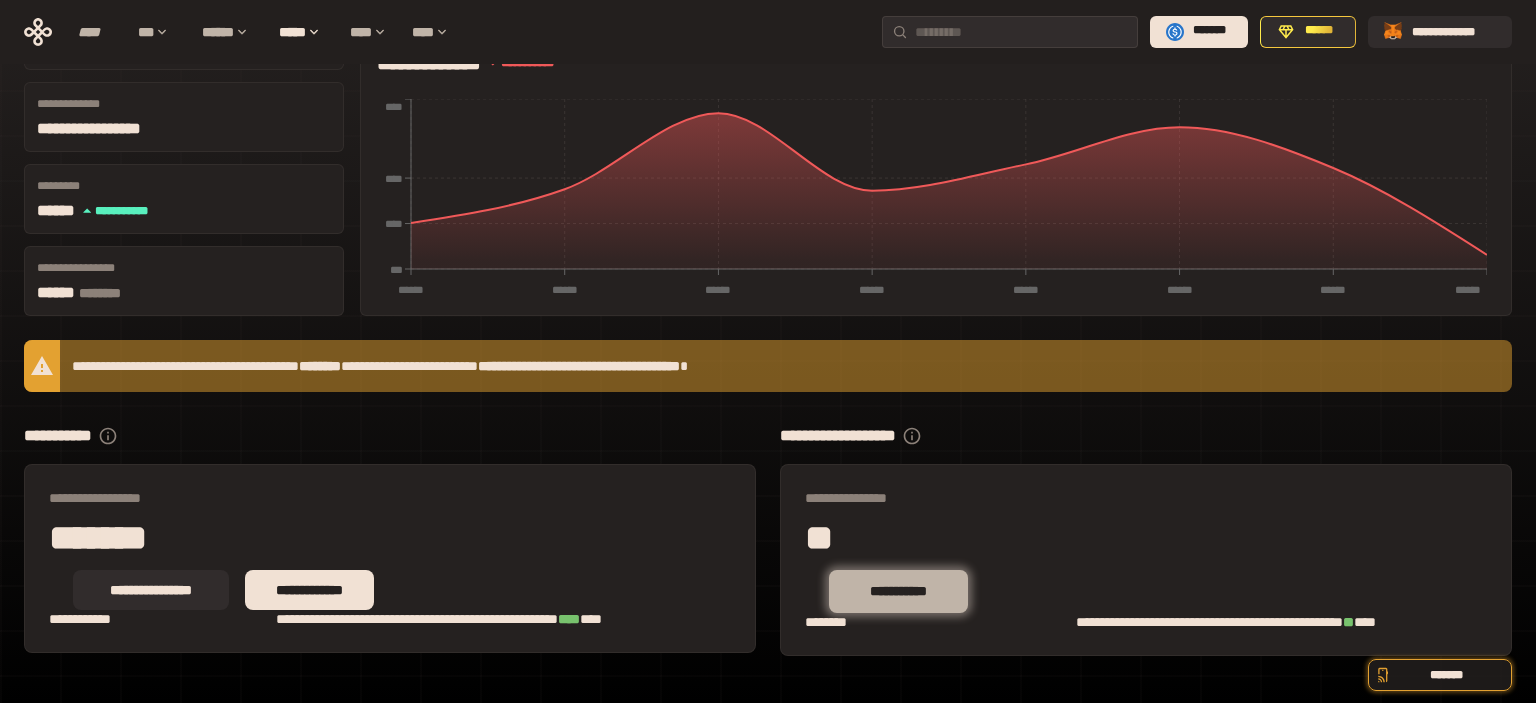 click on "**********" at bounding box center (898, 591) 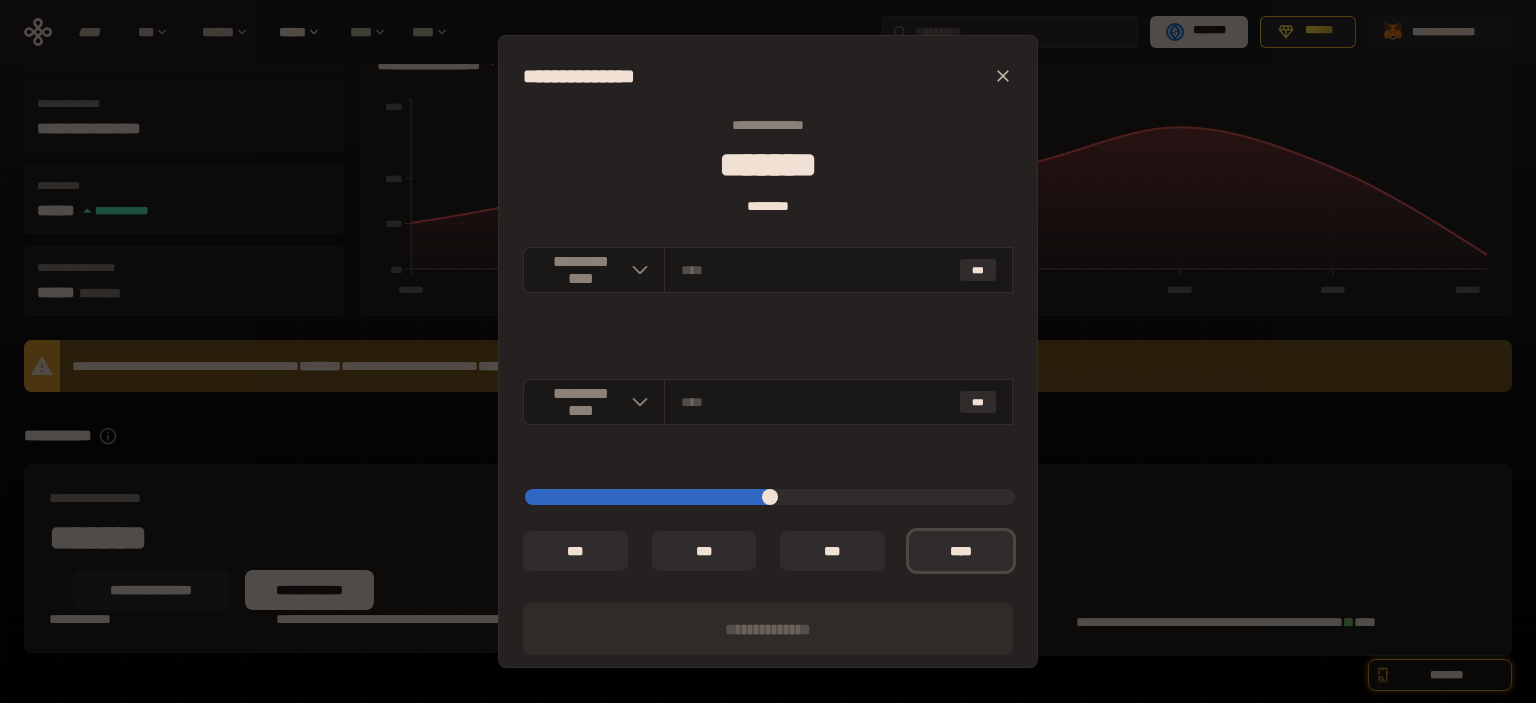type on "**********" 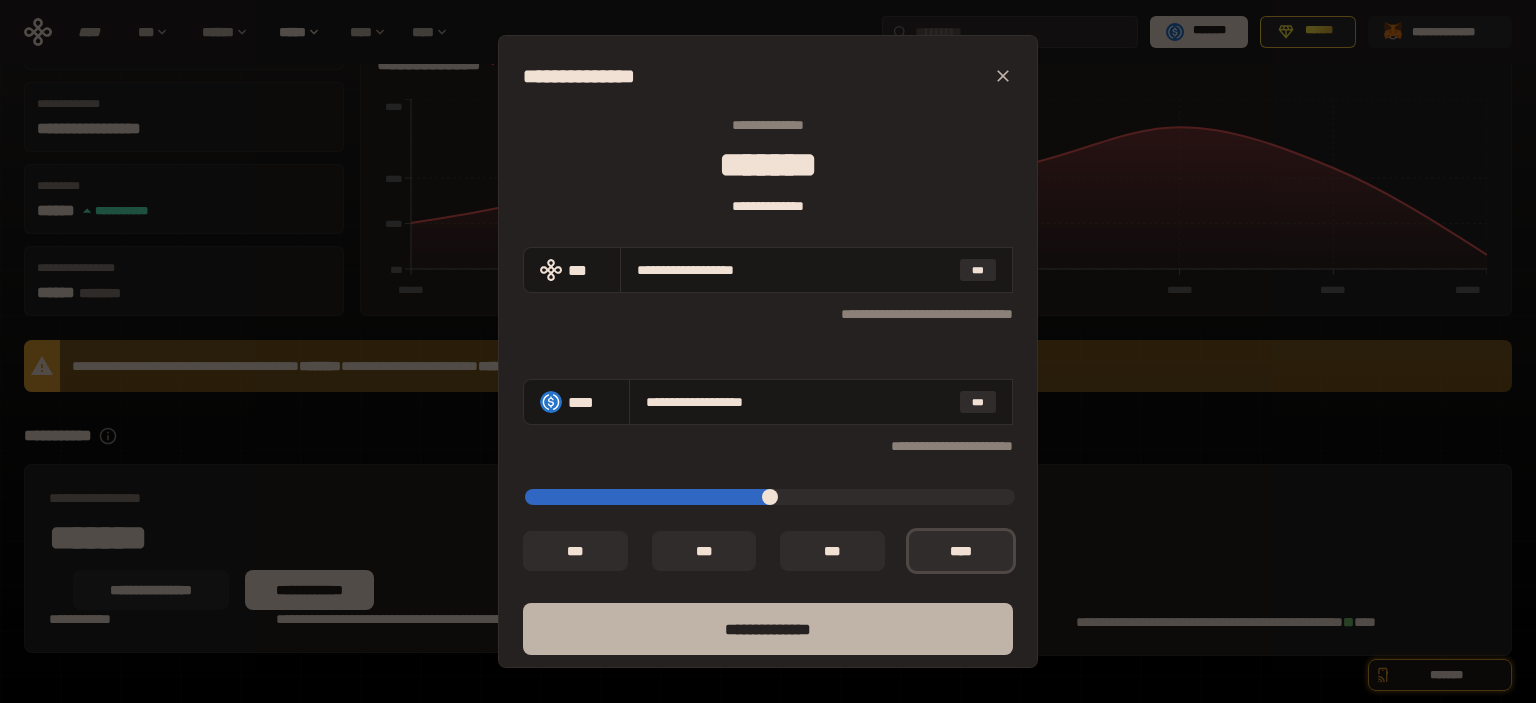 click on "**** *********" at bounding box center (768, 629) 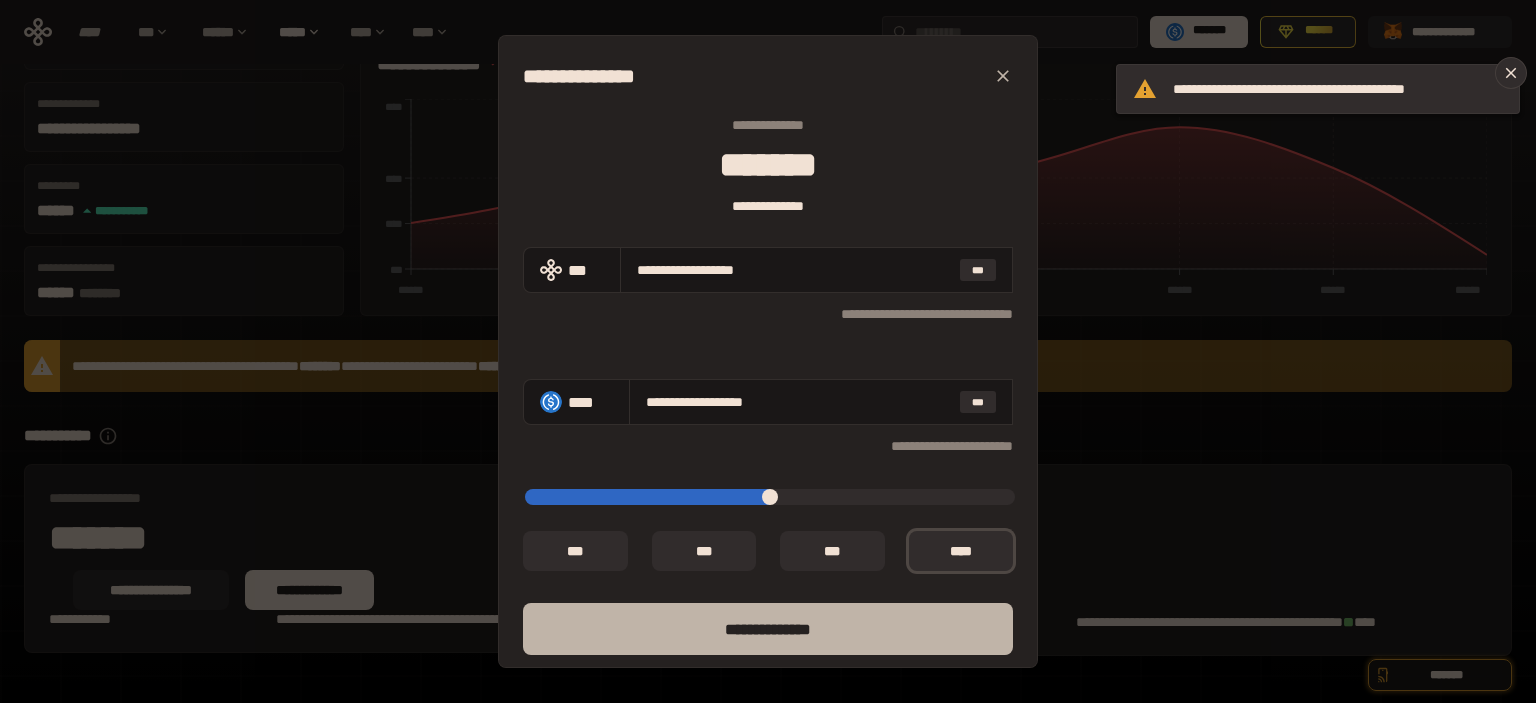 click on "**** *********" at bounding box center (768, 629) 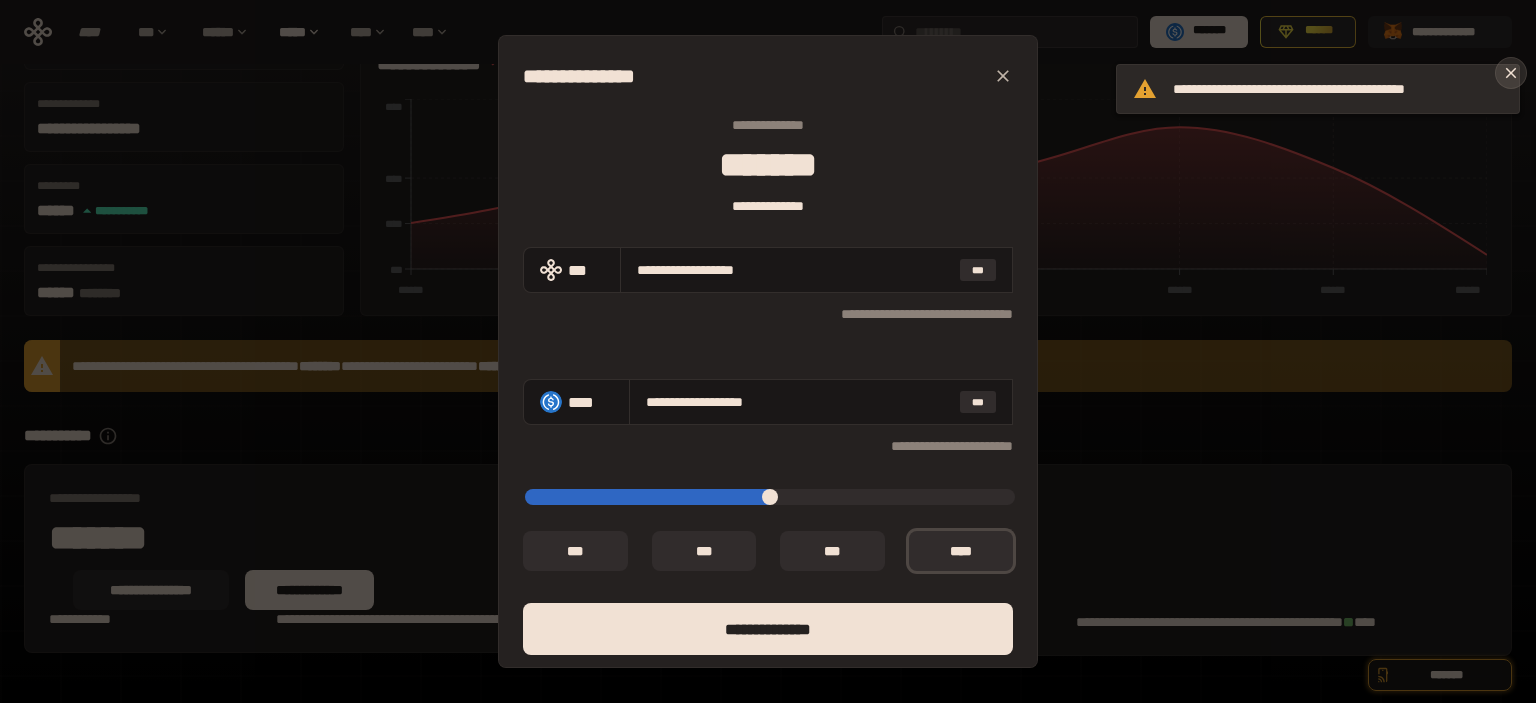 click 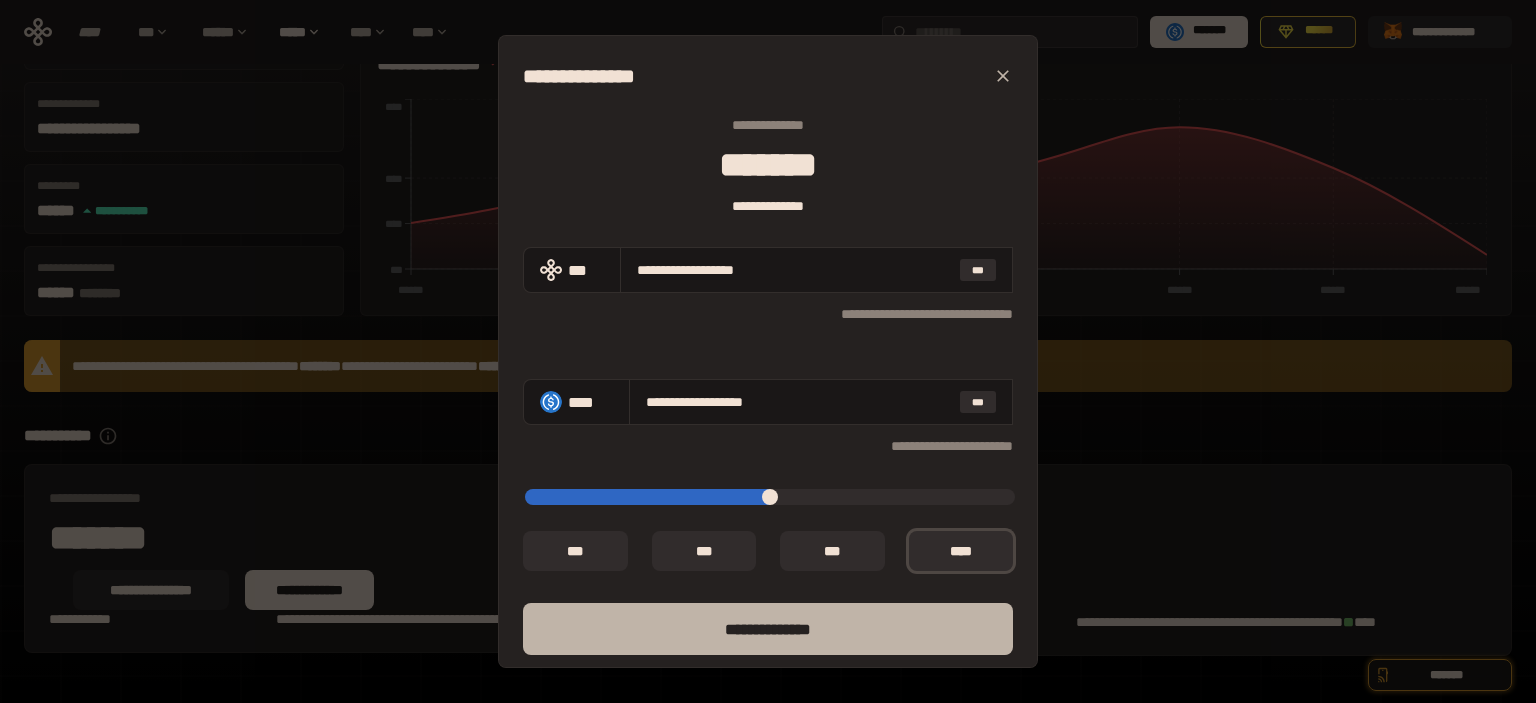 click on "**** *********" at bounding box center (768, 629) 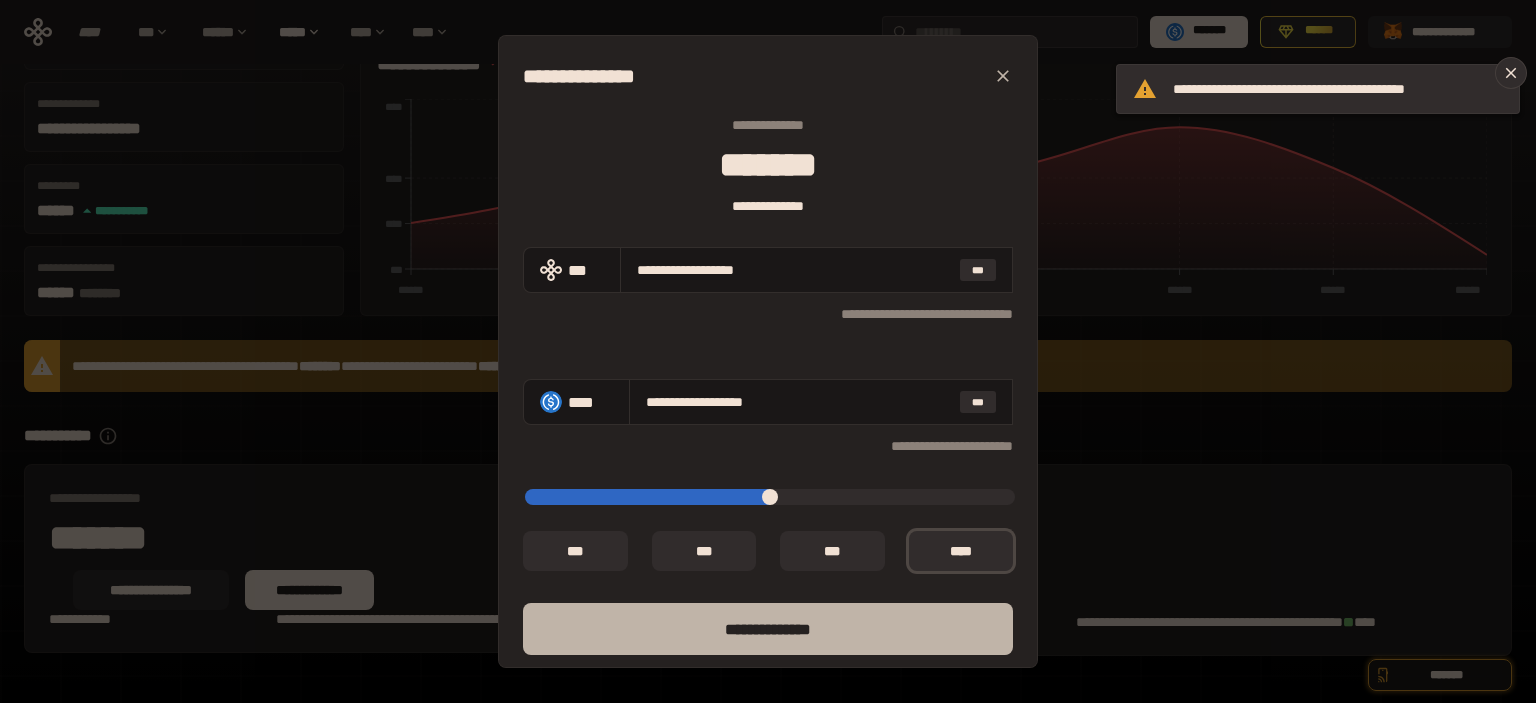 click on "**** *********" at bounding box center [768, 629] 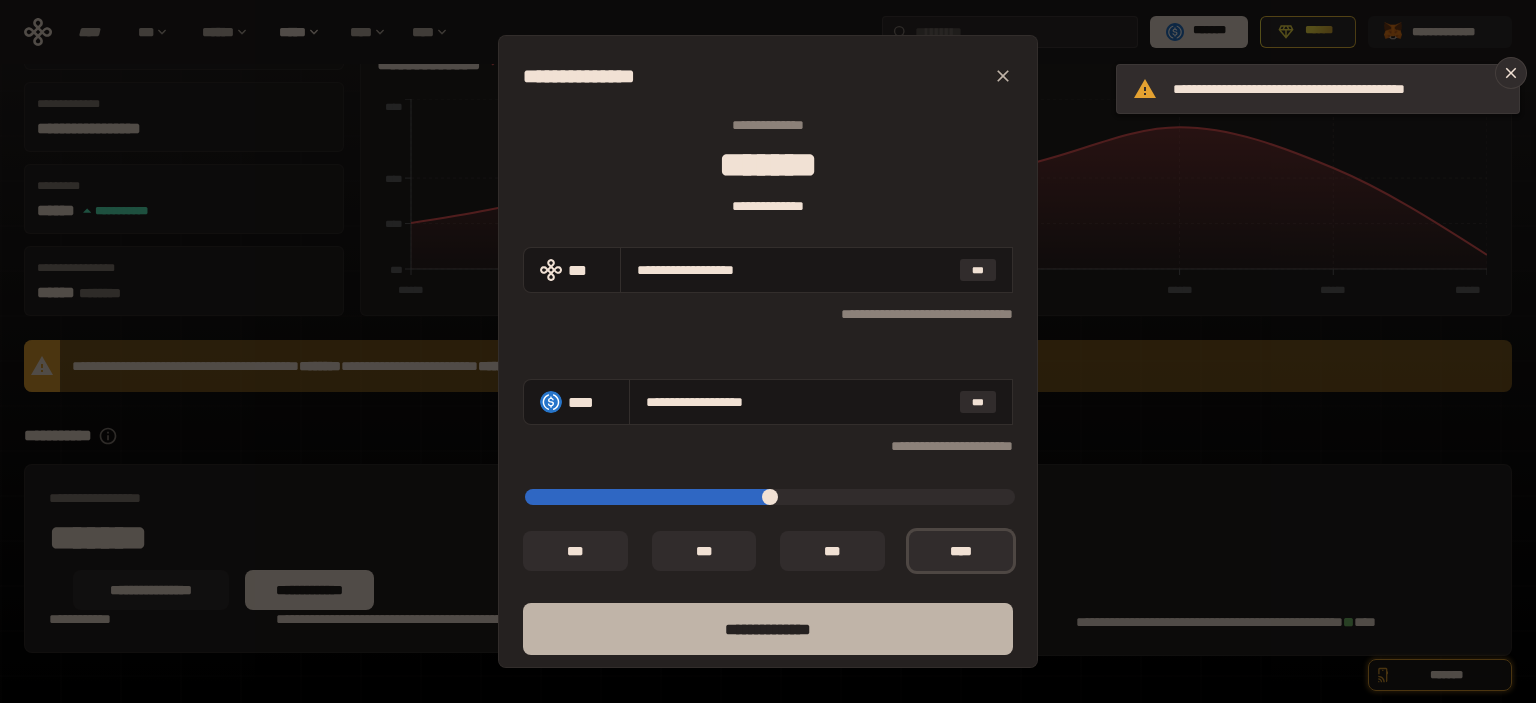 click on "**** *********" at bounding box center (768, 629) 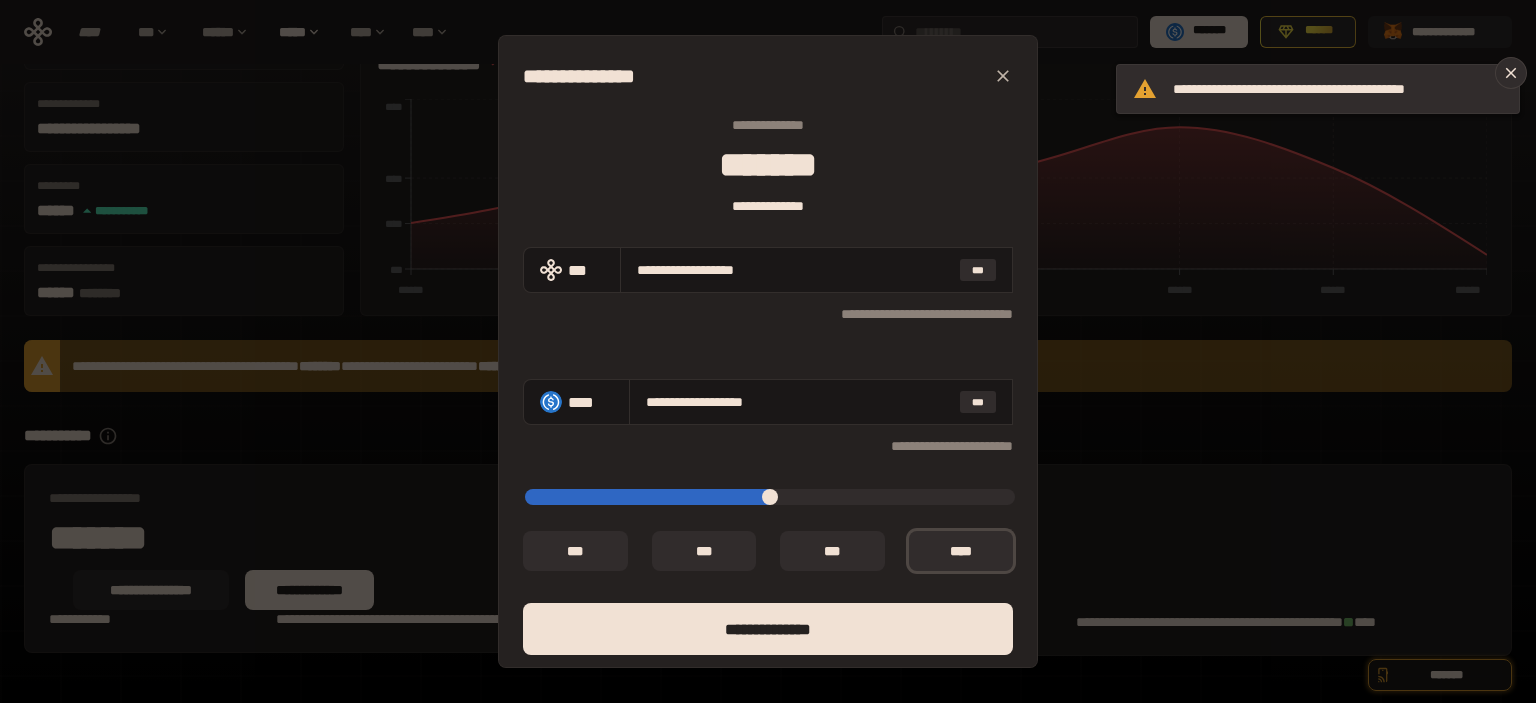 click 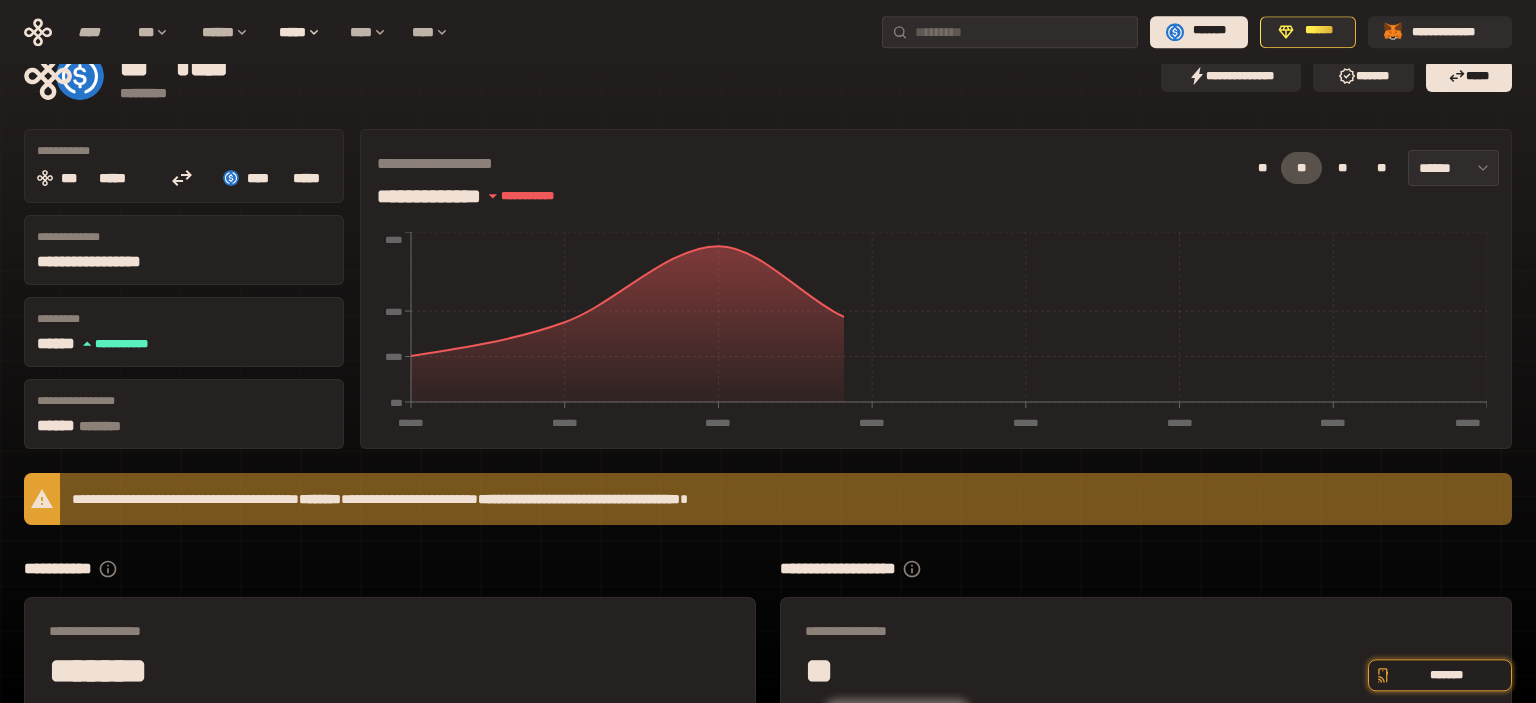 scroll, scrollTop: 191, scrollLeft: 0, axis: vertical 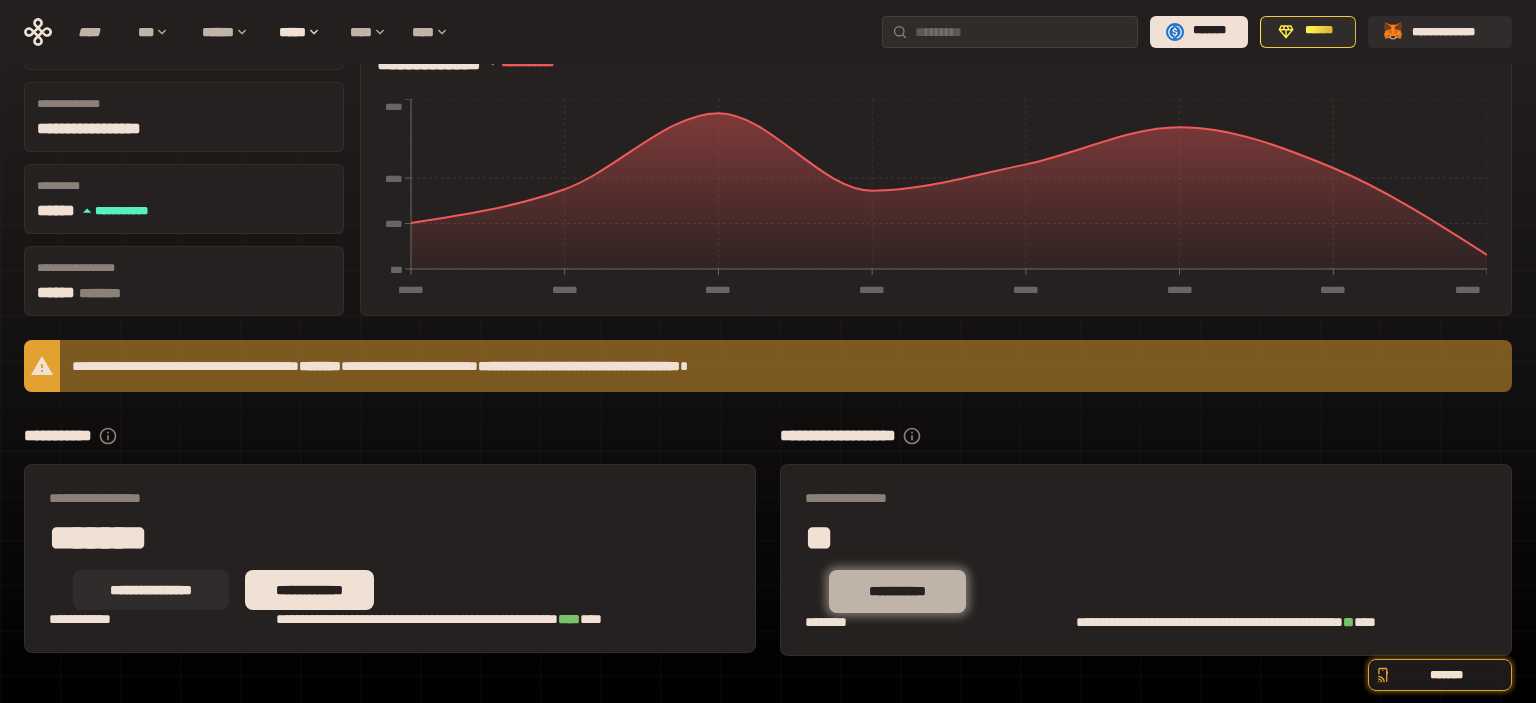click on "**********" at bounding box center (897, 591) 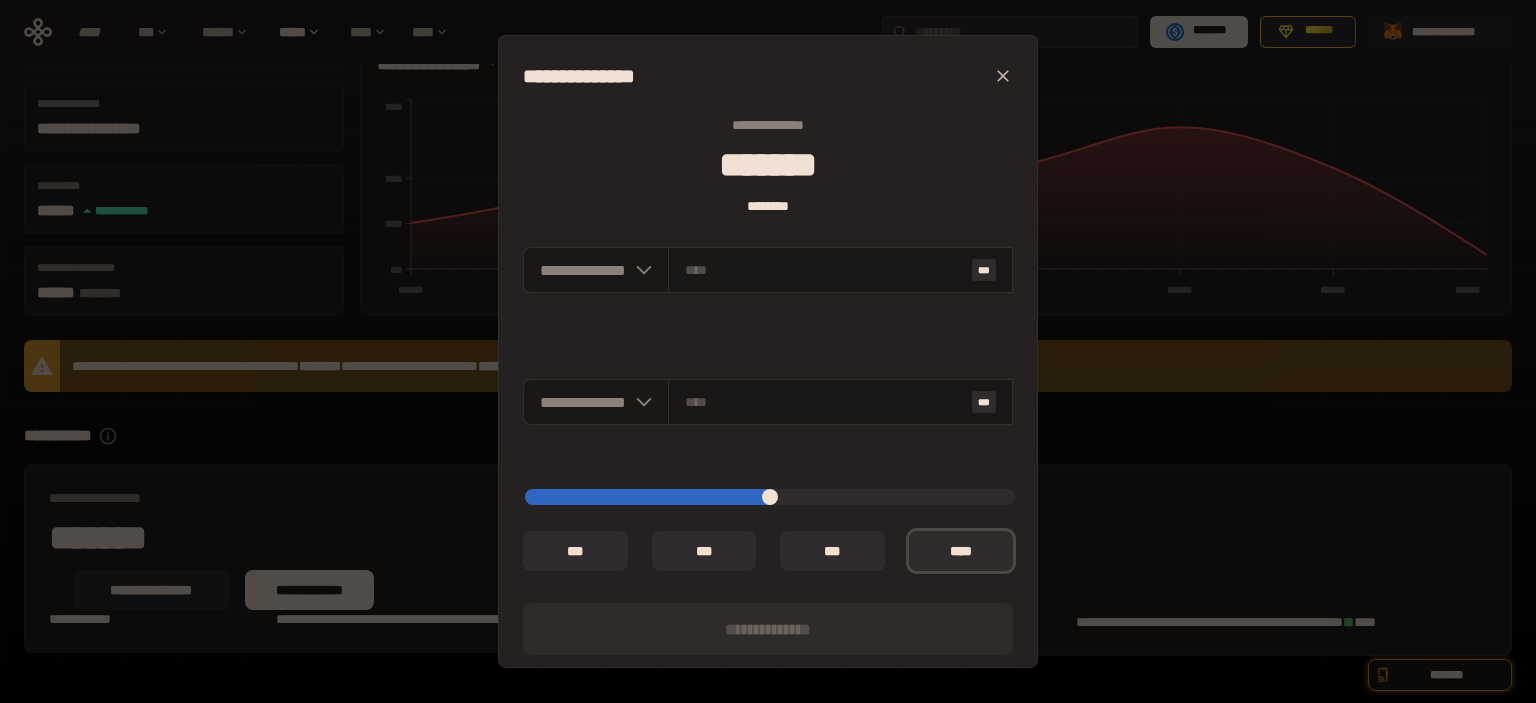 type on "**********" 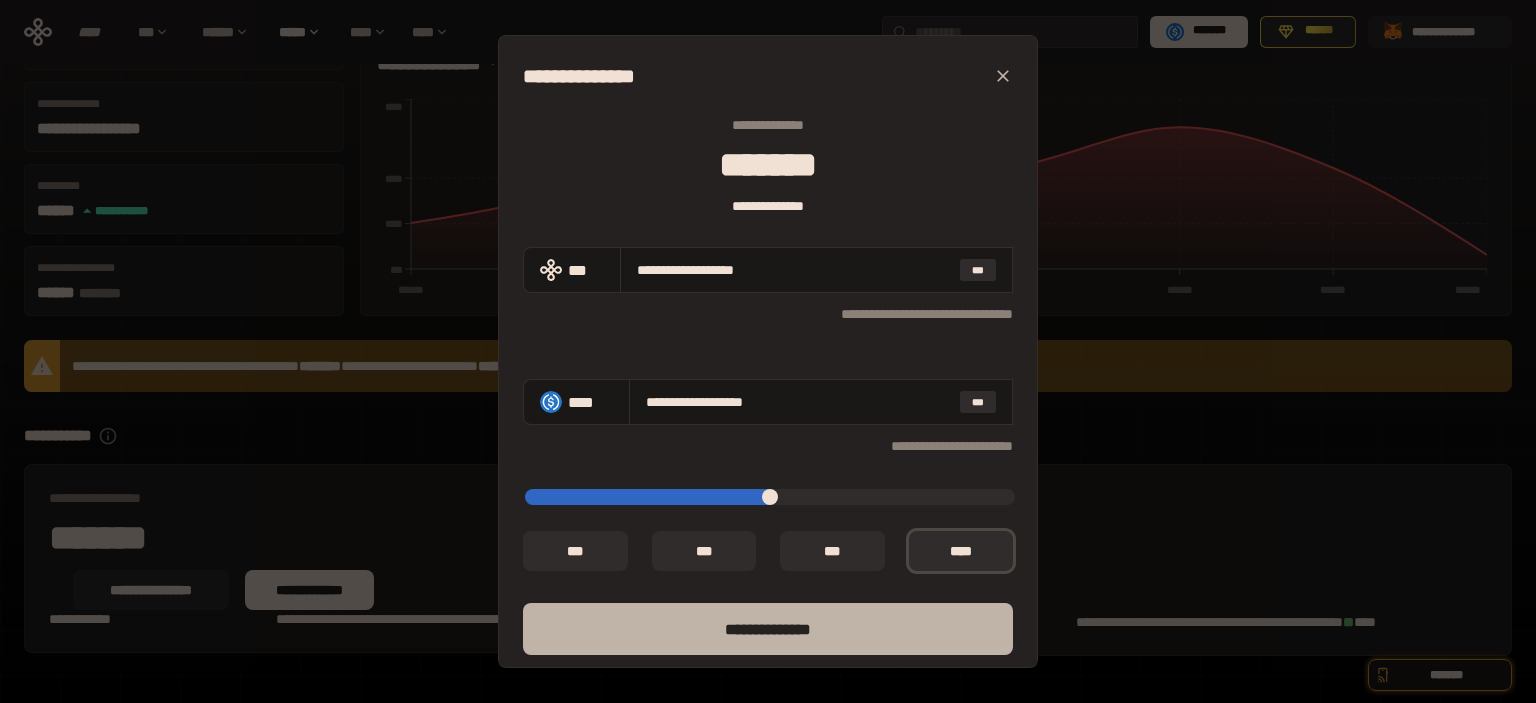 click on "**** *********" at bounding box center [768, 629] 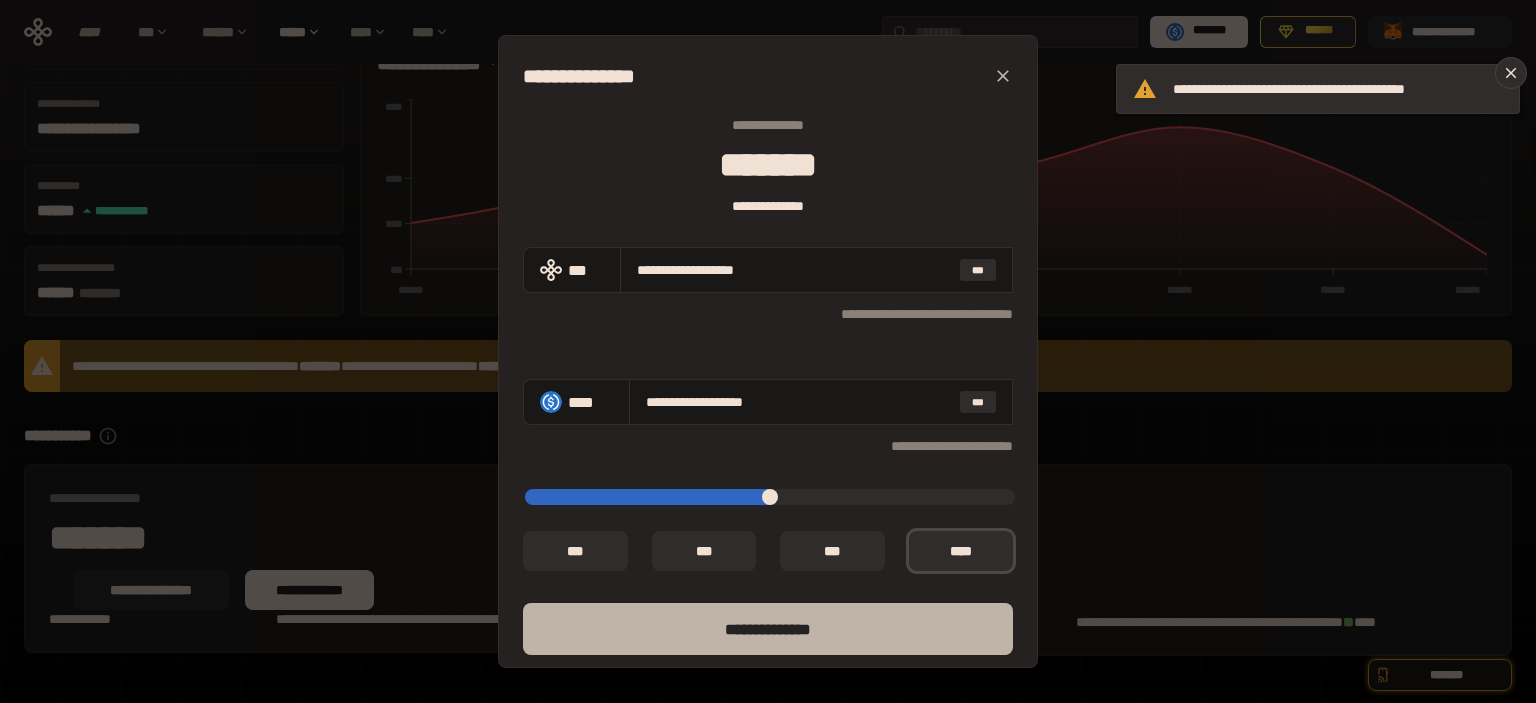 click on "**** *********" at bounding box center [768, 629] 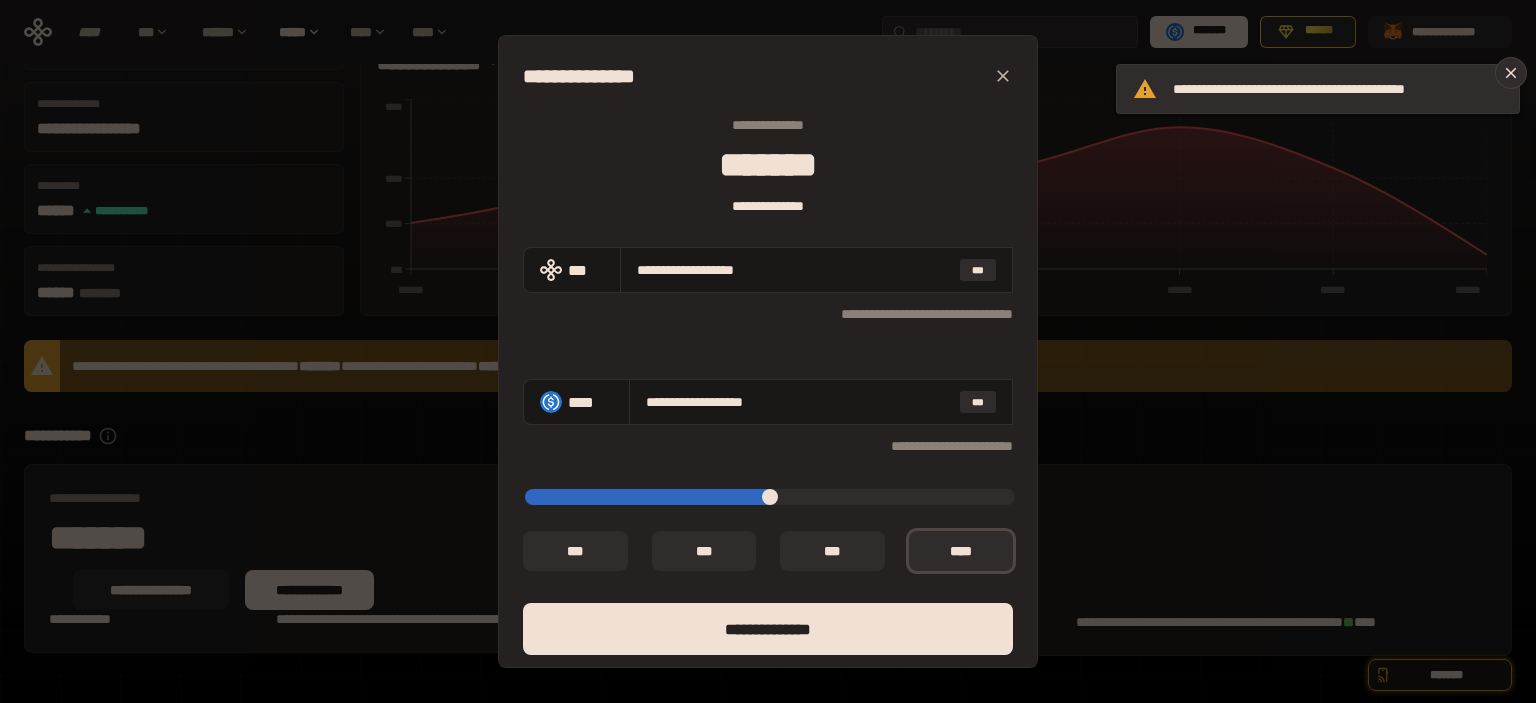 click on "**********" at bounding box center [768, 351] 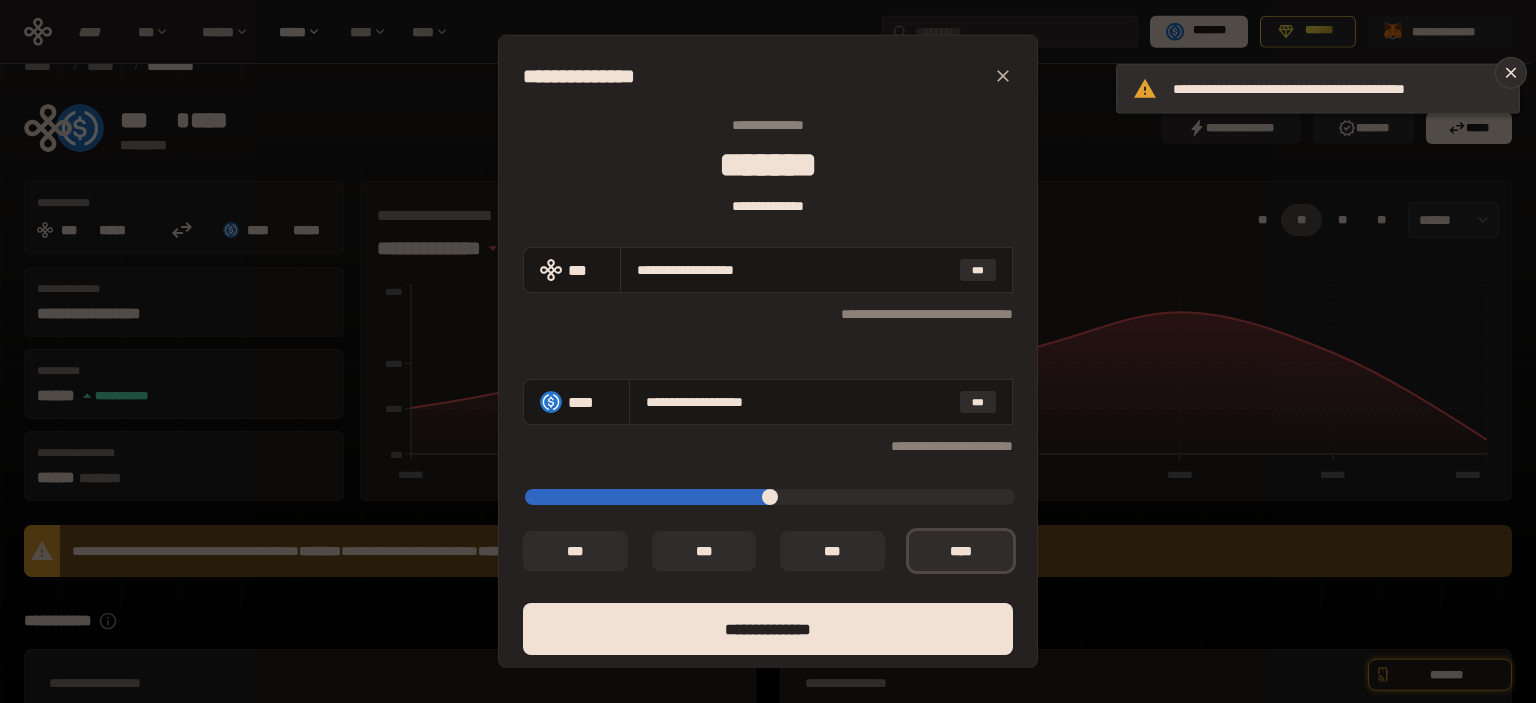 scroll, scrollTop: 0, scrollLeft: 0, axis: both 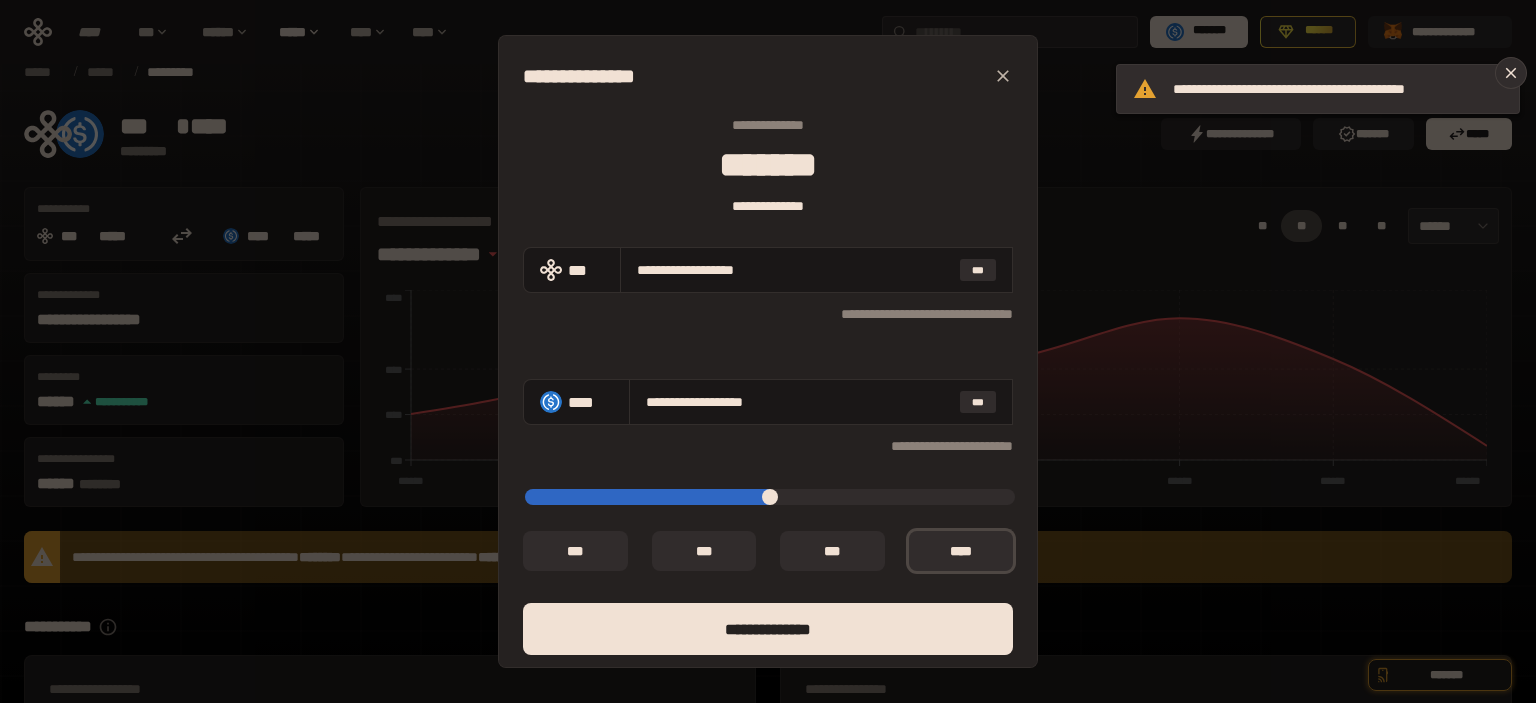 click at bounding box center (1003, 76) 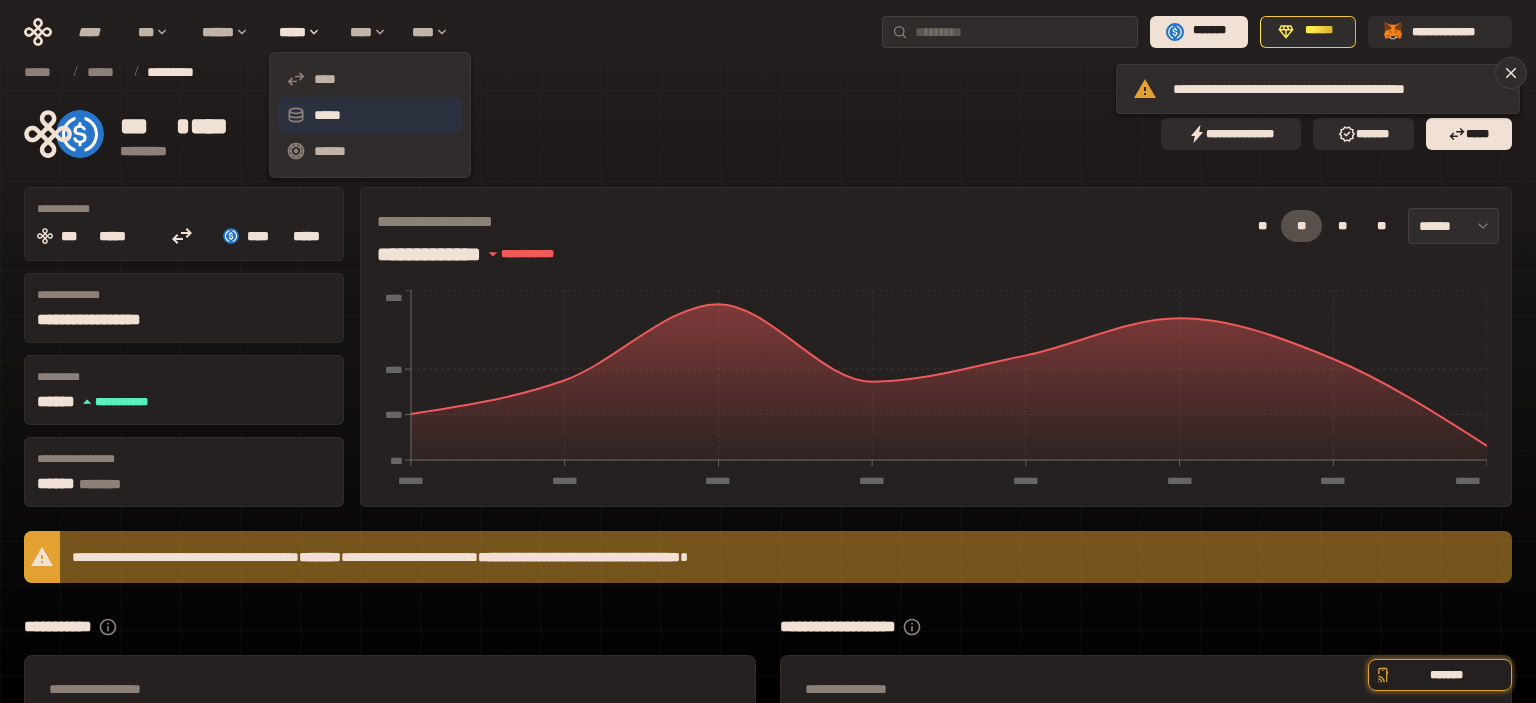 click on "*****" at bounding box center (370, 115) 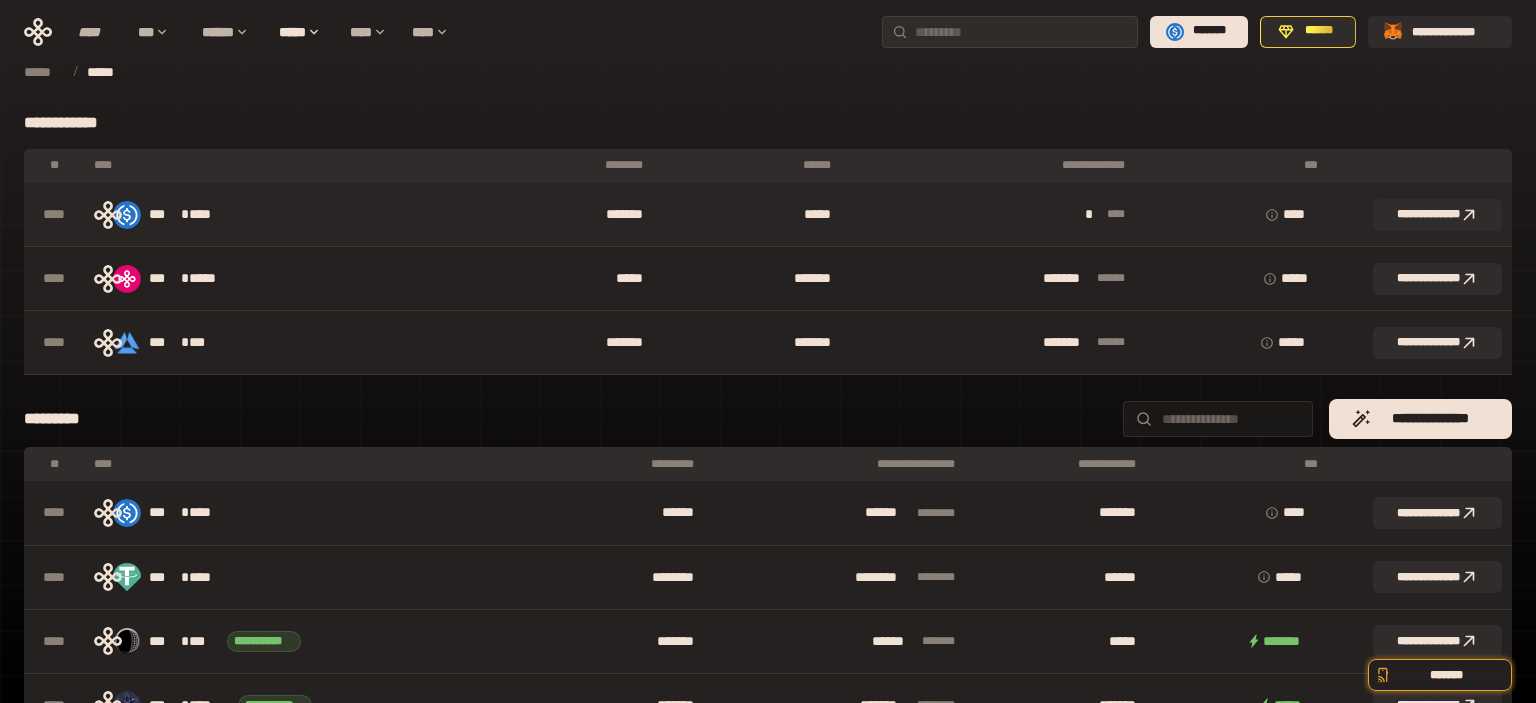 click on "* * * **" at bounding box center (992, 215) 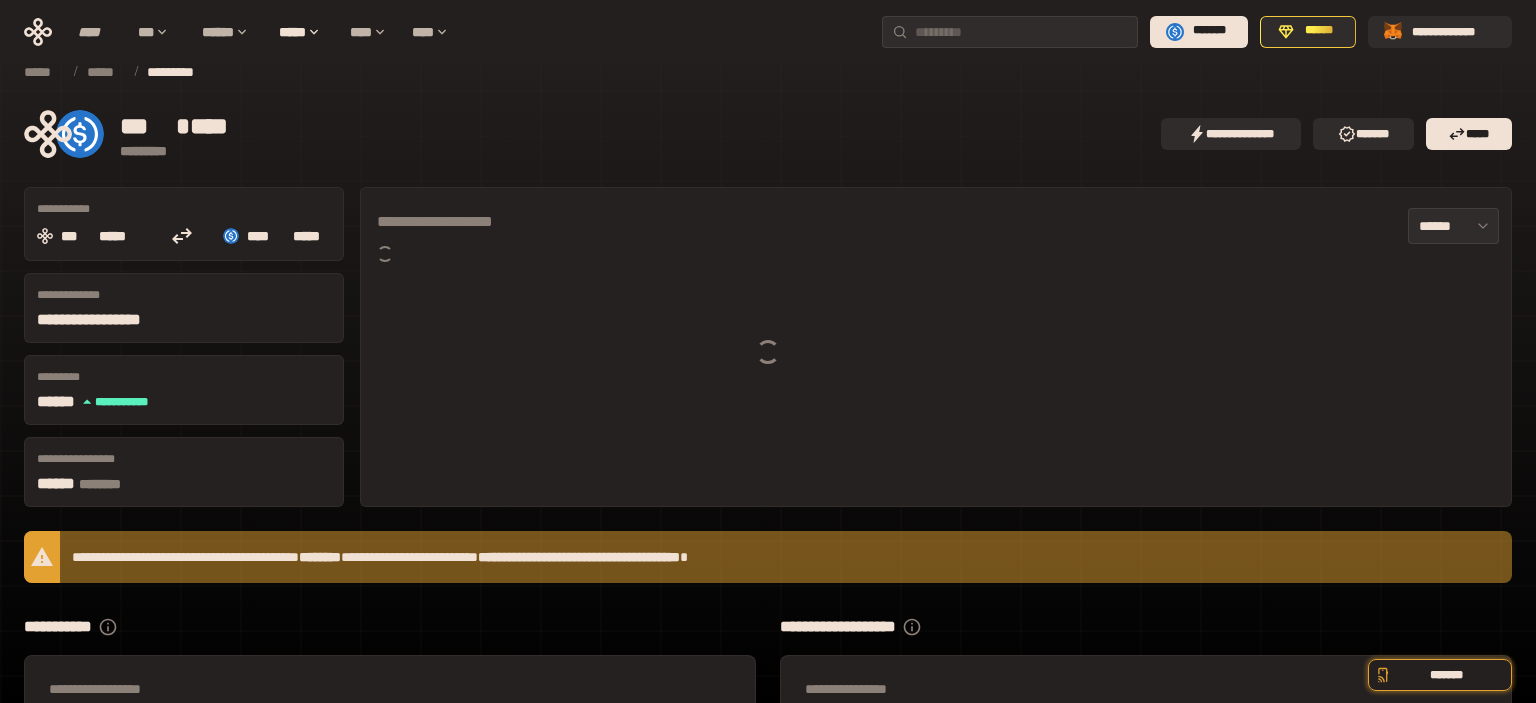 scroll, scrollTop: 191, scrollLeft: 0, axis: vertical 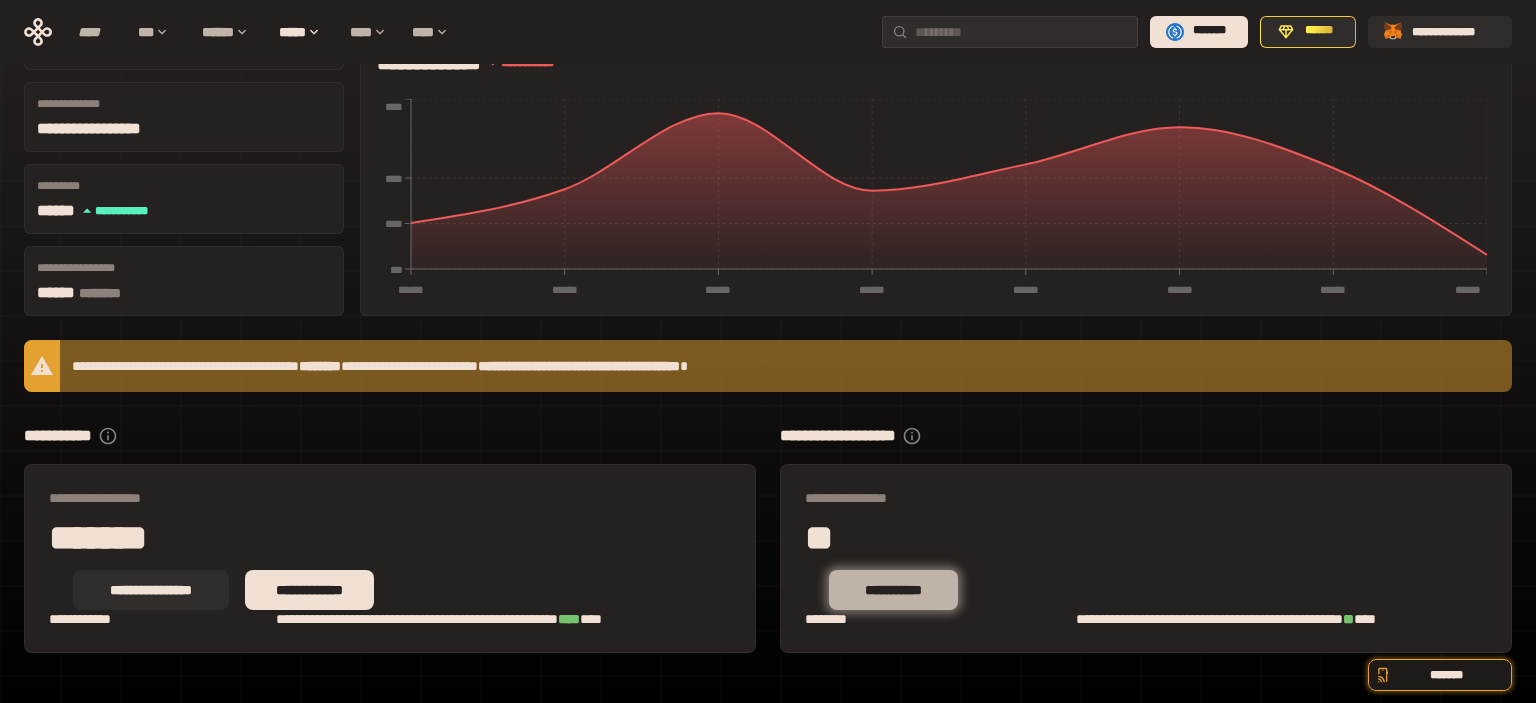 click on "**********" at bounding box center (893, 590) 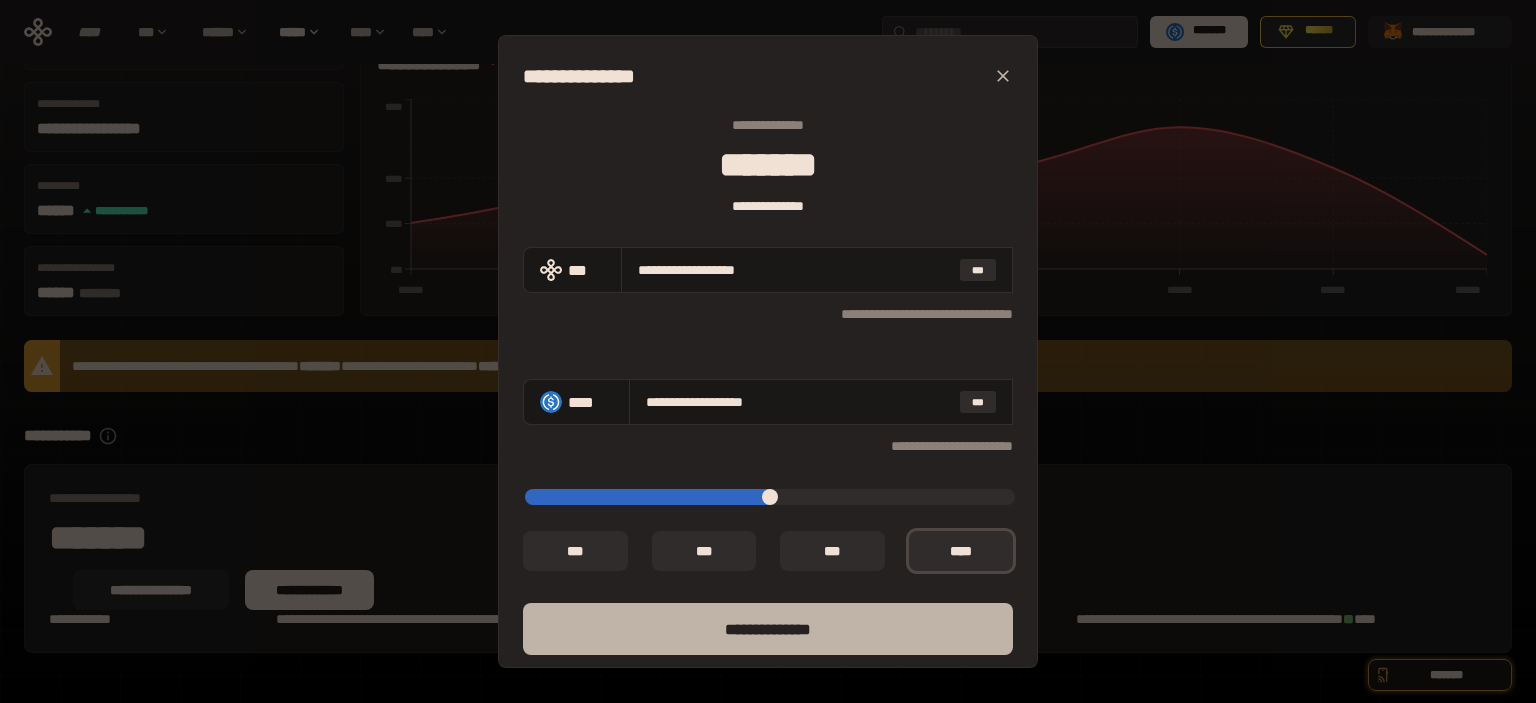 click on "**** *********" at bounding box center (768, 629) 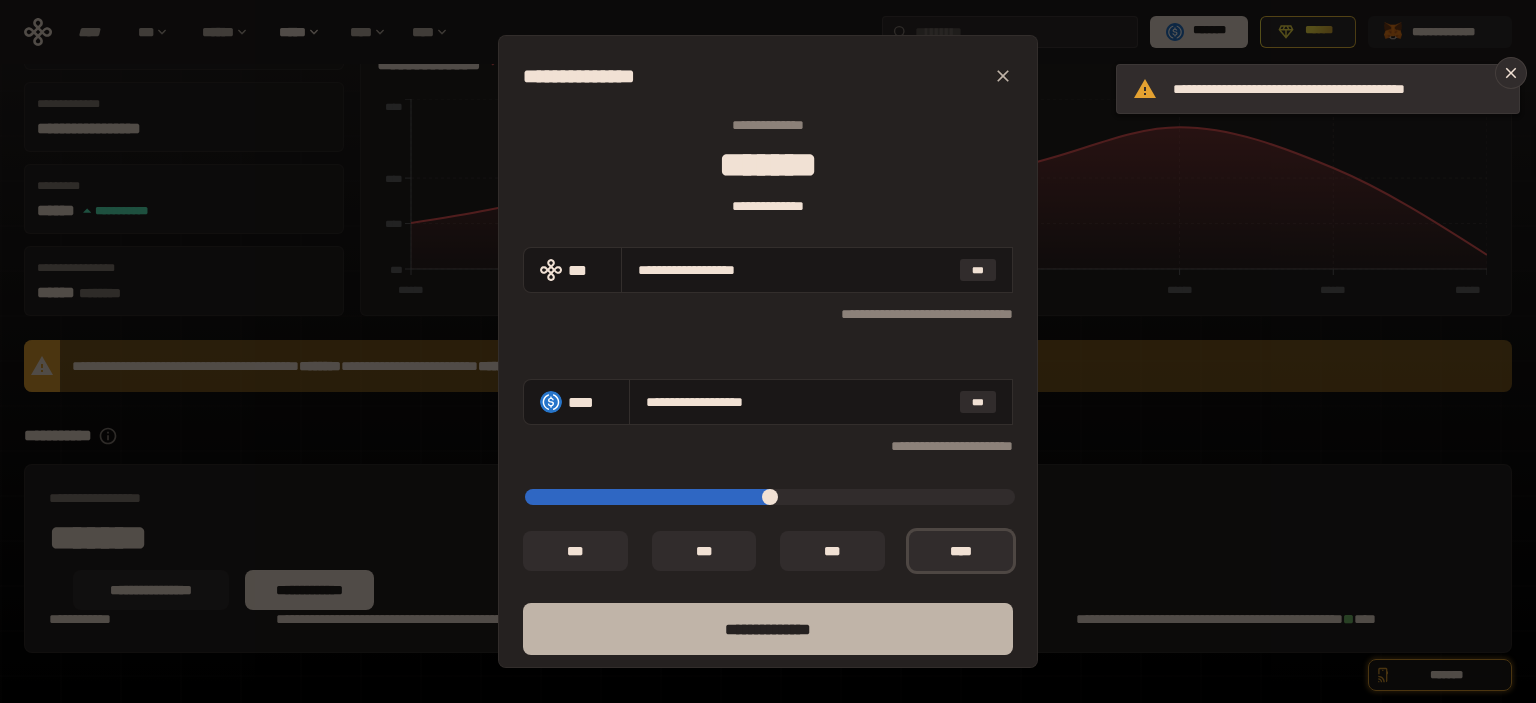 click on "**** *********" at bounding box center [768, 629] 